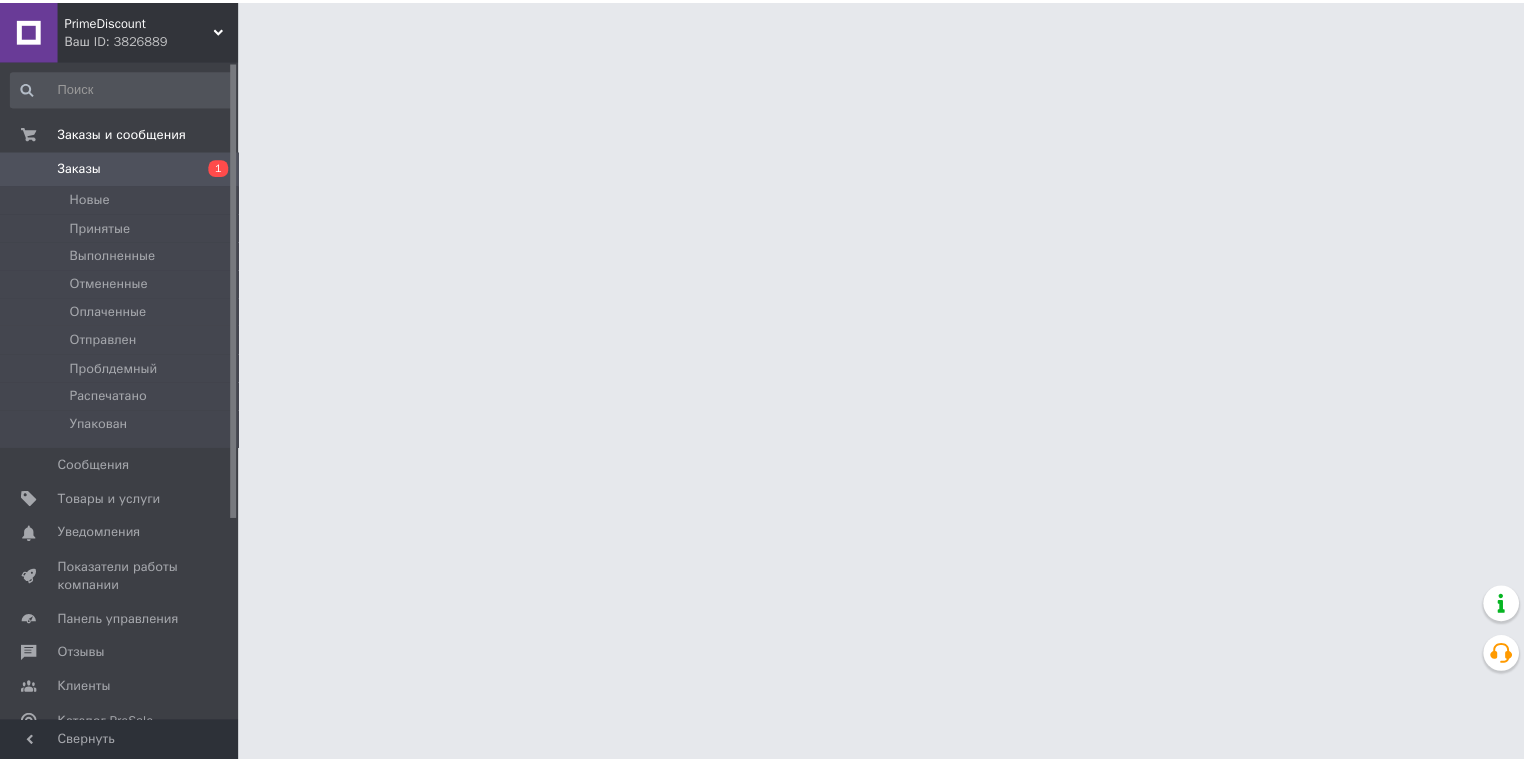 scroll, scrollTop: 0, scrollLeft: 0, axis: both 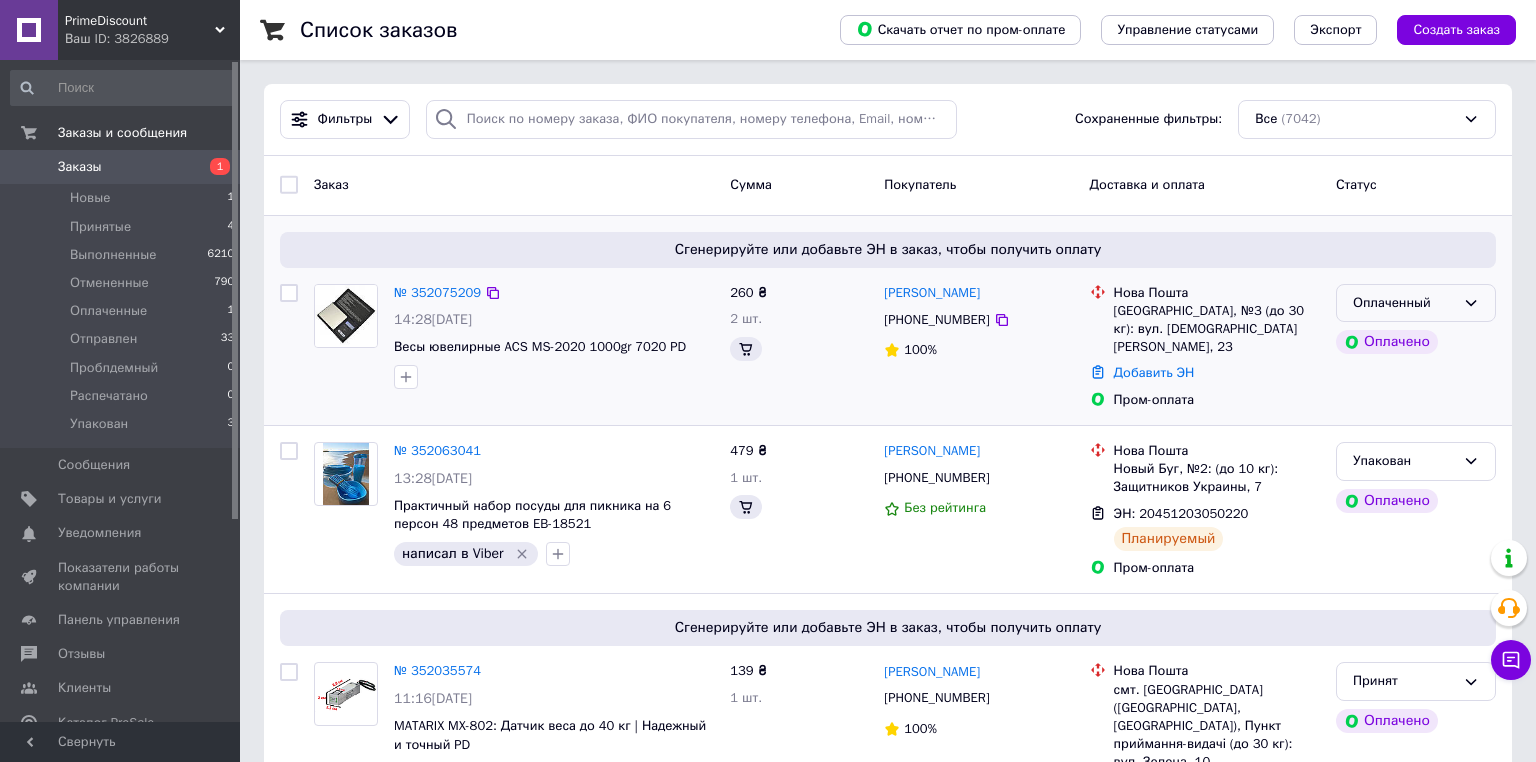 click on "Оплаченный" at bounding box center (1416, 303) 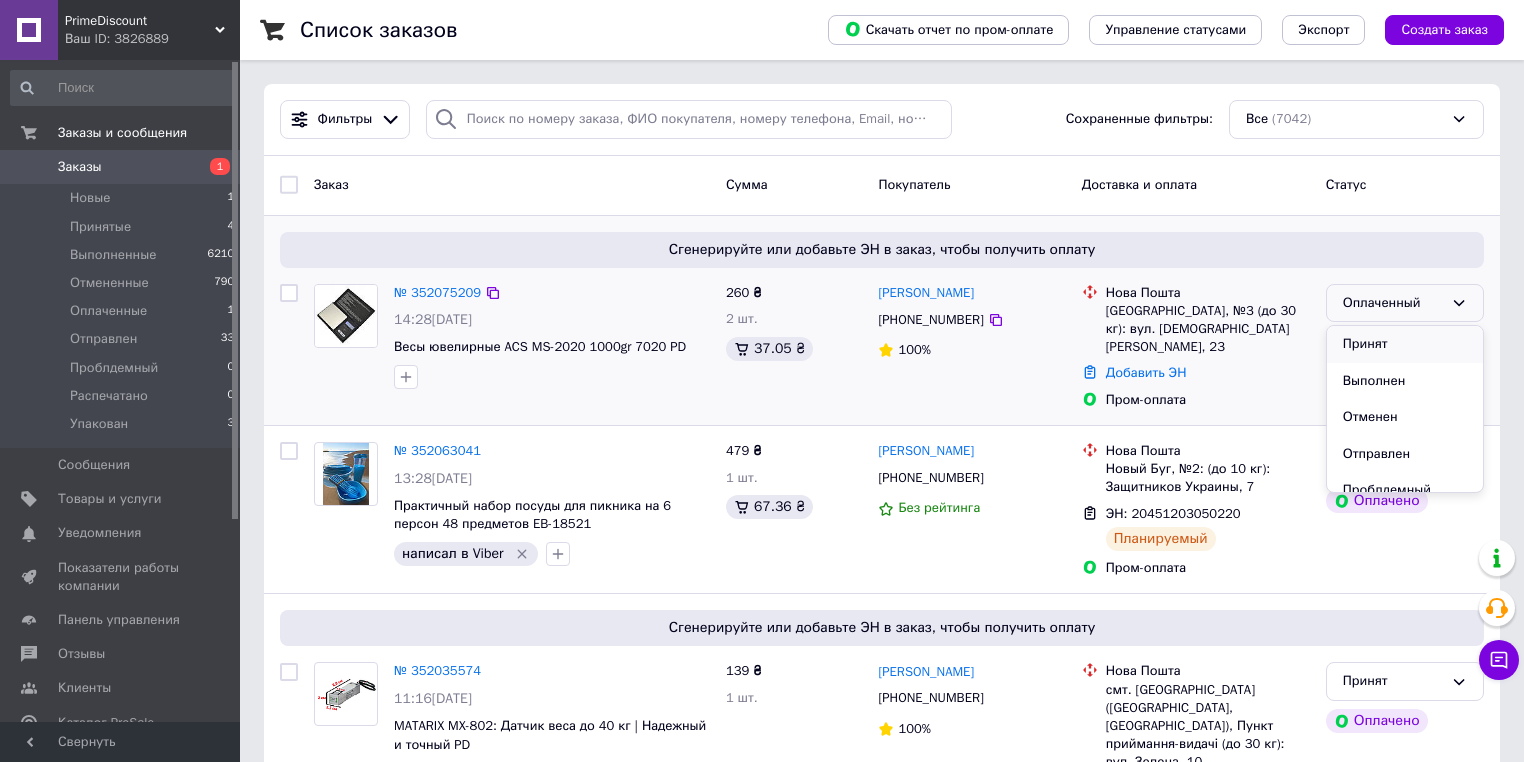 click on "Принят" at bounding box center [1405, 344] 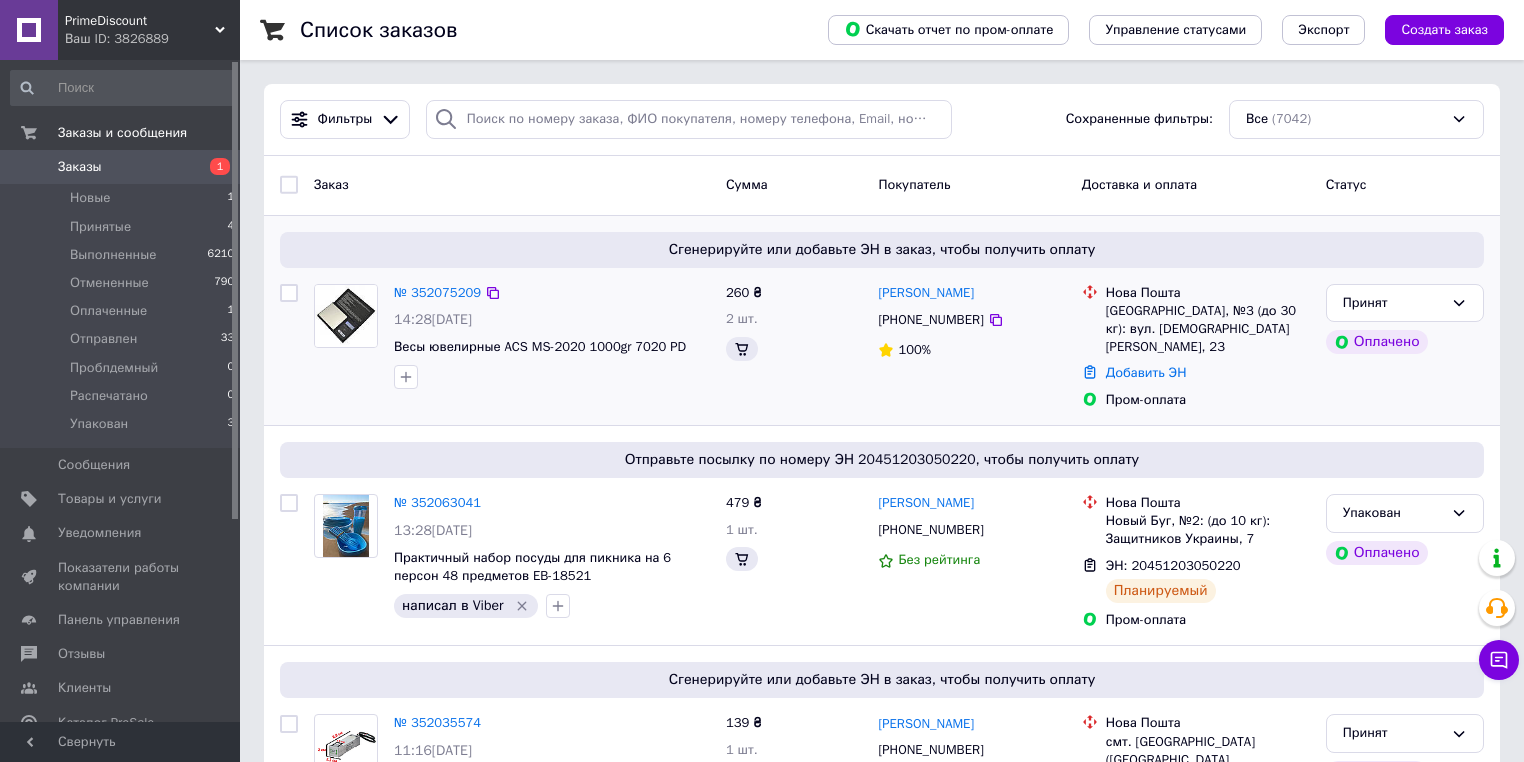 click on "Ваш ID: 3826889" at bounding box center [152, 39] 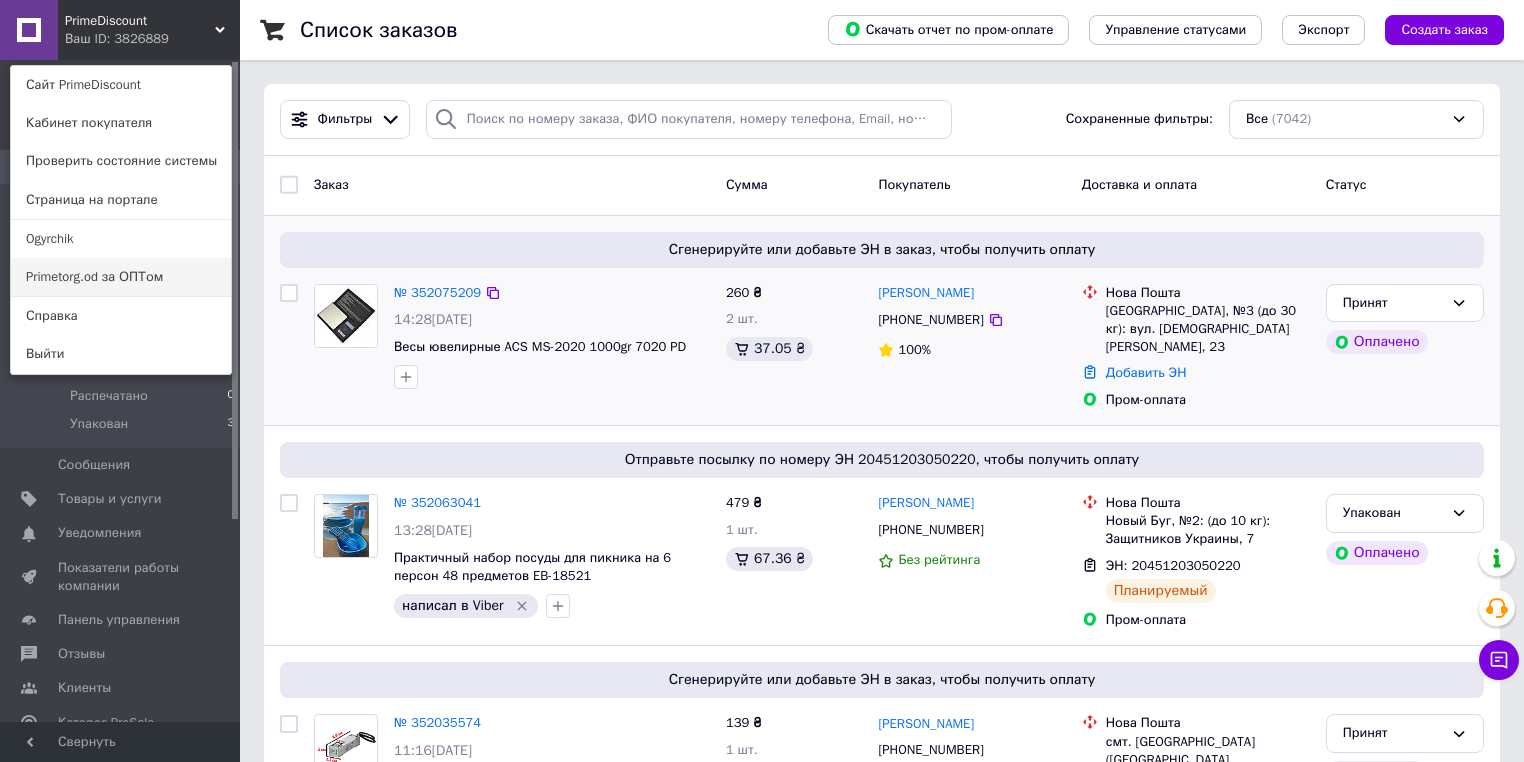 click on "Primetorg.od за ОПТом" at bounding box center (121, 277) 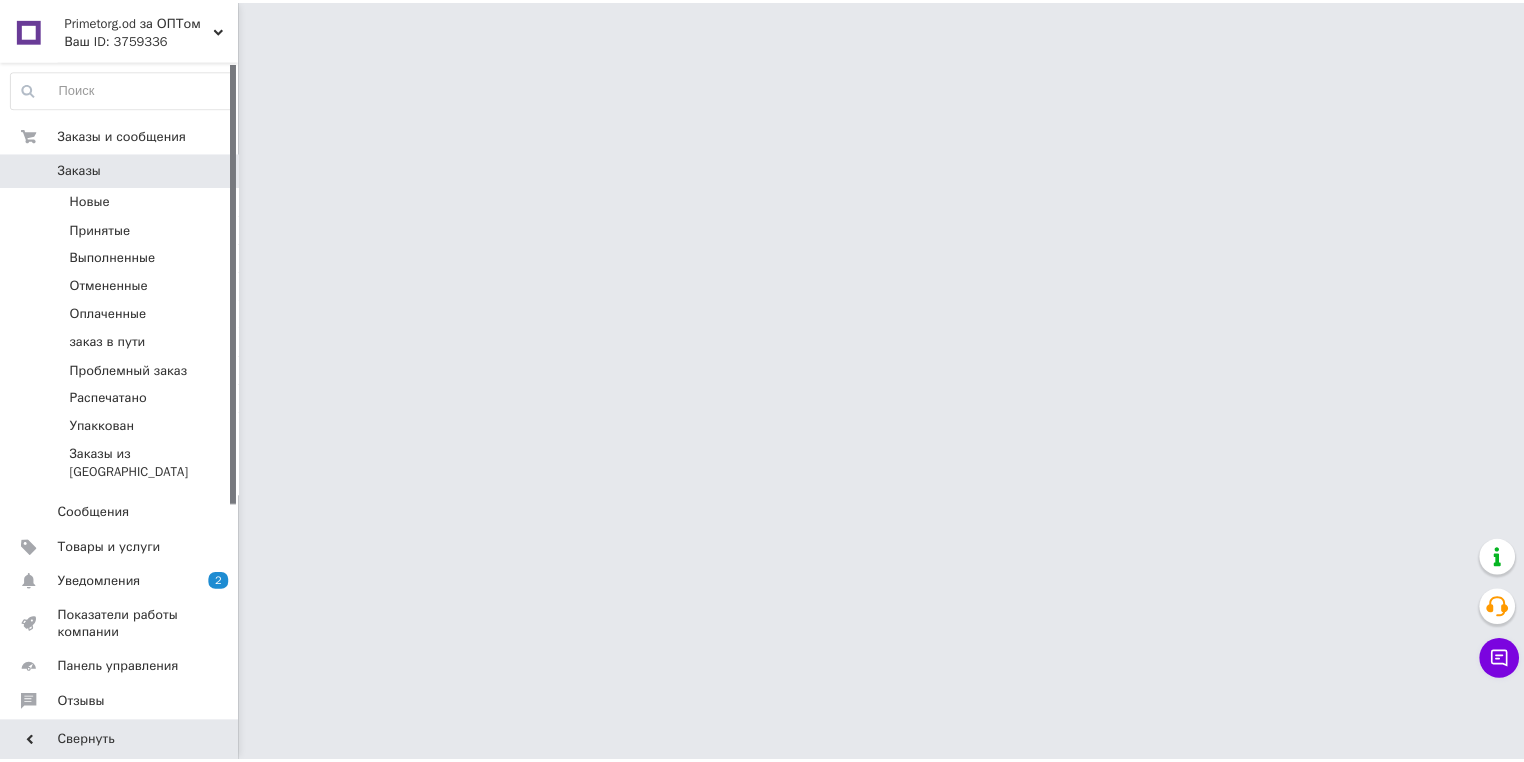 scroll, scrollTop: 0, scrollLeft: 0, axis: both 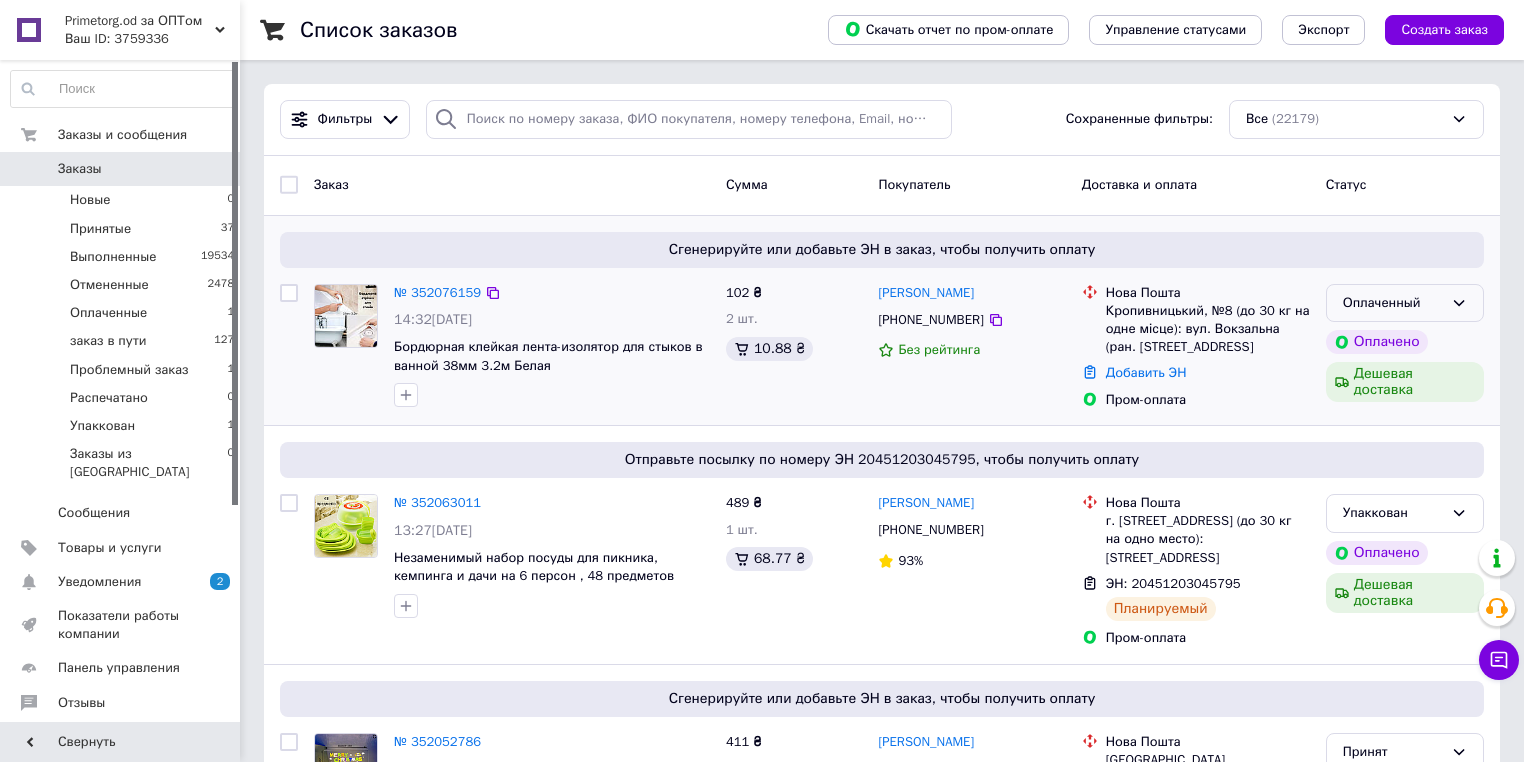 click on "Оплаченный" at bounding box center [1393, 303] 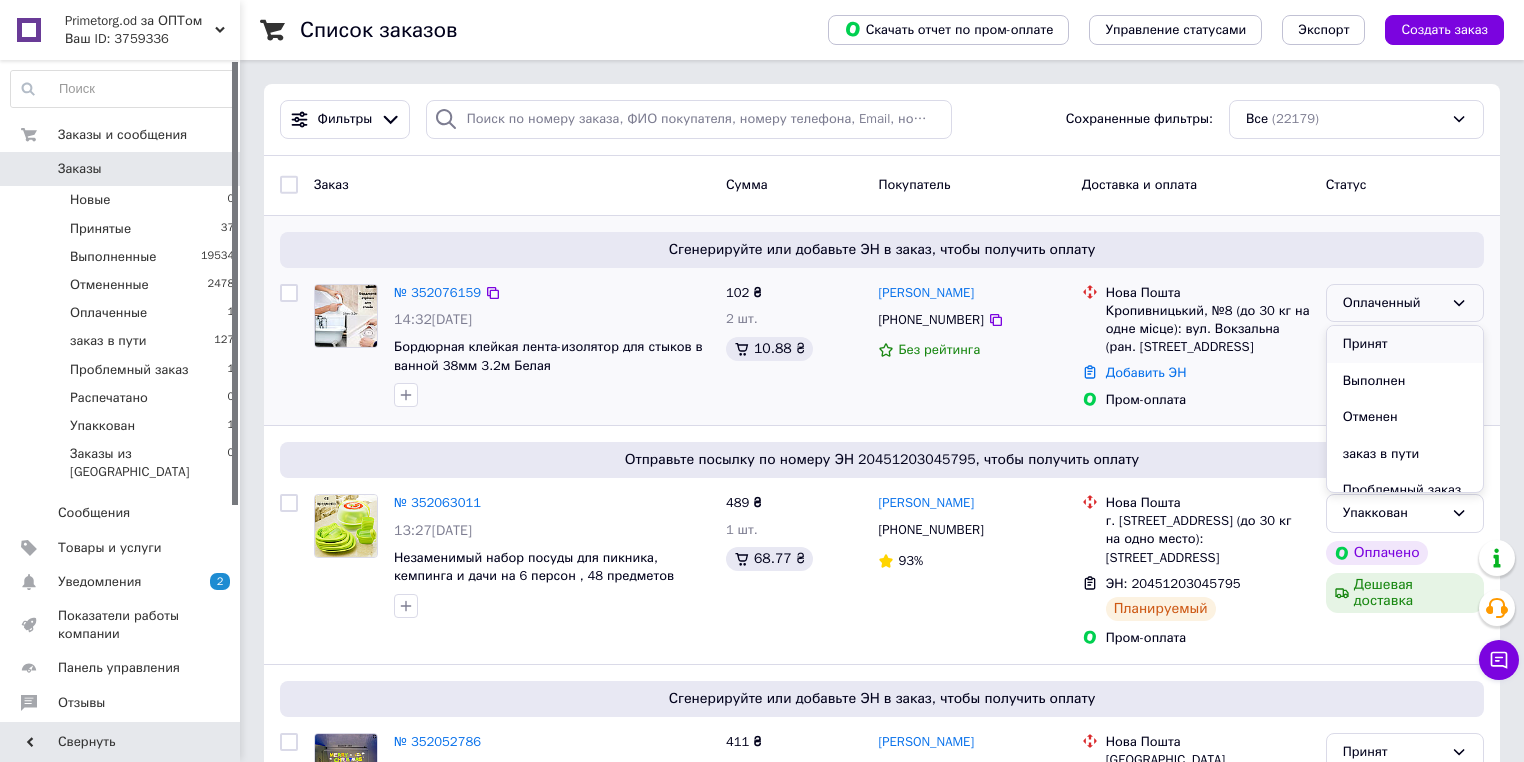 click on "Принят" at bounding box center (1405, 344) 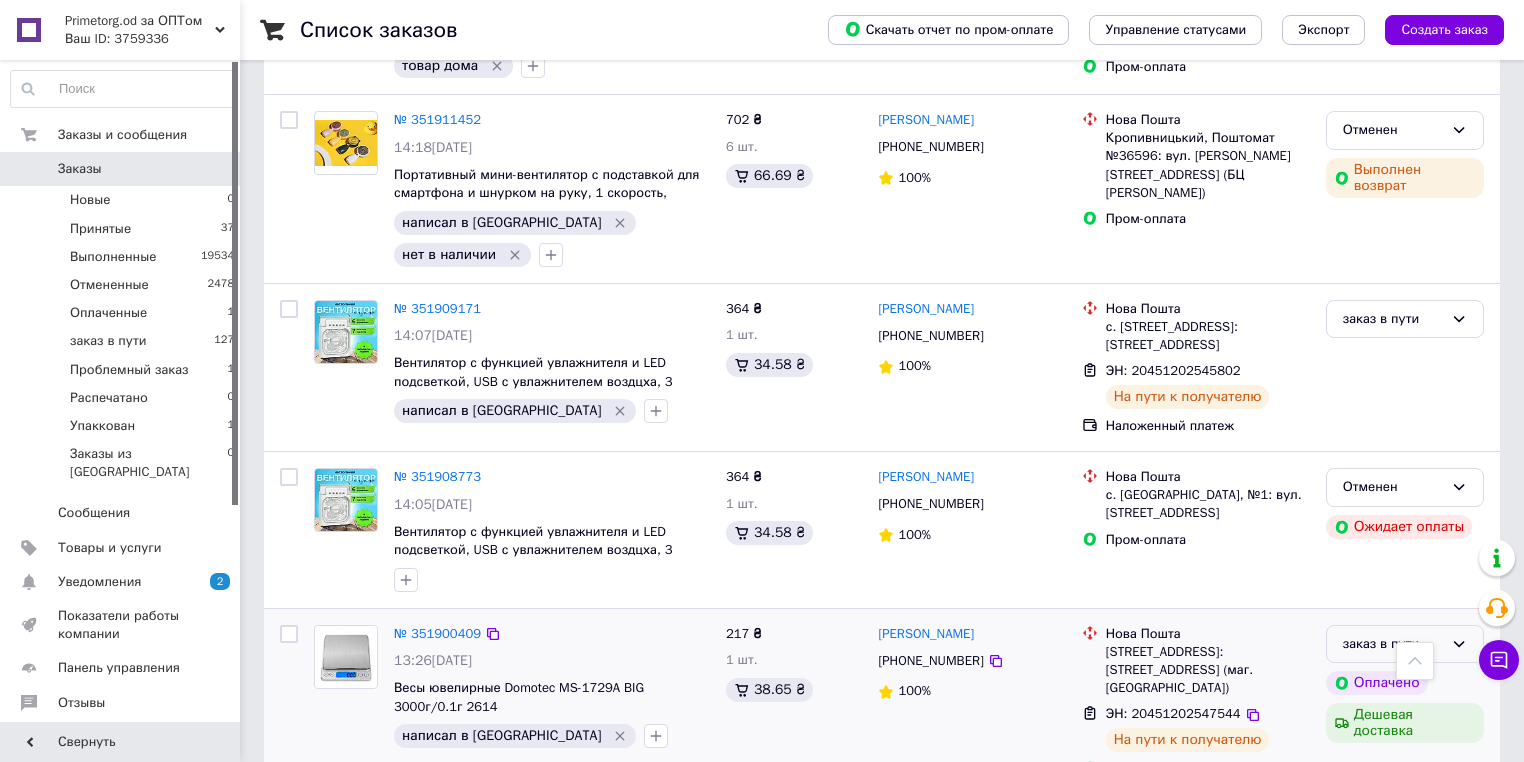 scroll, scrollTop: 8800, scrollLeft: 0, axis: vertical 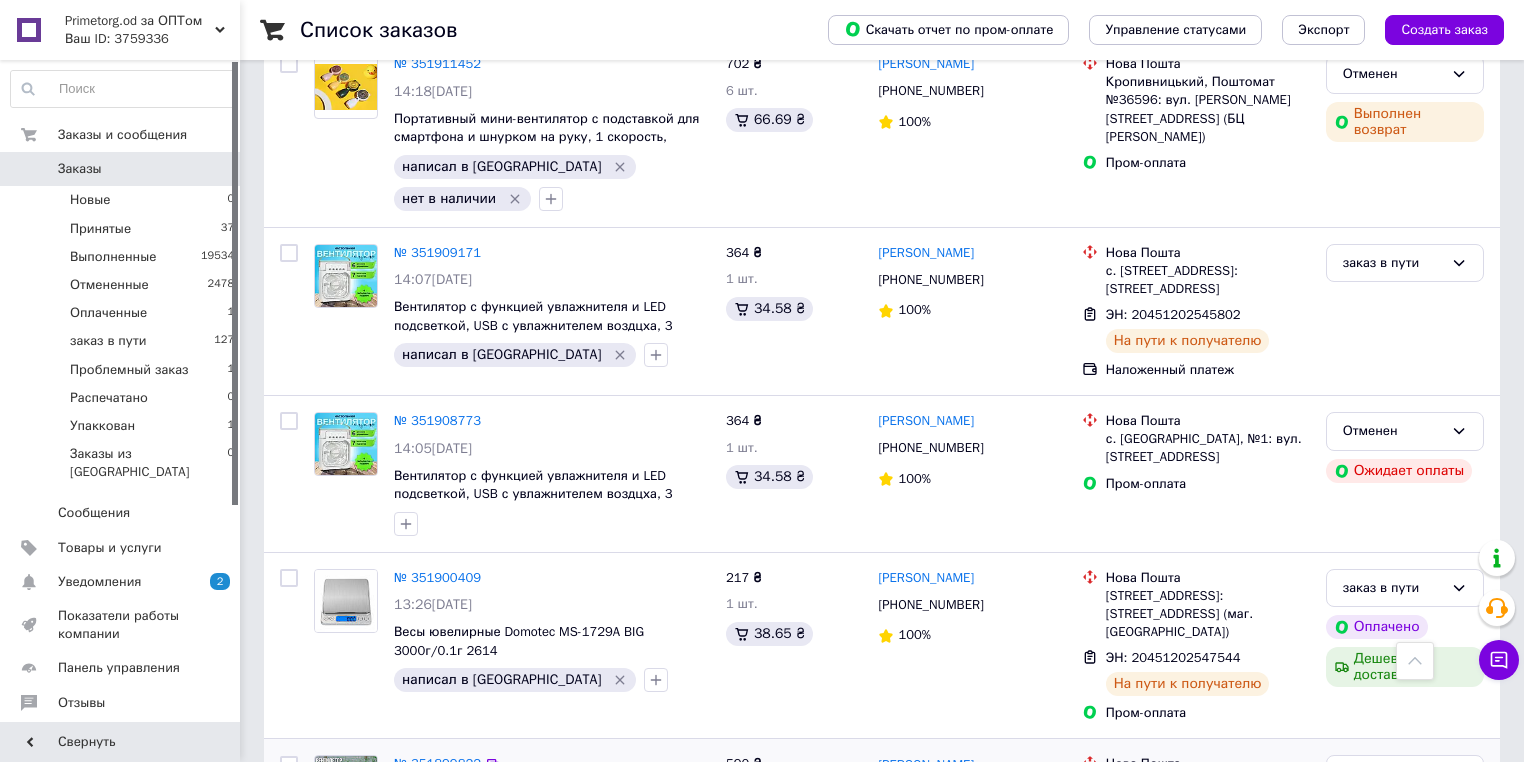 click on "№ 351899822" at bounding box center (437, 763) 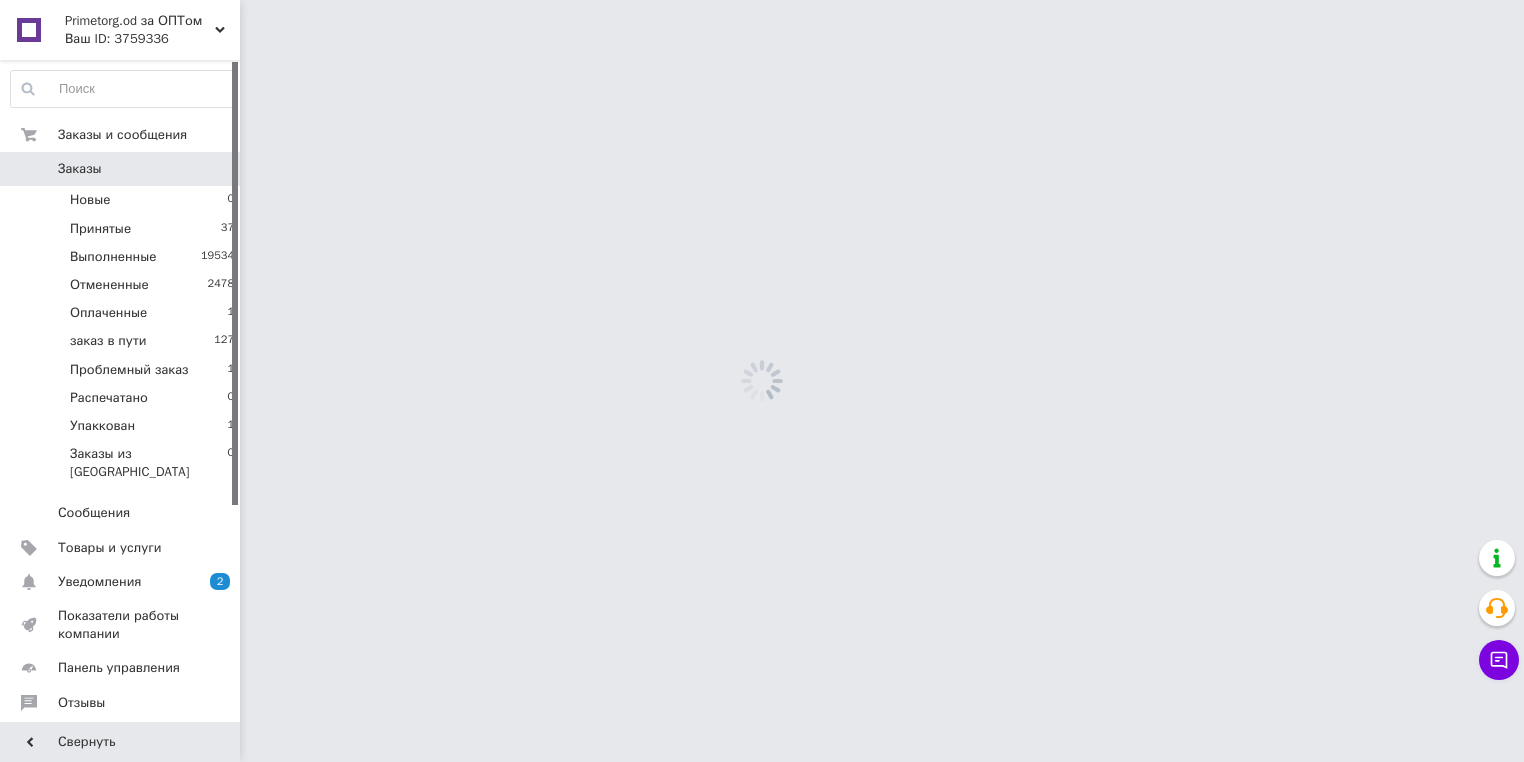 scroll, scrollTop: 0, scrollLeft: 0, axis: both 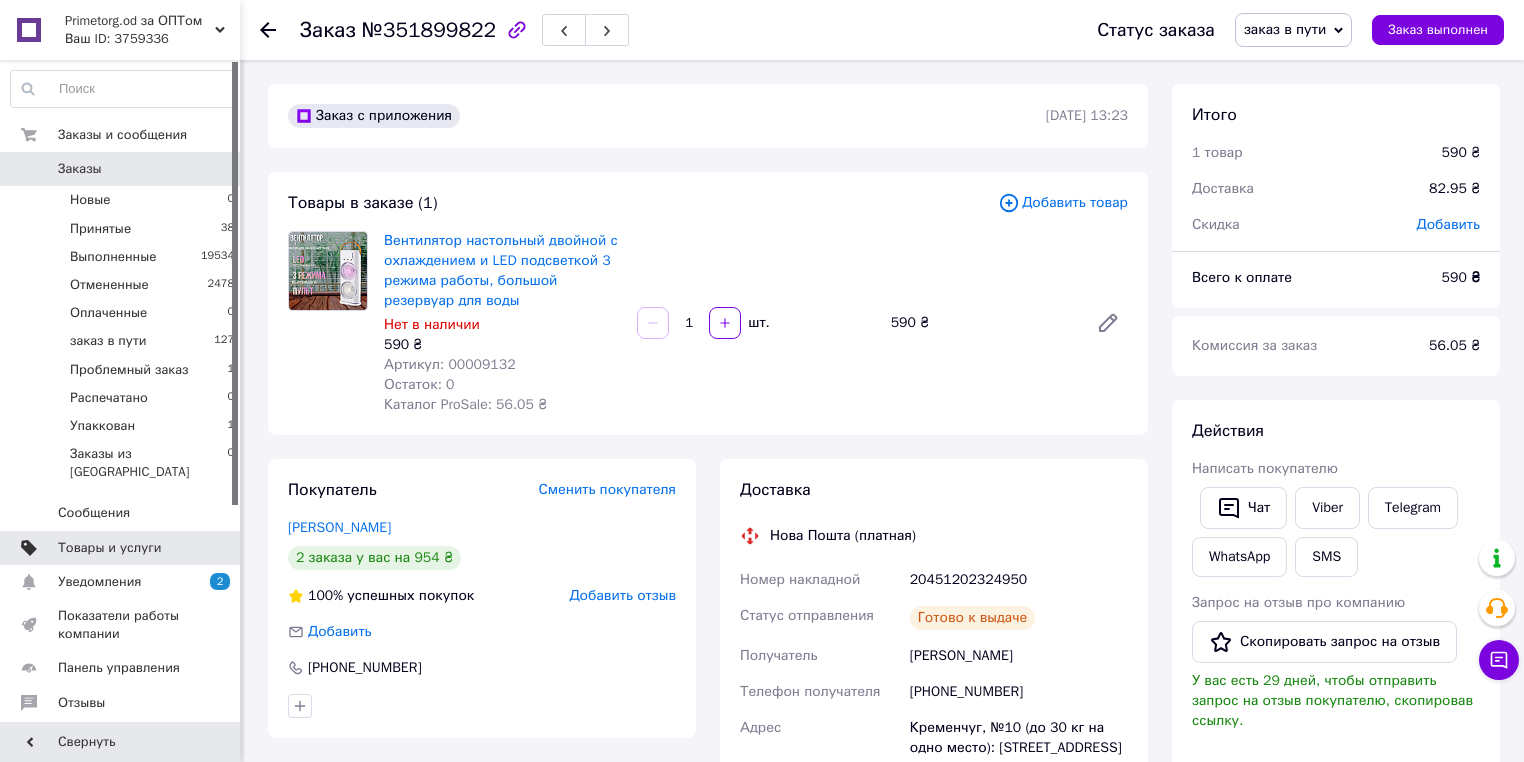 click on "Товары и услуги" at bounding box center (110, 548) 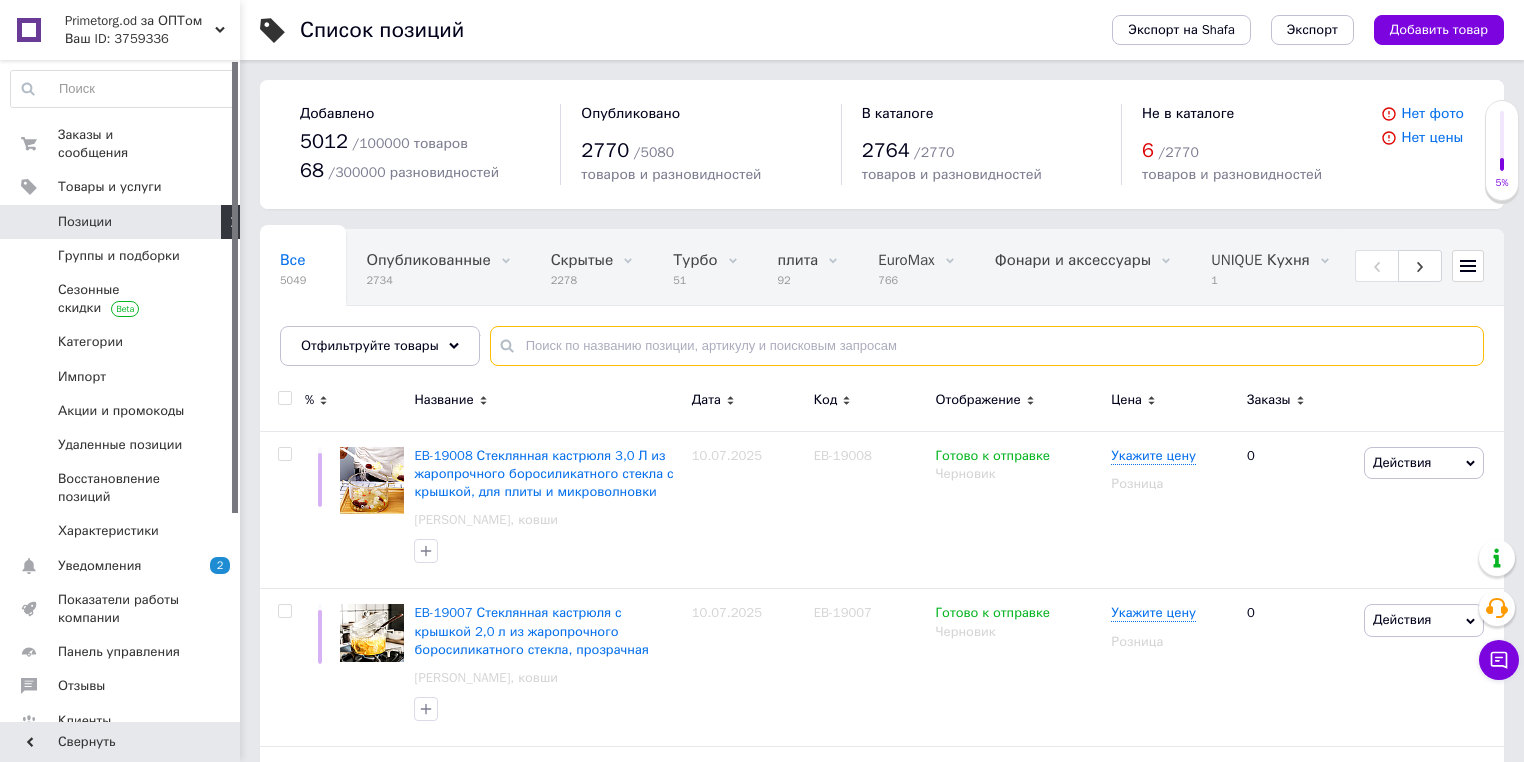 click at bounding box center [987, 346] 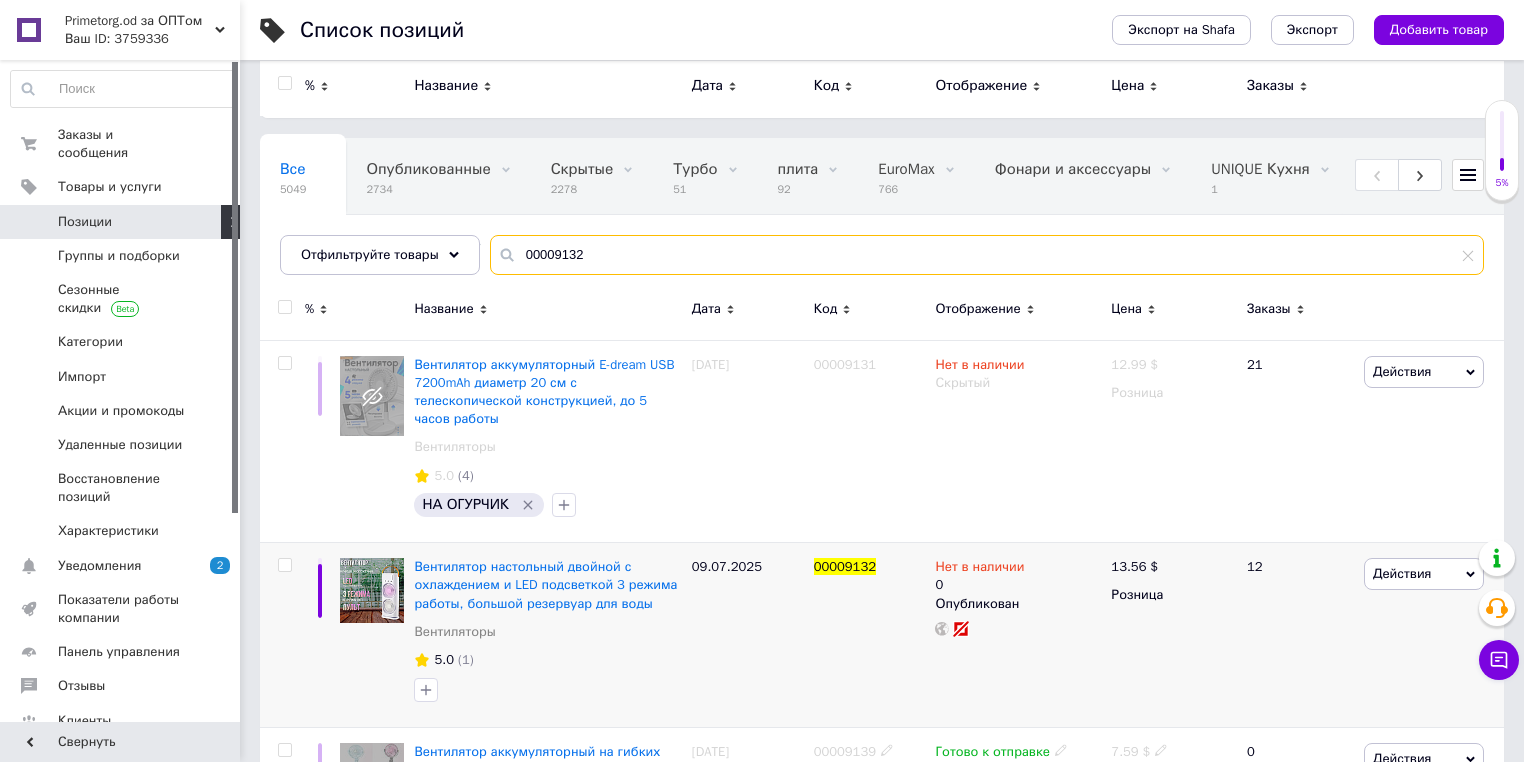 scroll, scrollTop: 74, scrollLeft: 0, axis: vertical 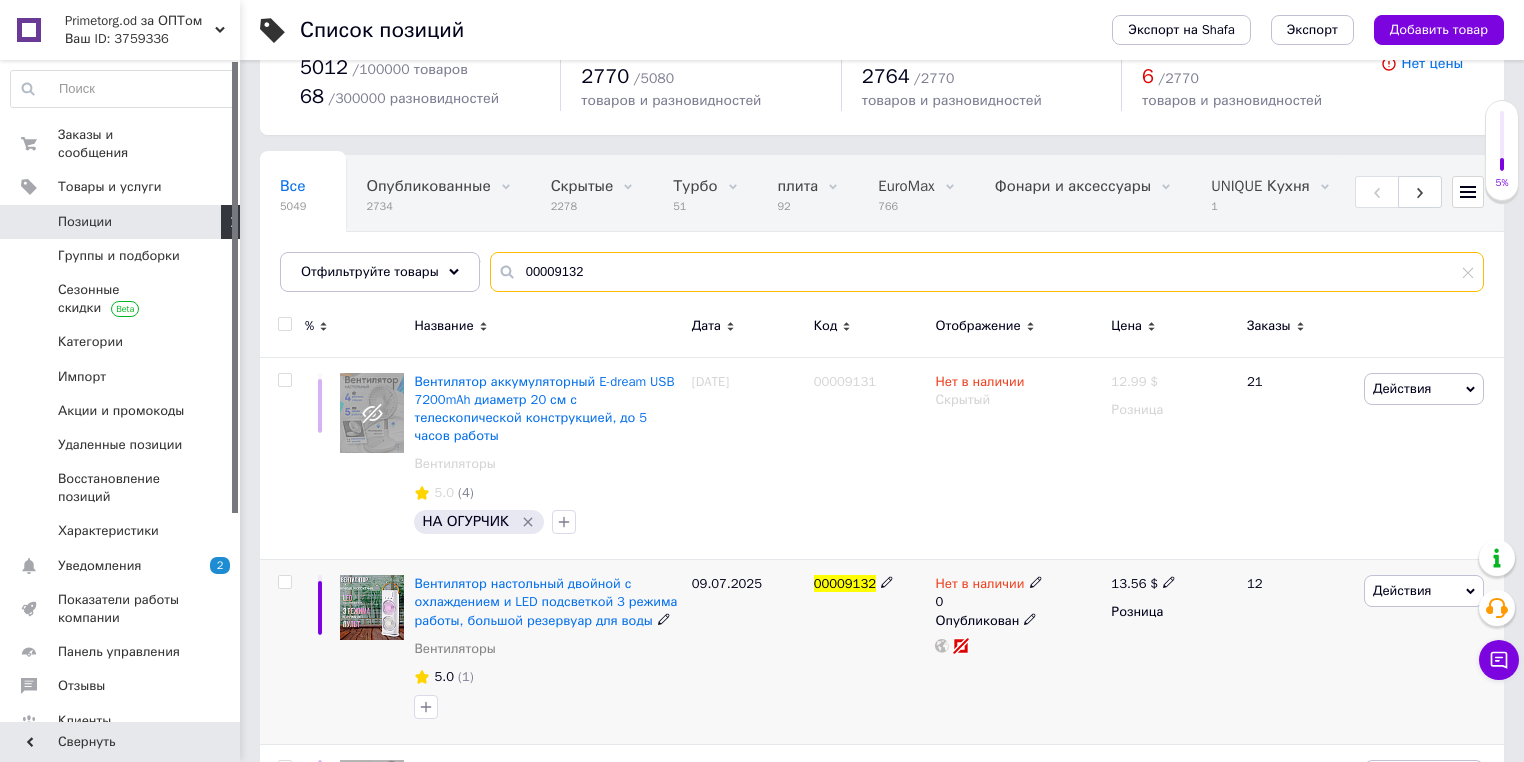 type on "00009132" 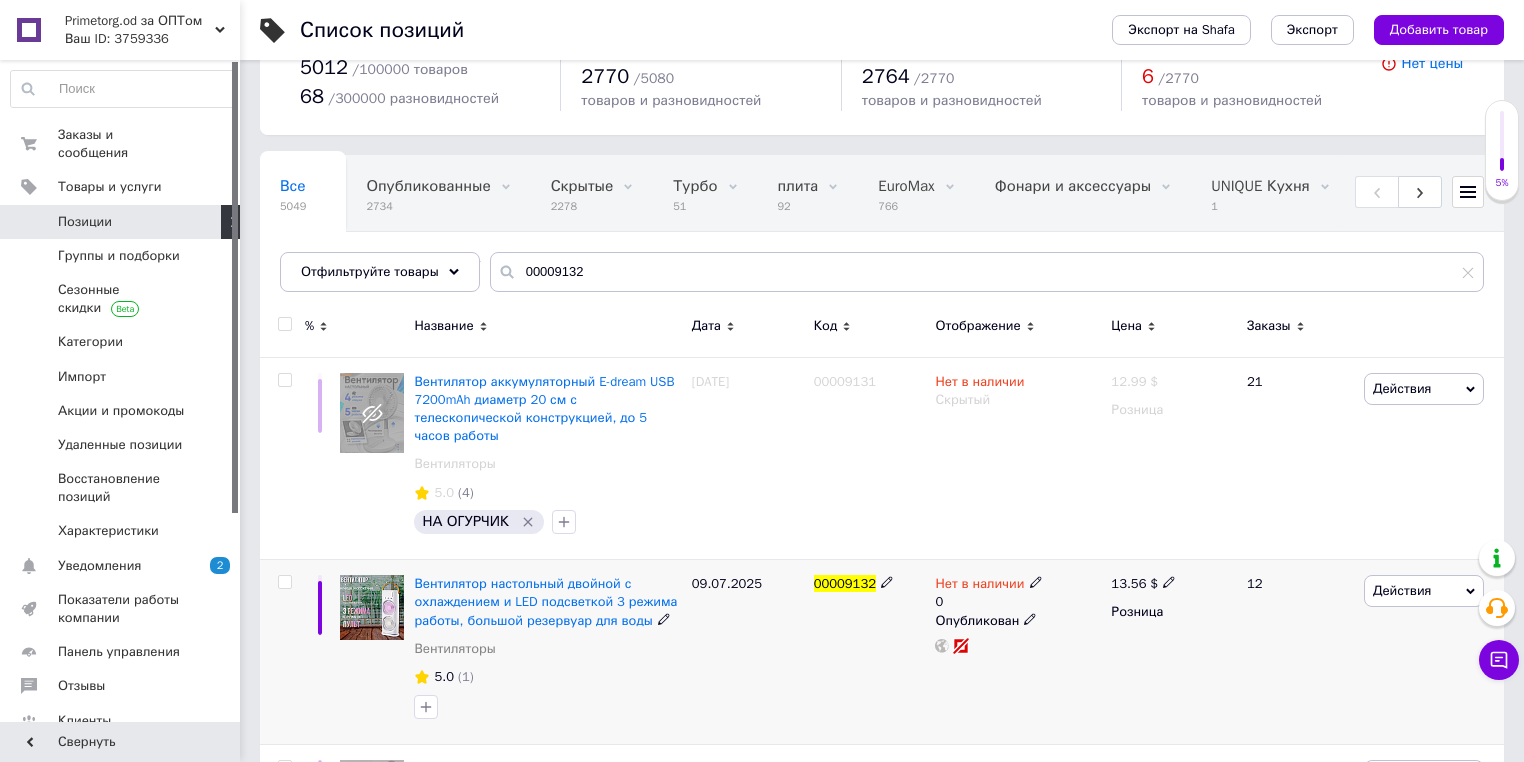 click 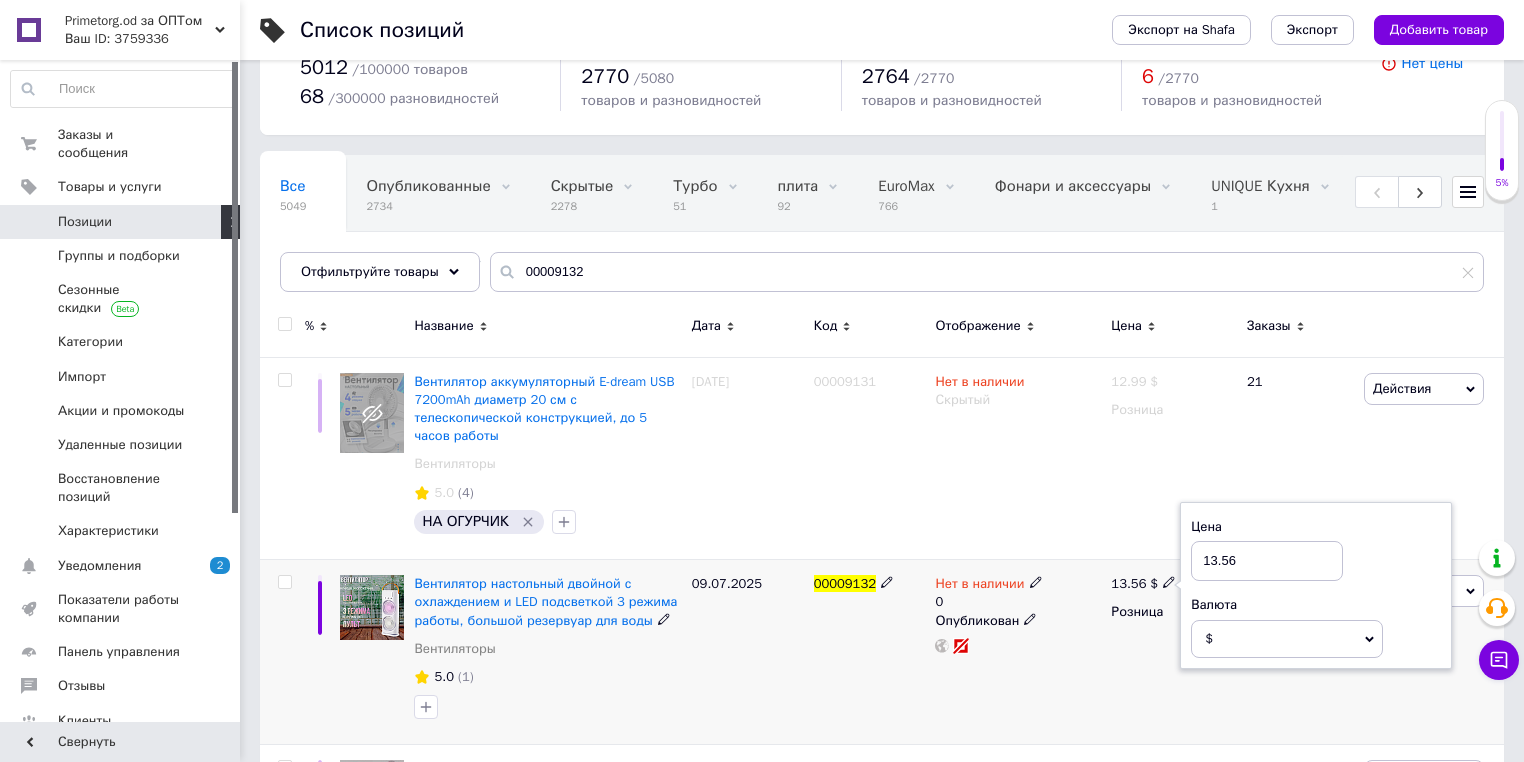 click on "13.56" at bounding box center [1267, 561] 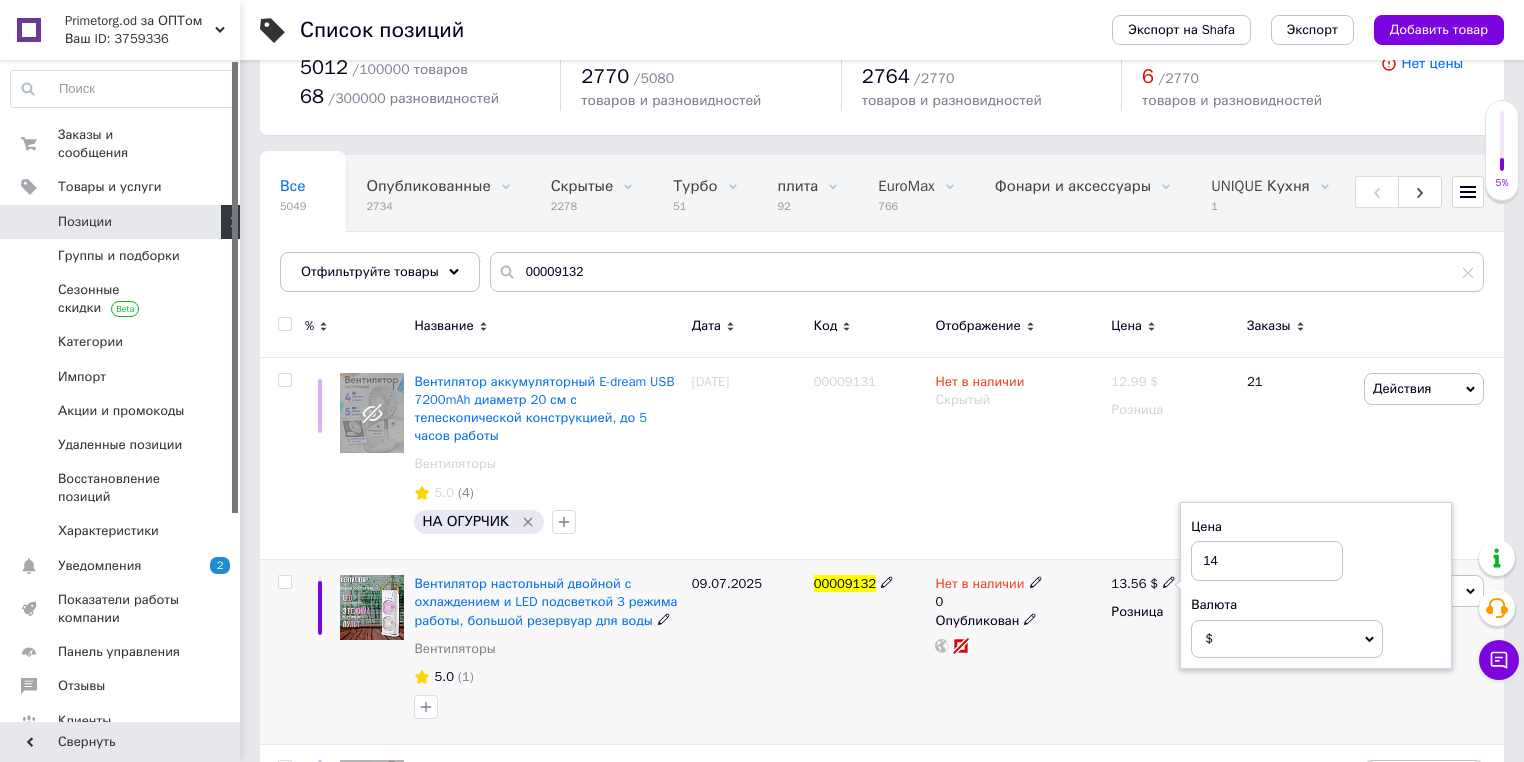 type on "14" 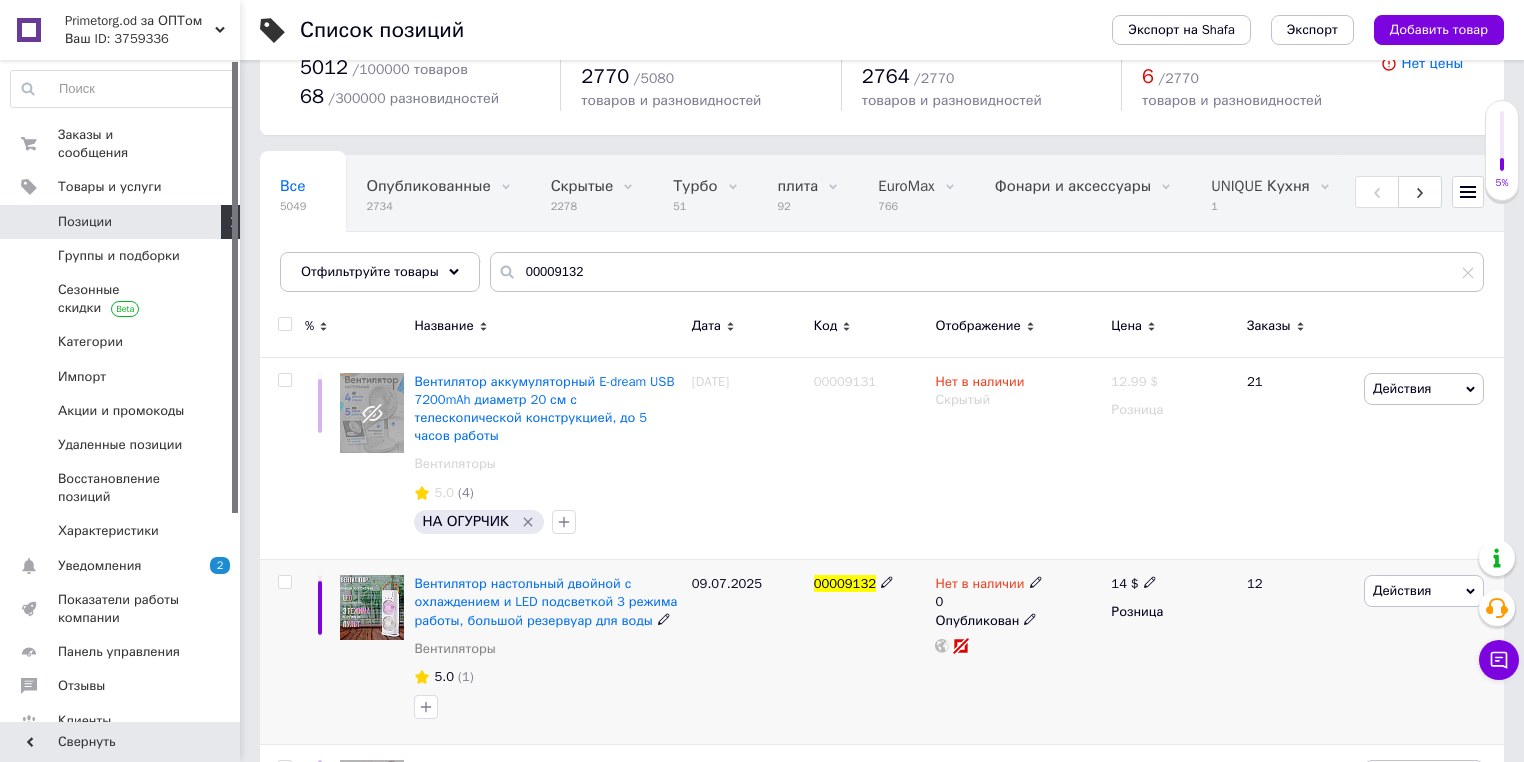 click 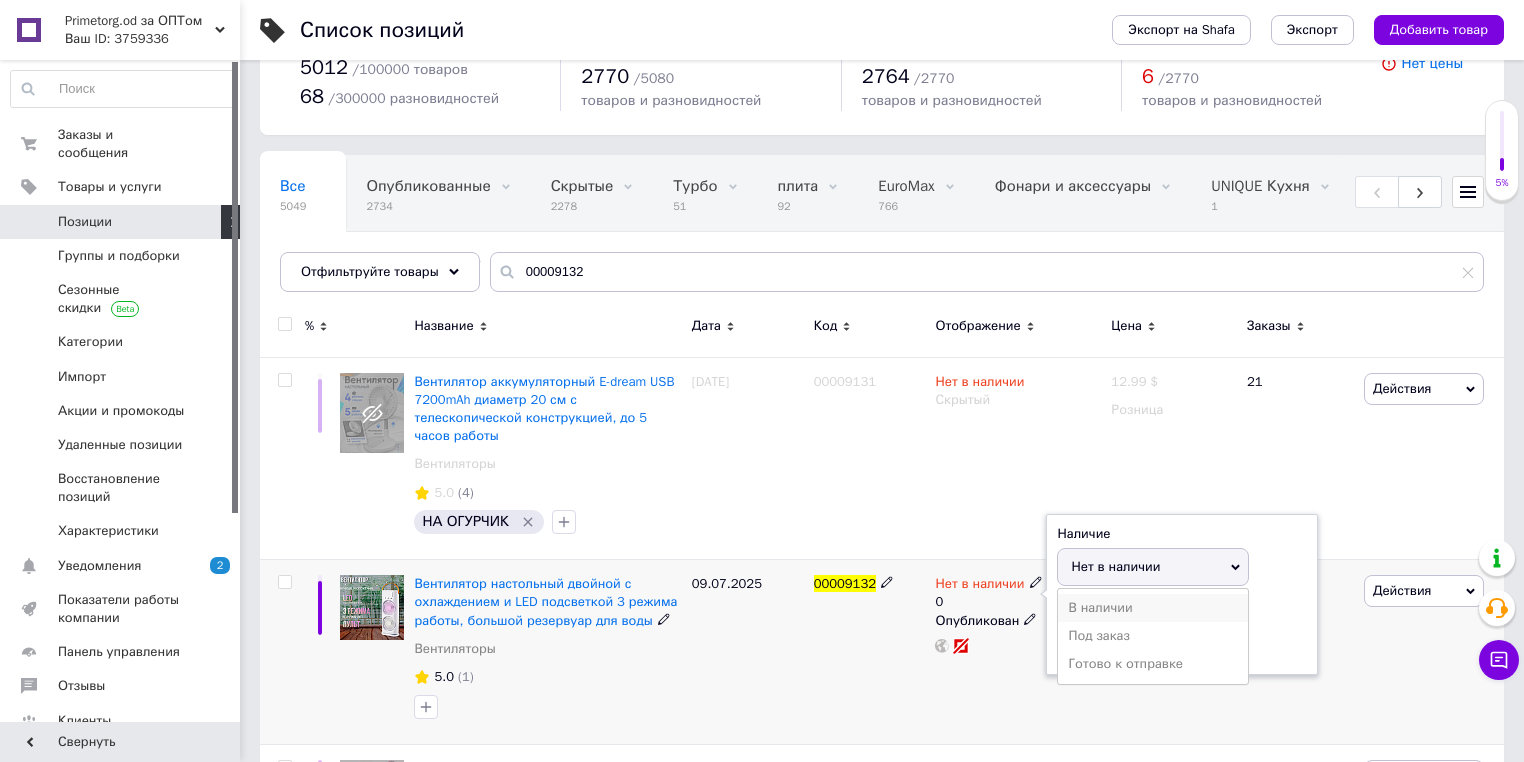 click on "В наличии" at bounding box center (1153, 608) 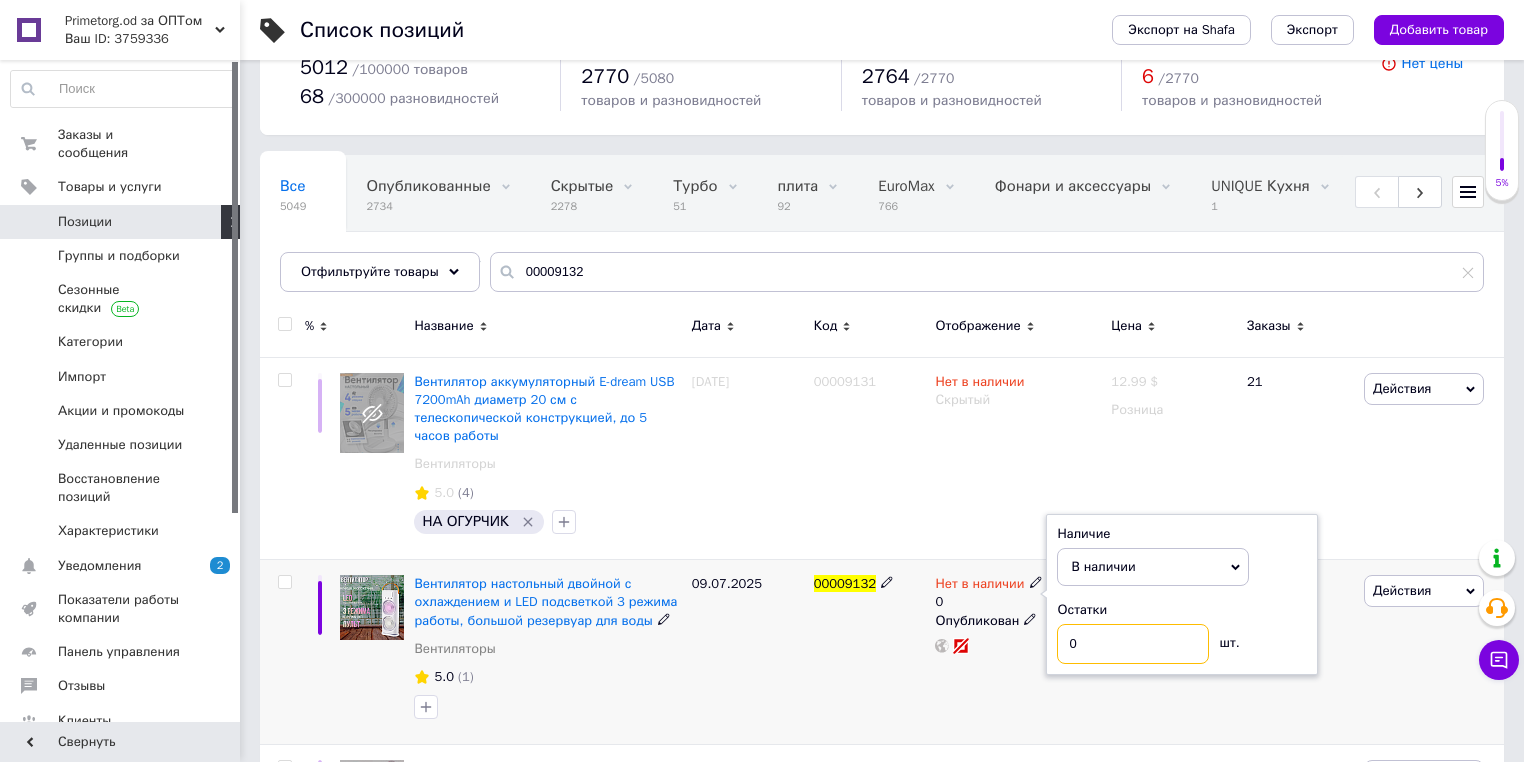click on "0" at bounding box center [1133, 644] 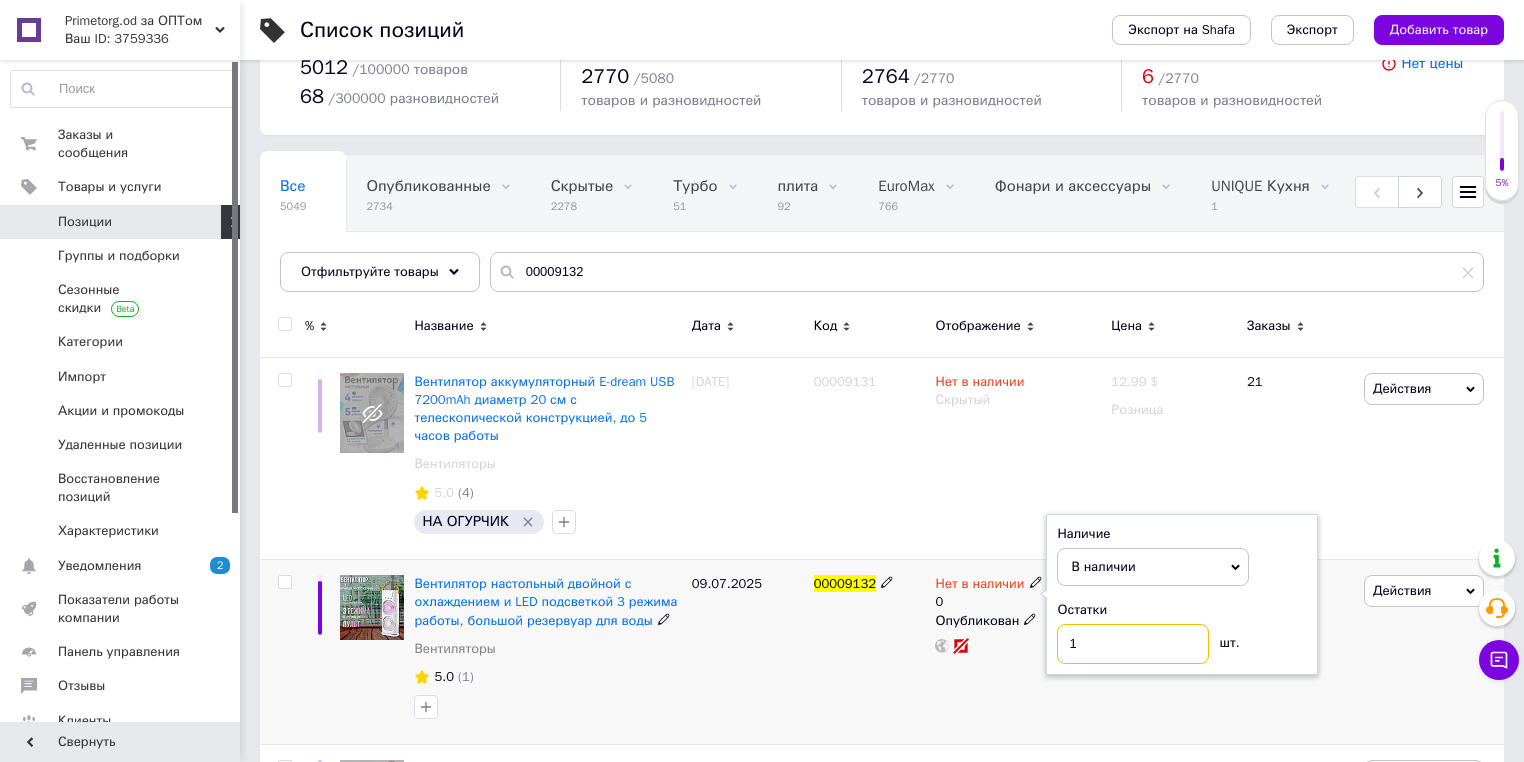 type on "1" 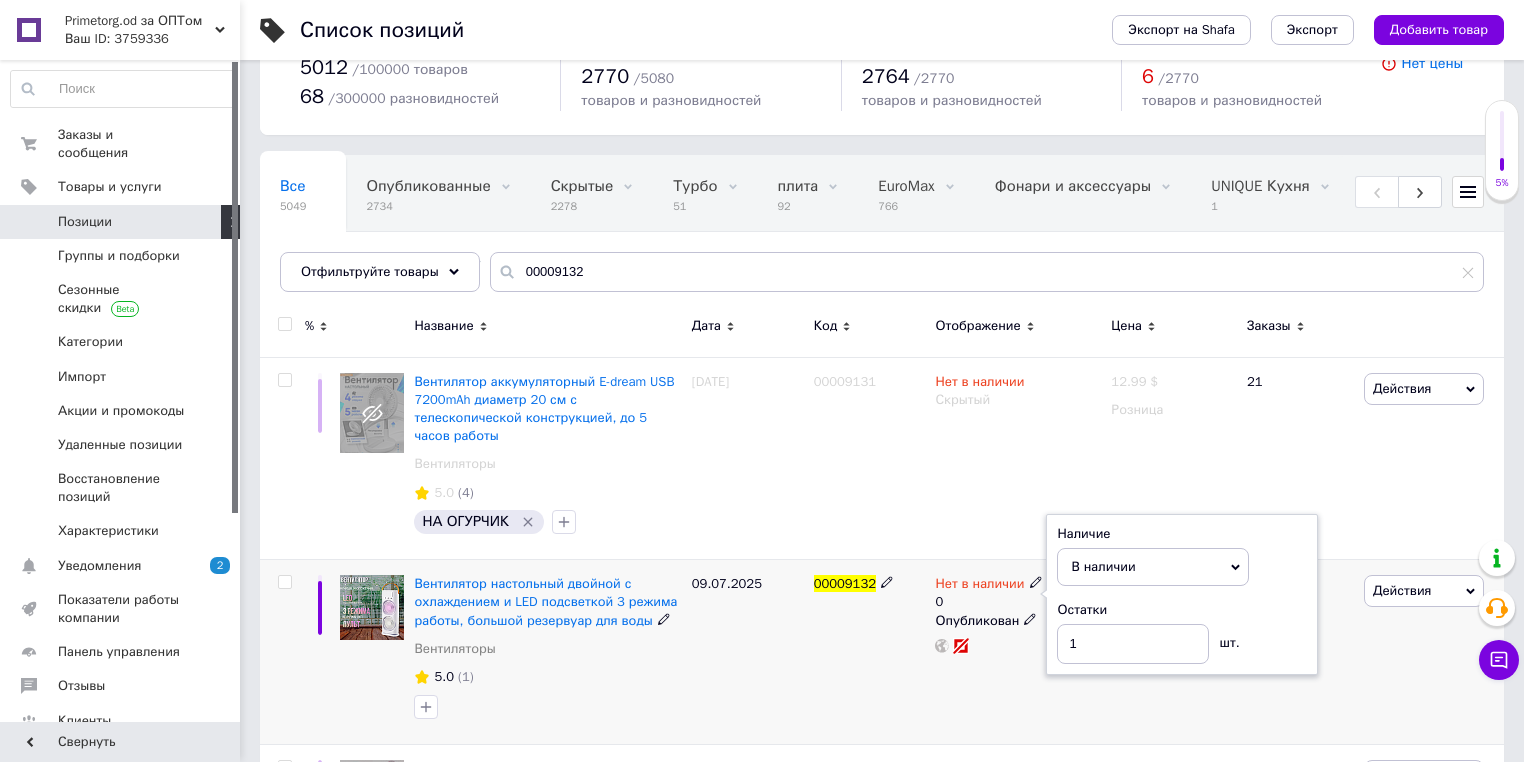 click on "00009132" at bounding box center (870, 652) 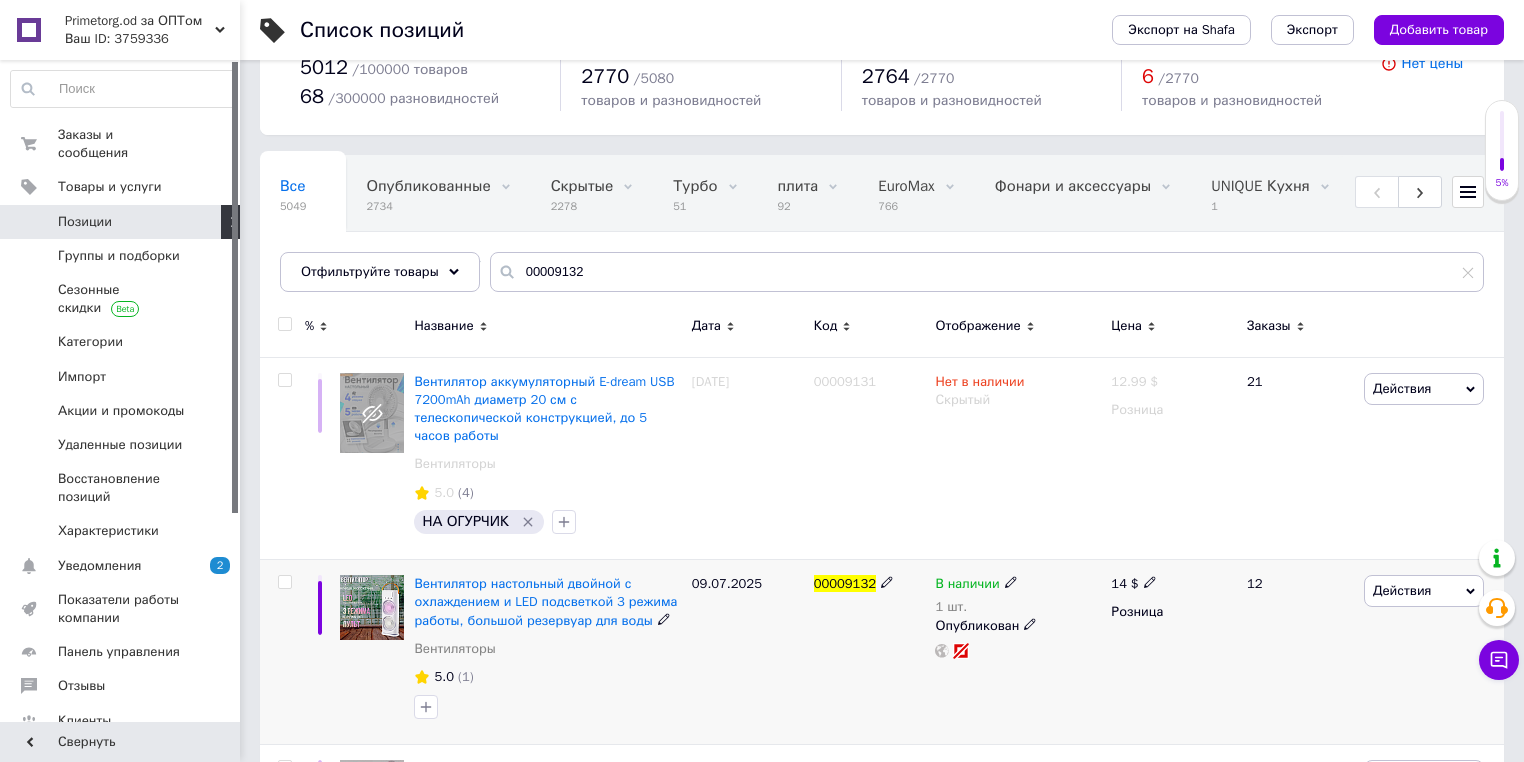 click 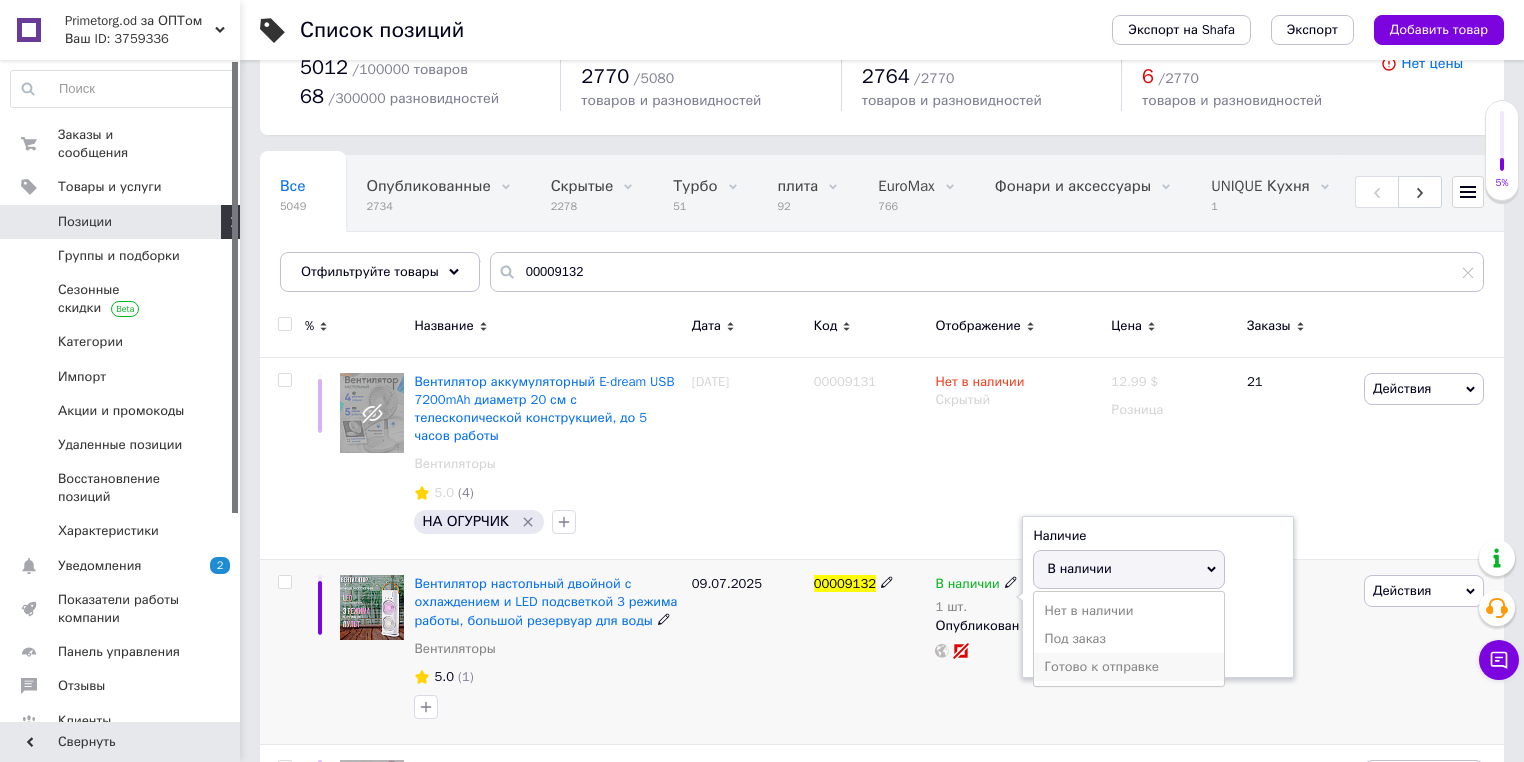 click on "Готово к отправке" at bounding box center [1129, 667] 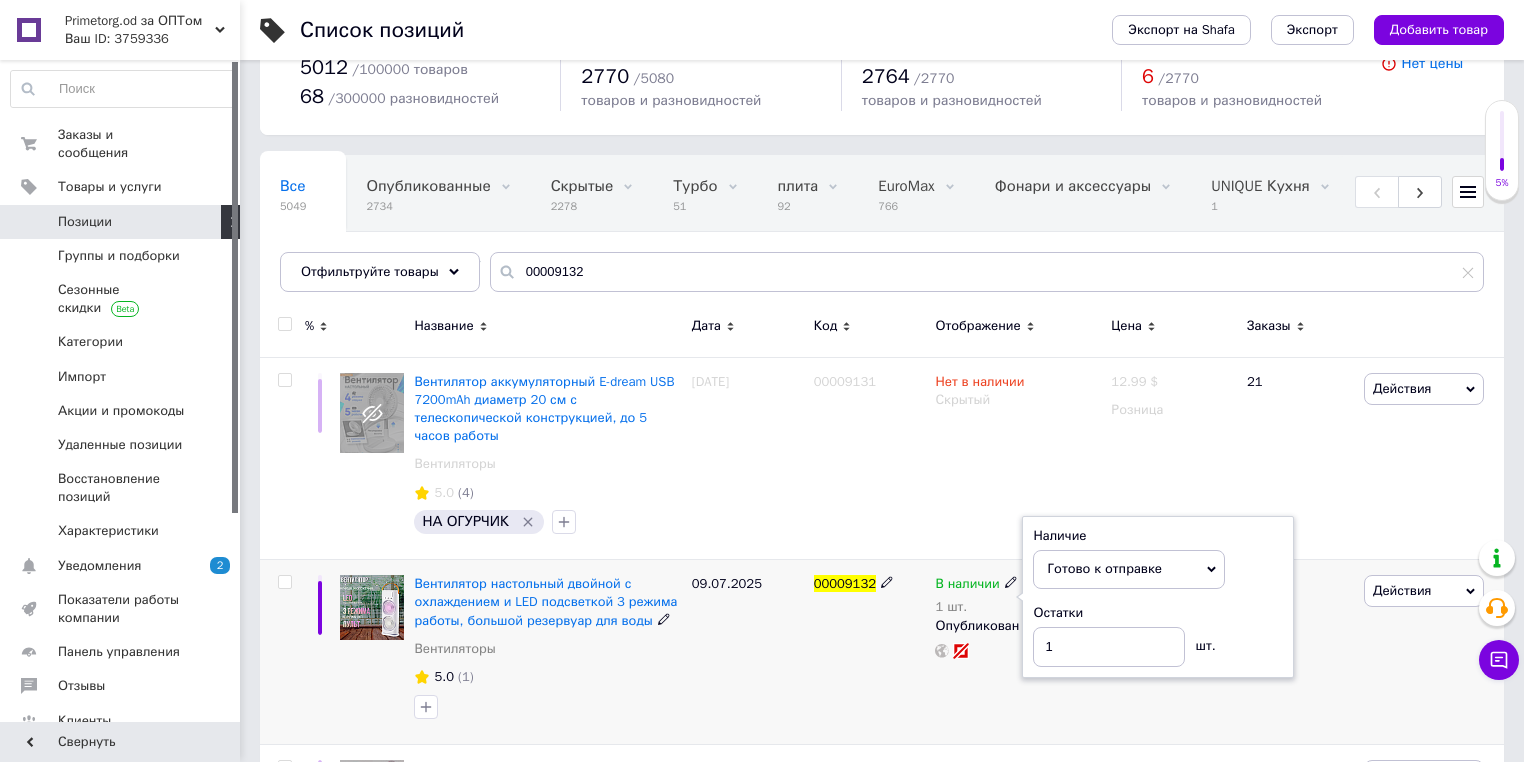 click on "09.07.2025" at bounding box center [748, 652] 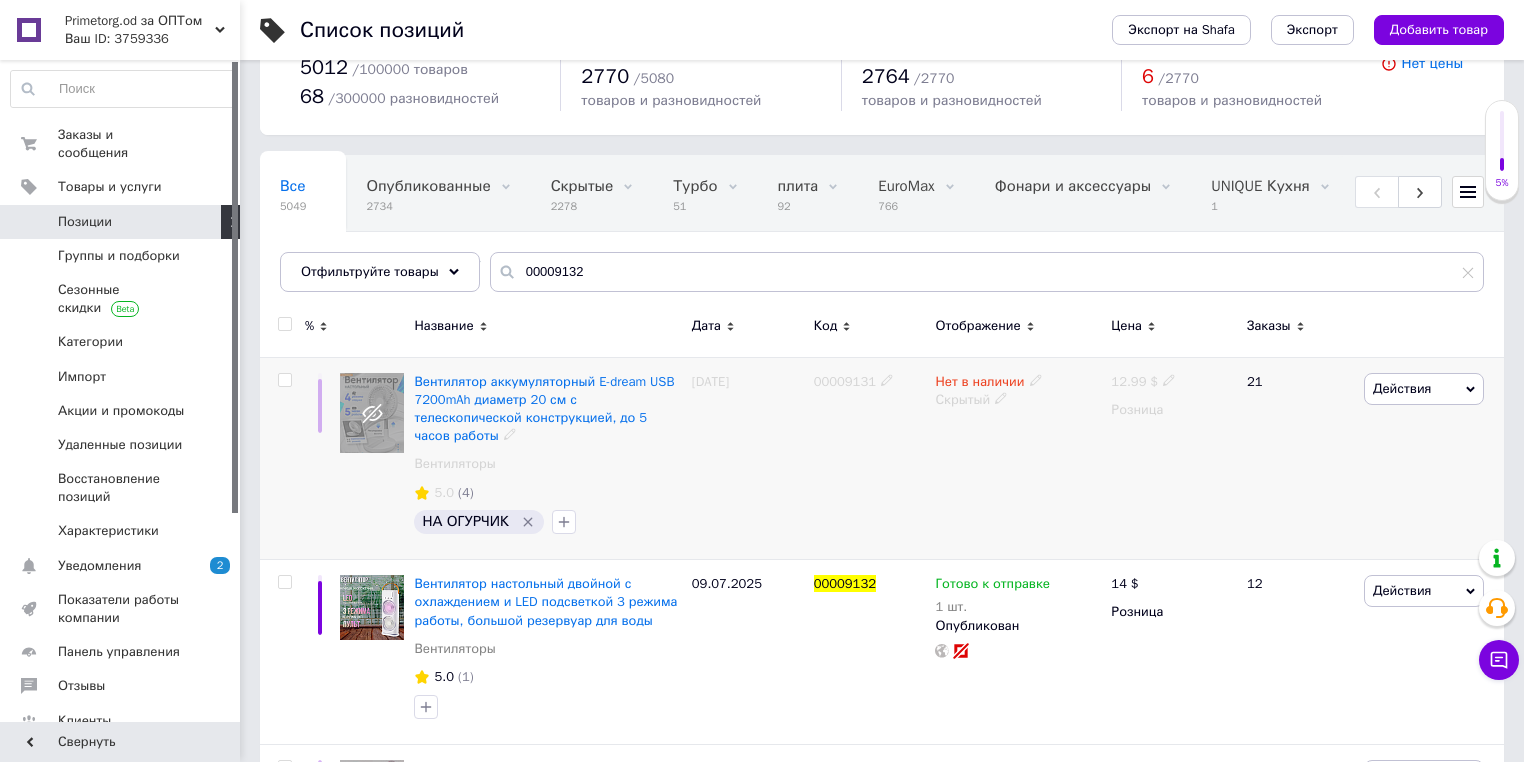 click 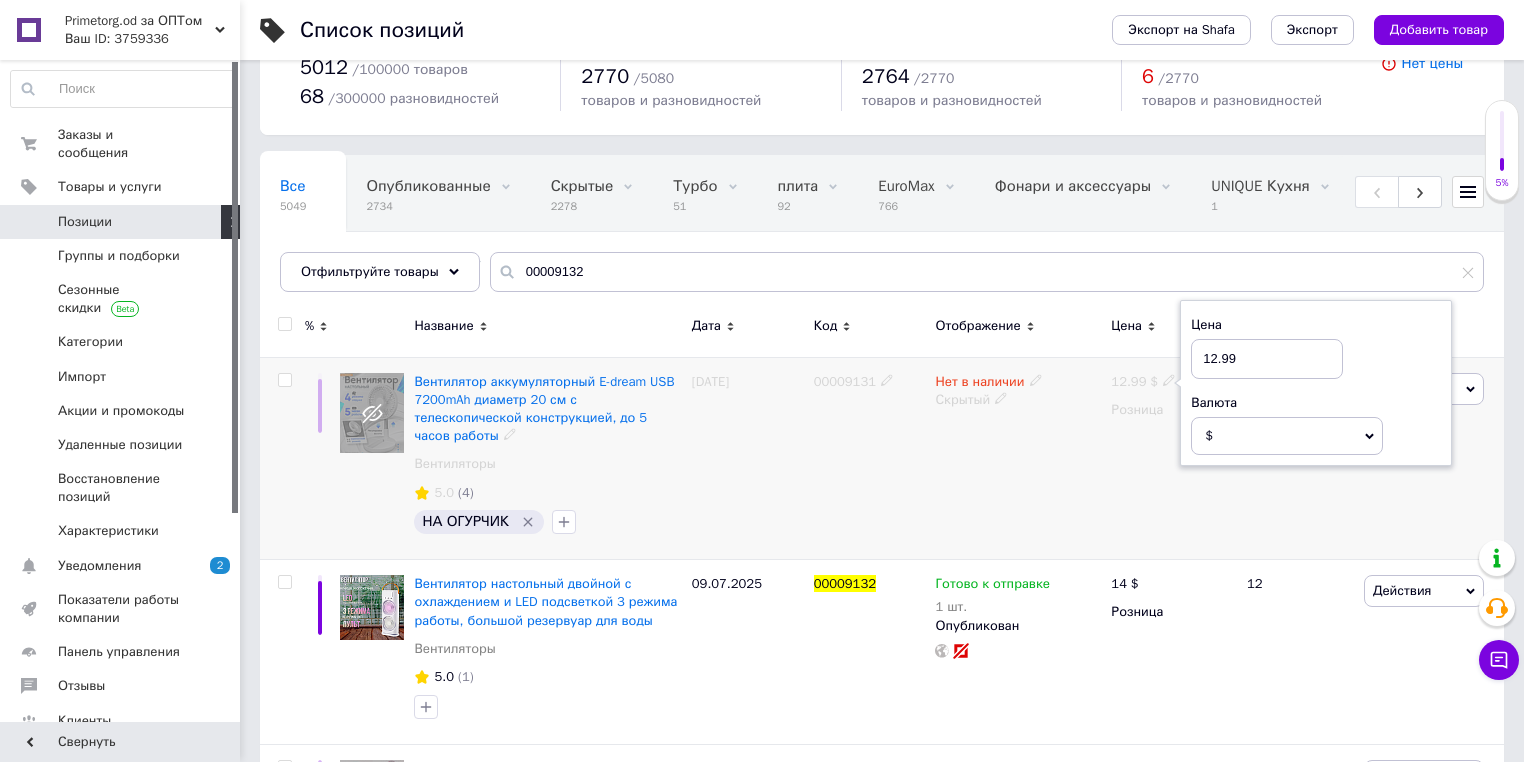 click on "12.99" at bounding box center (1267, 359) 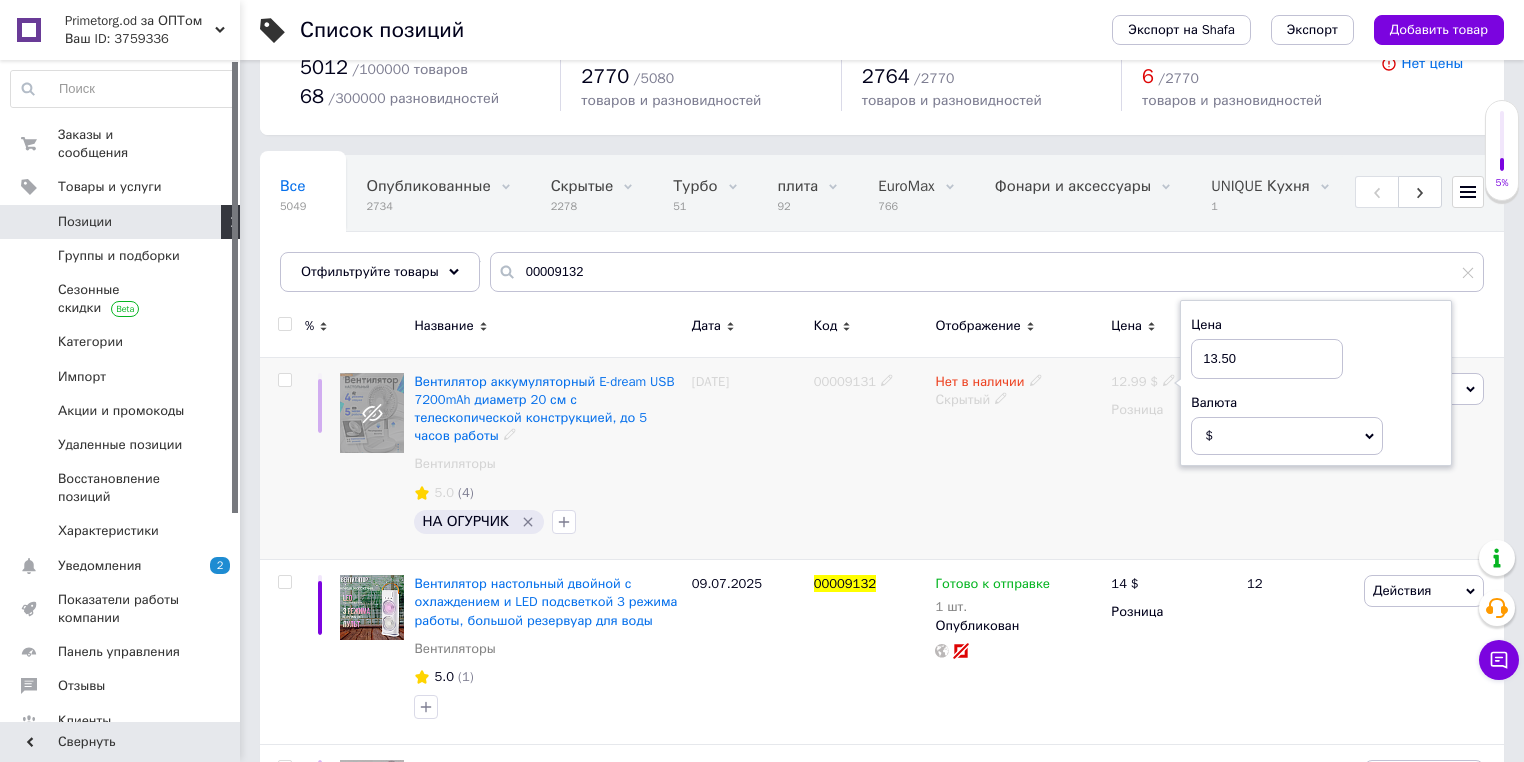type on "13.50" 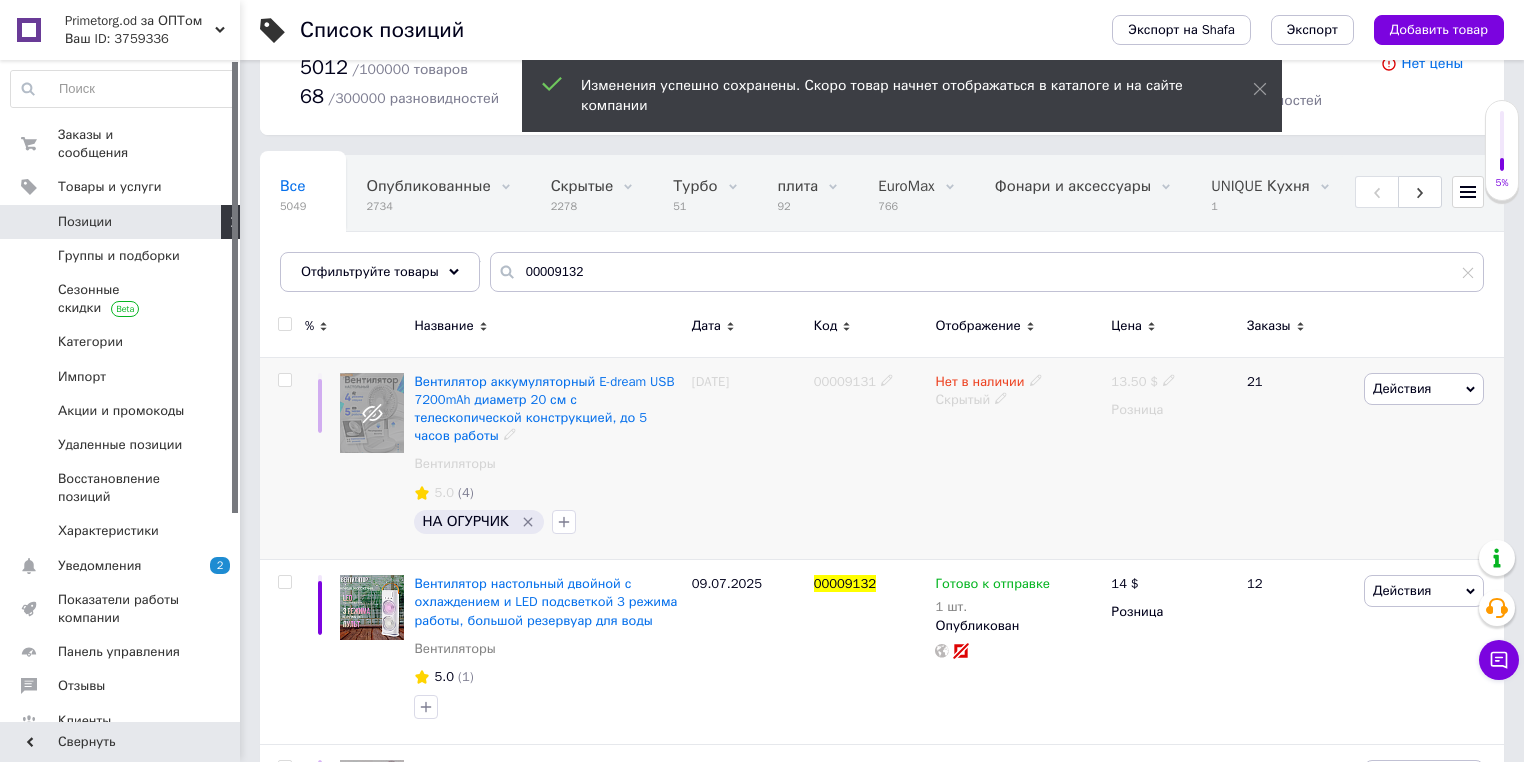 click 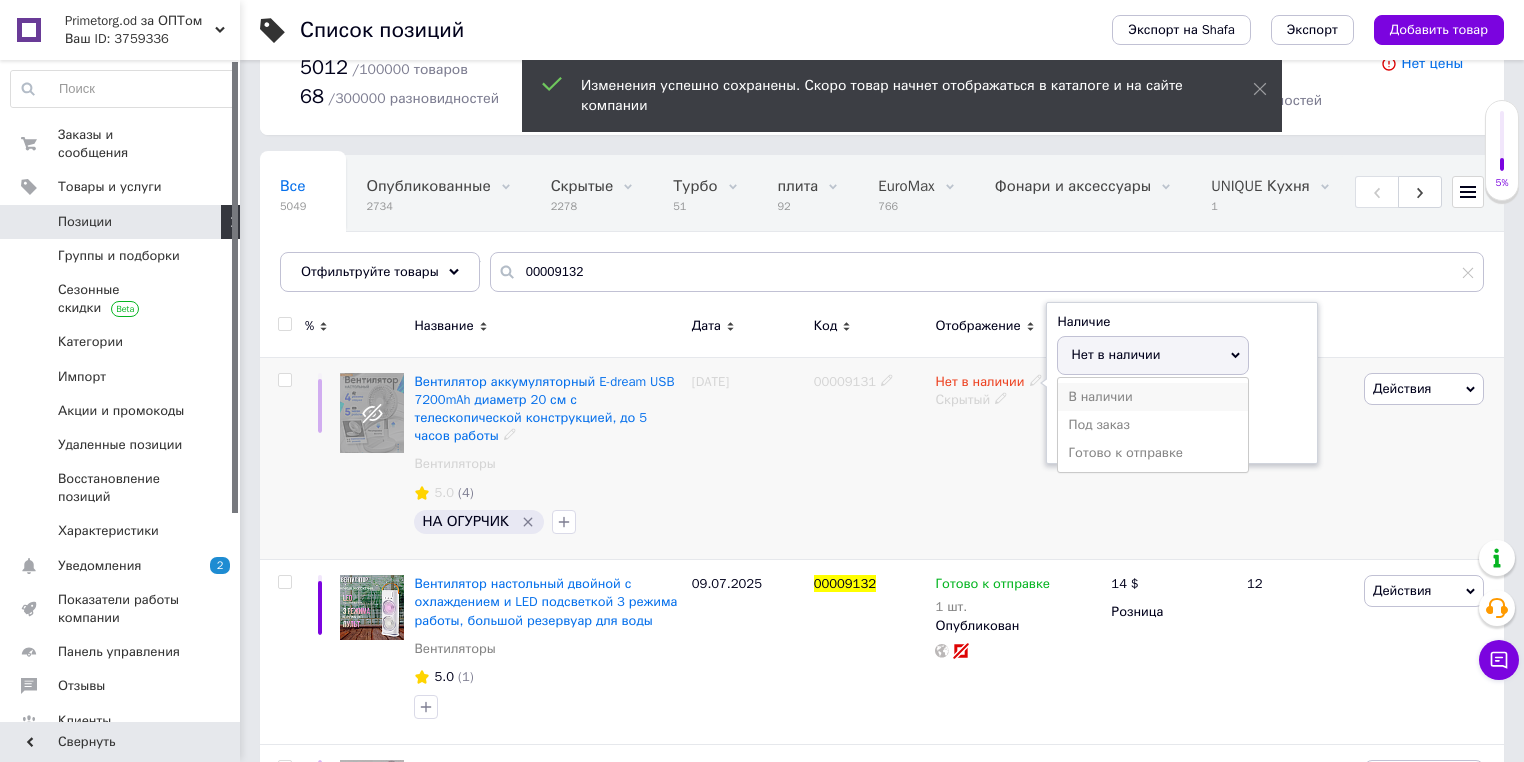 click on "В наличии" at bounding box center (1153, 397) 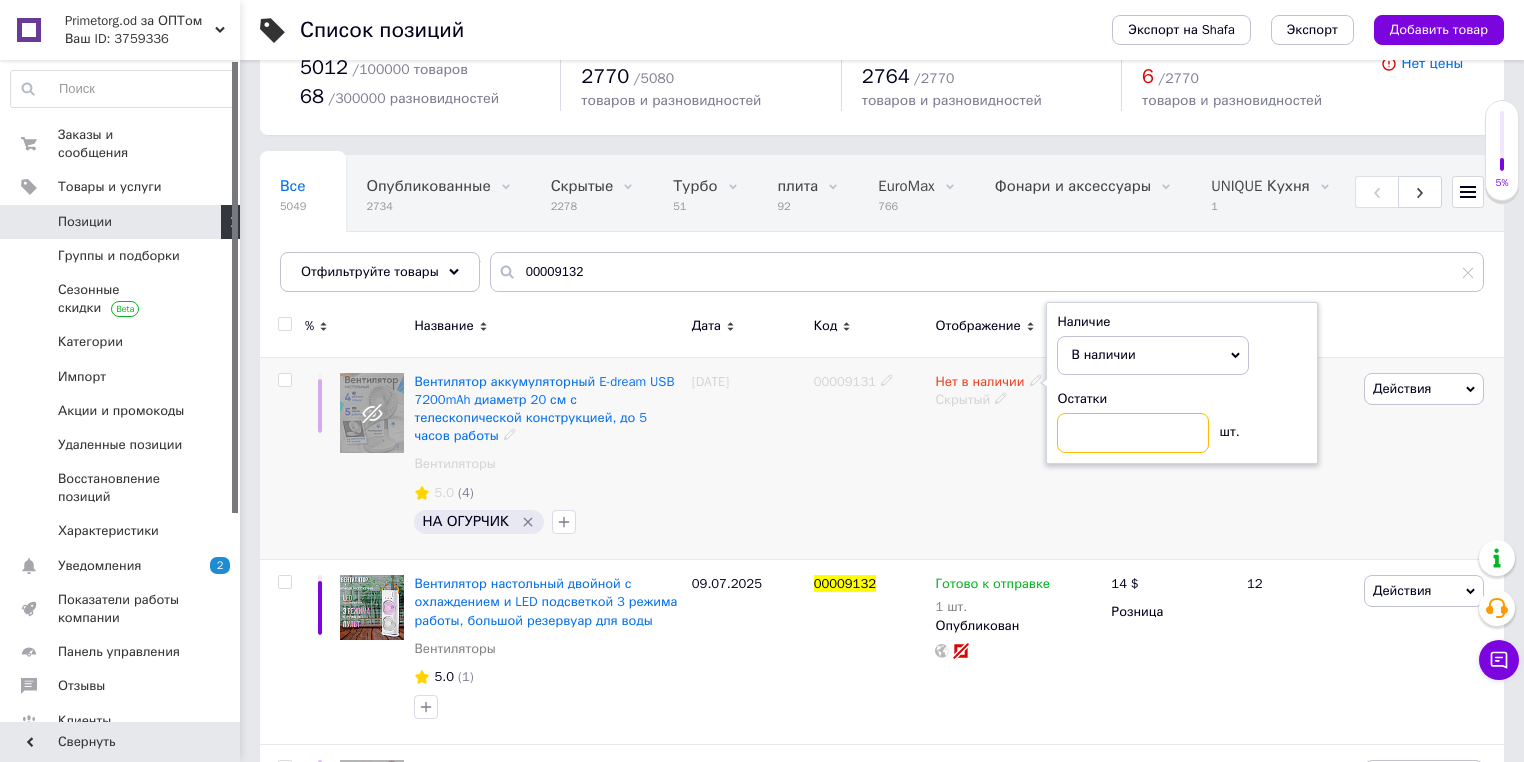 click at bounding box center (1133, 433) 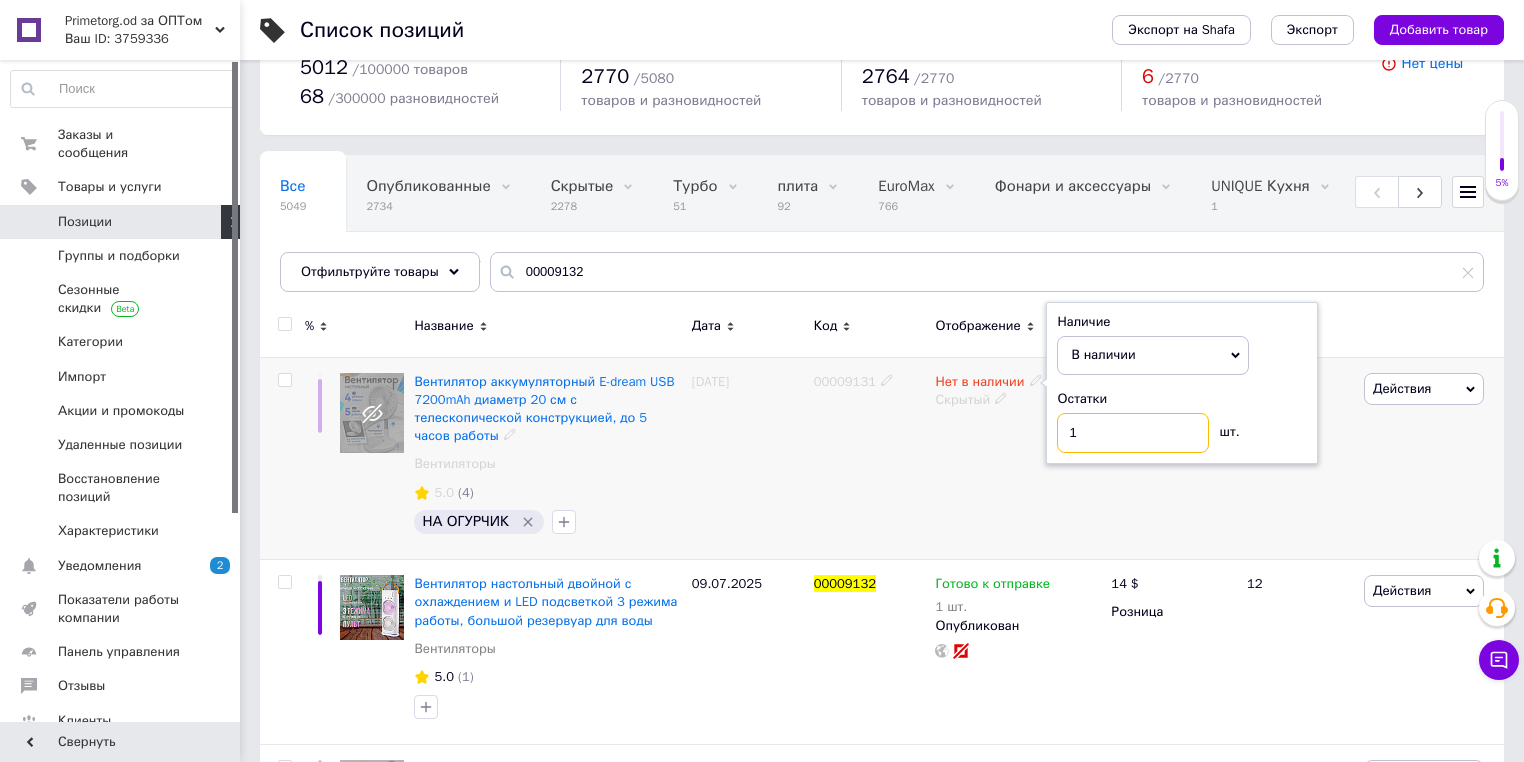 type on "1" 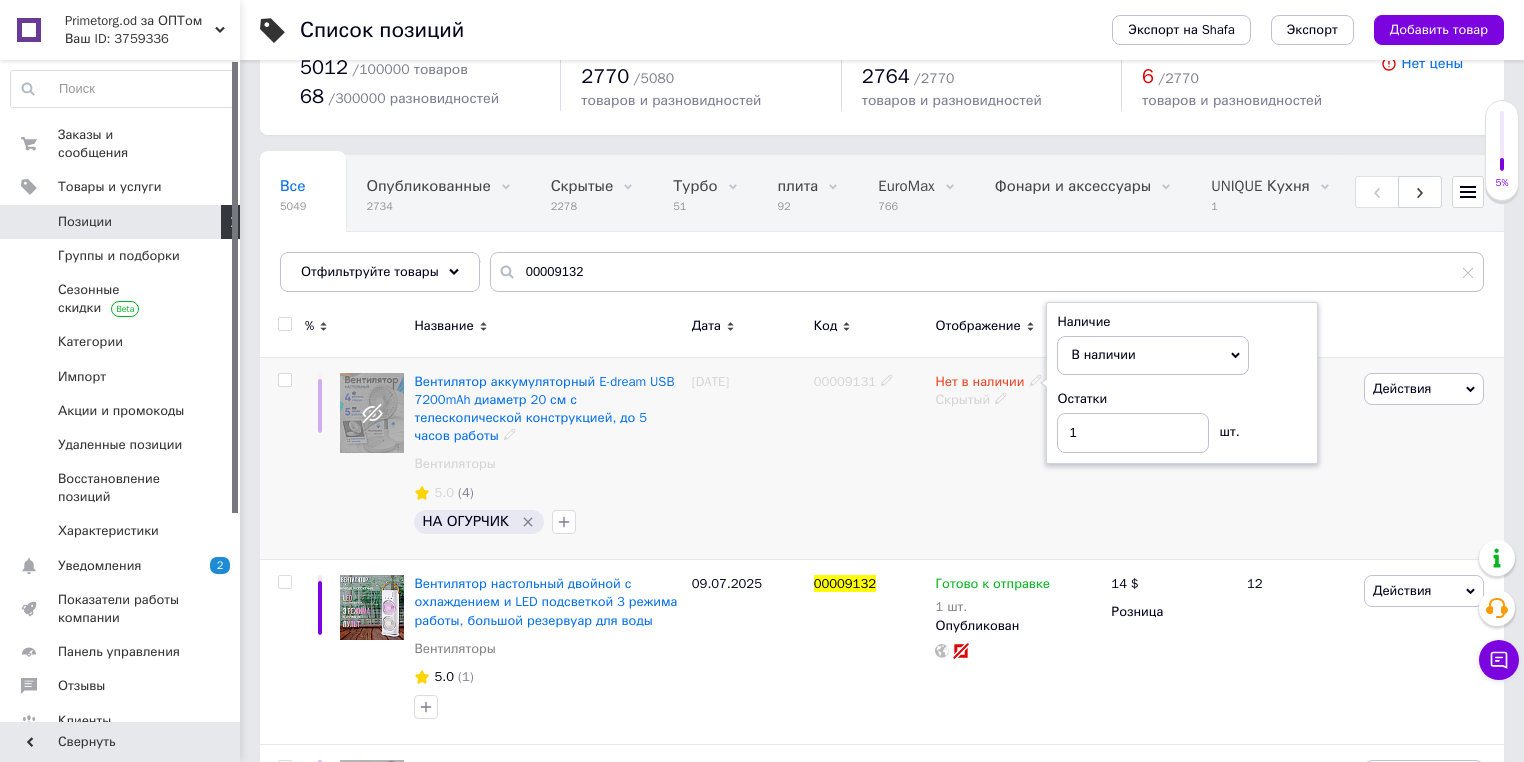 click on "Нет в наличии Наличие В наличии Нет в наличии Под заказ Готово к отправке Остатки 1 шт. Скрытый" at bounding box center [1018, 458] 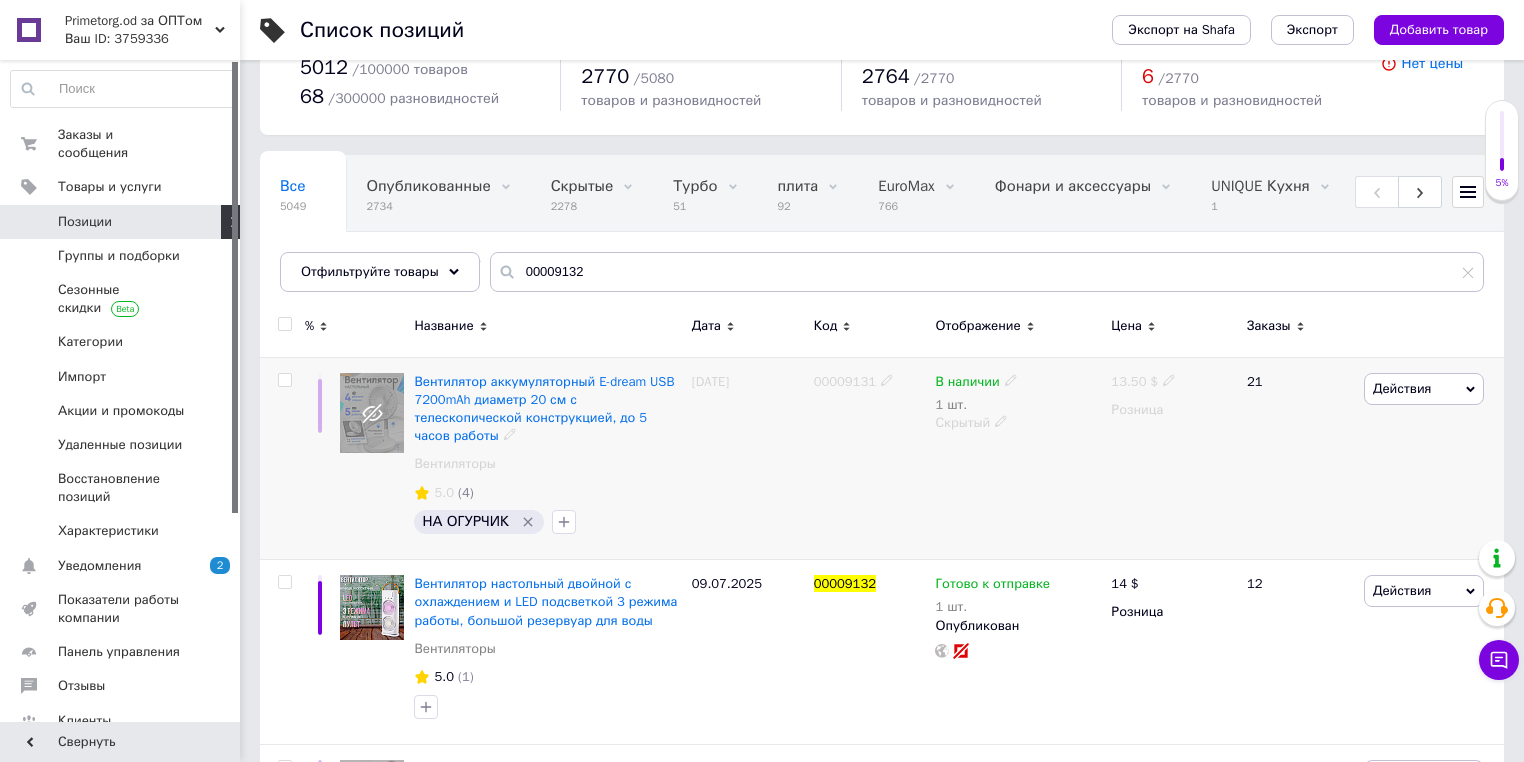 click 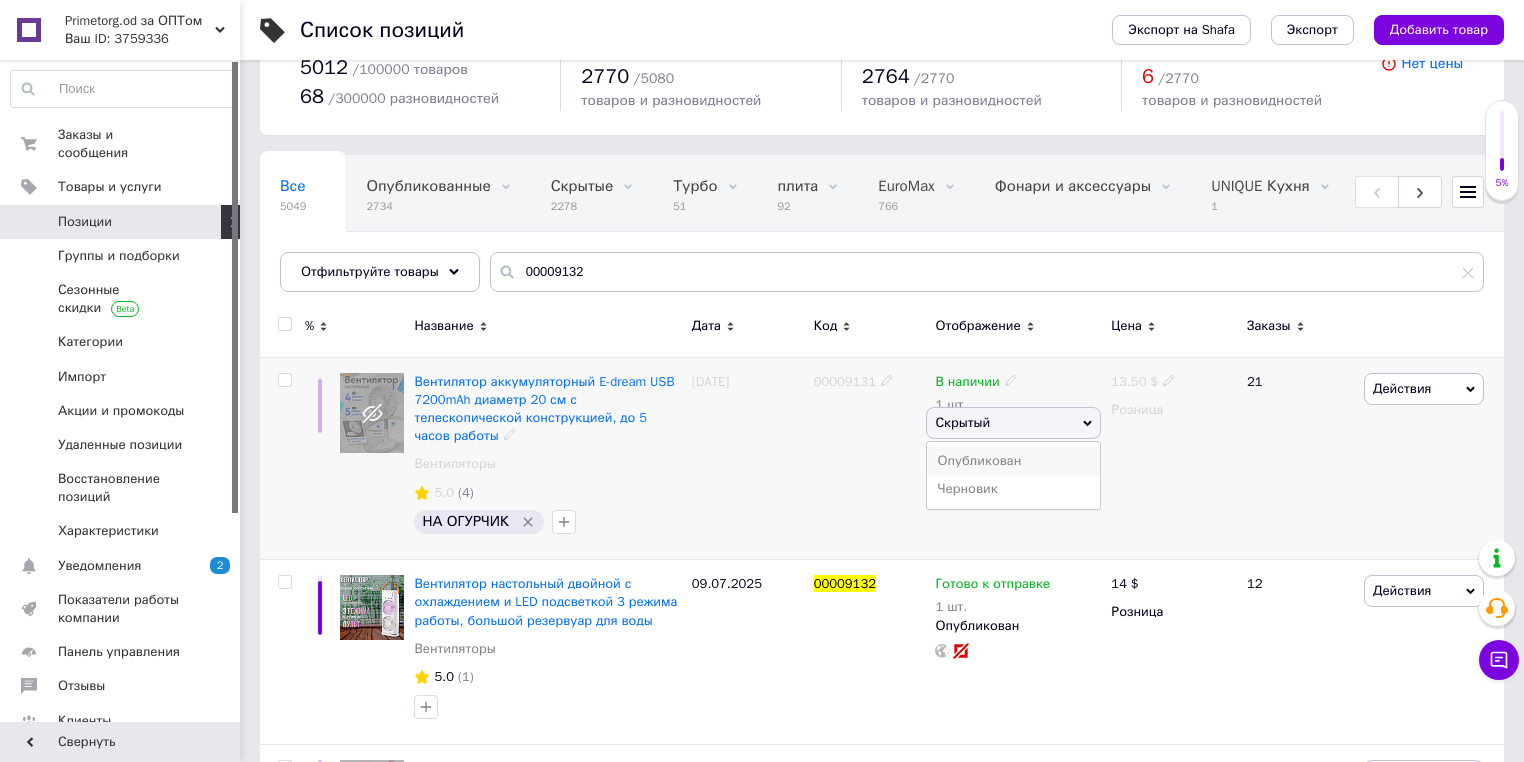 click on "Опубликован" at bounding box center [1013, 461] 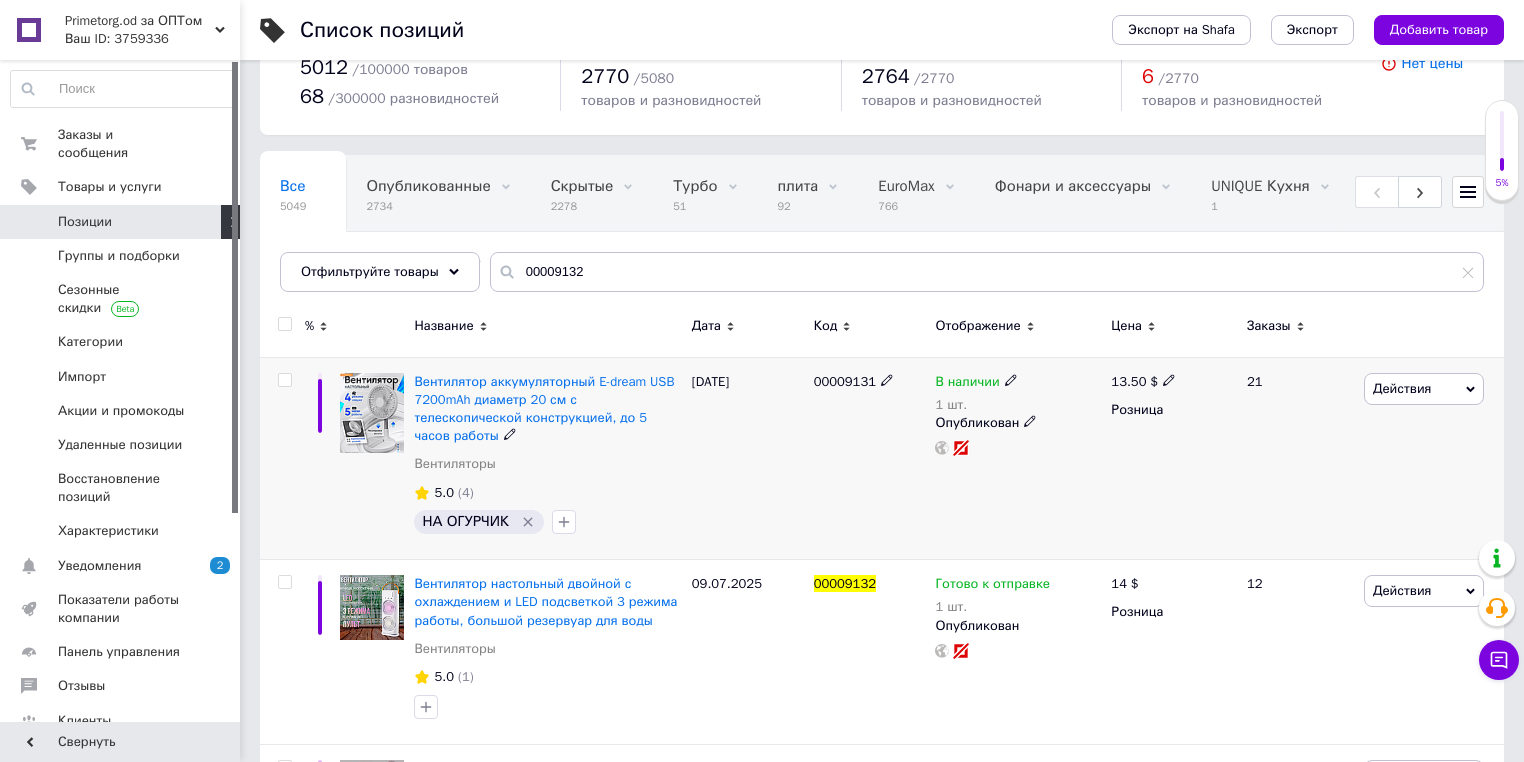click 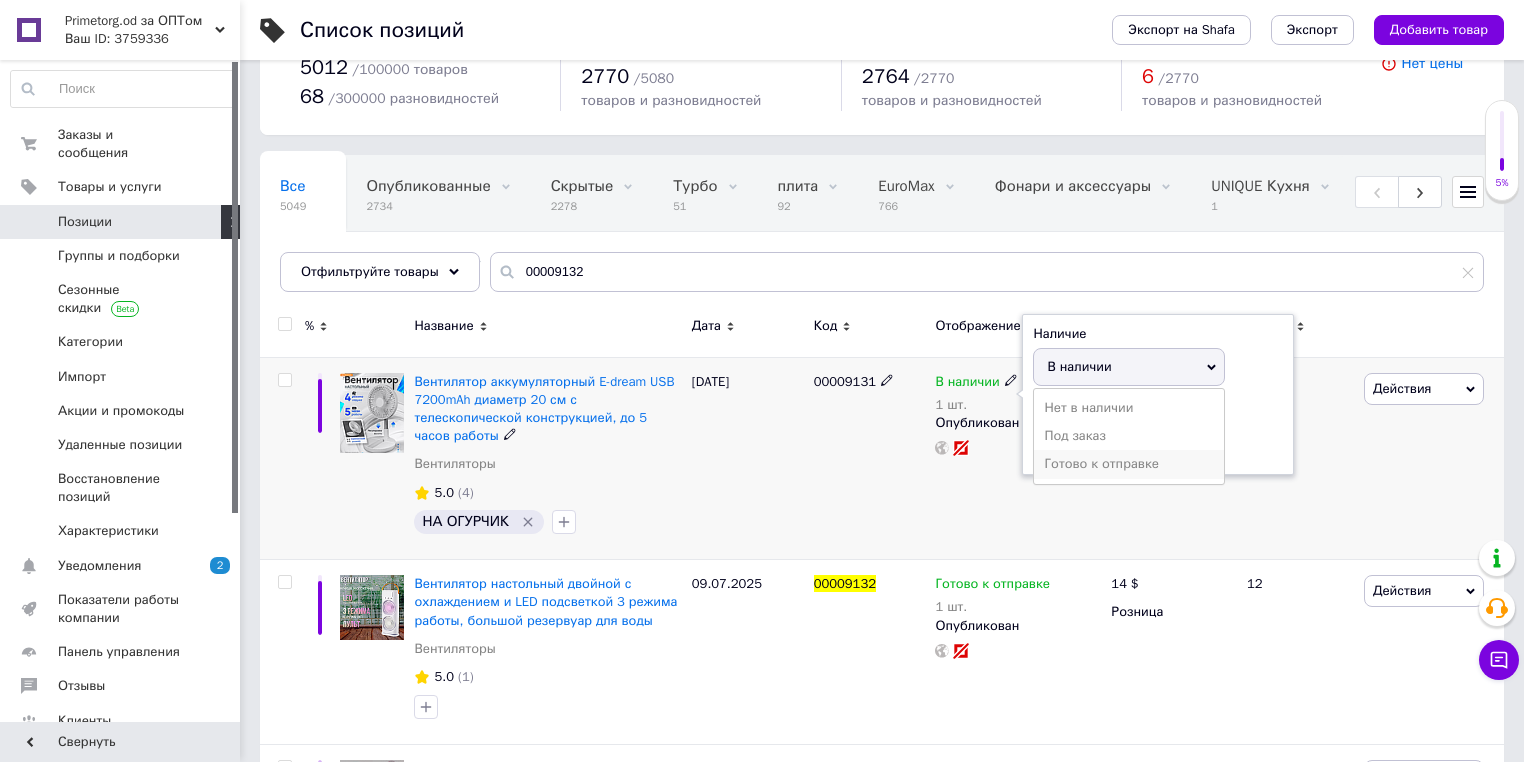 click on "Готово к отправке" at bounding box center [1129, 464] 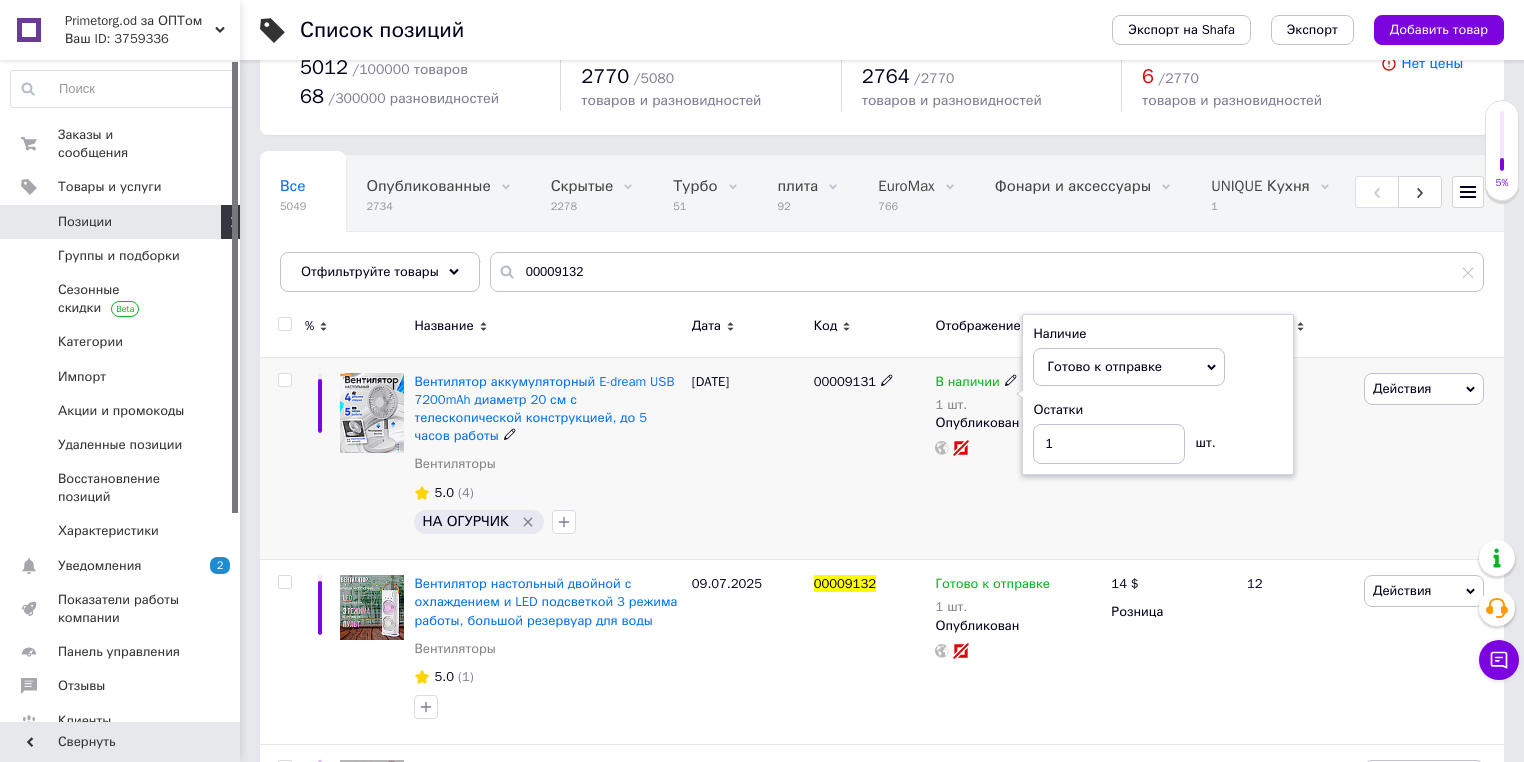 click on "00009131" at bounding box center (870, 458) 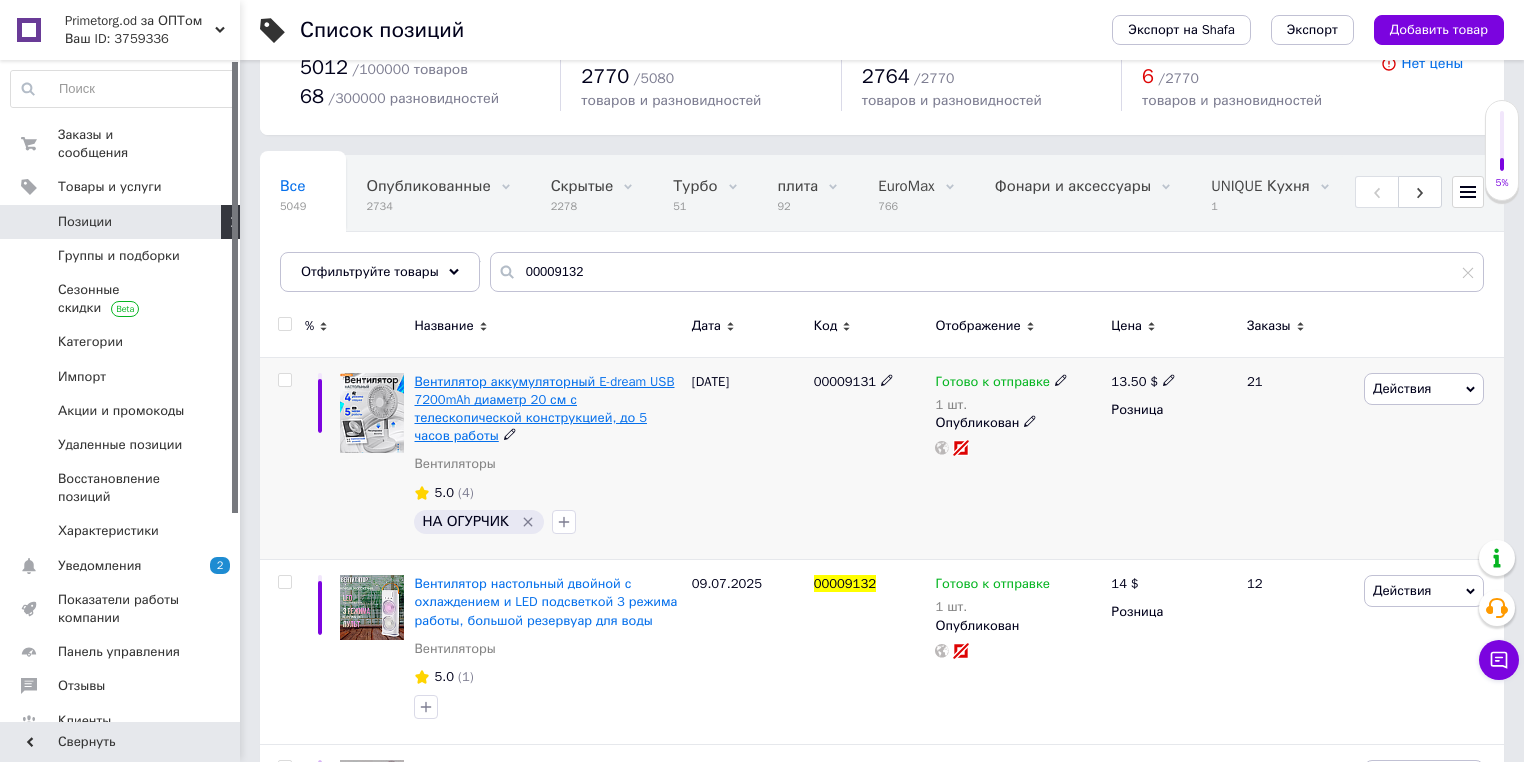 click on "Вентилятор аккумуляторный E-dream USB 7200mAh диаметр 20 см с телескопической конструкцией, до 5 часов работы" at bounding box center (544, 409) 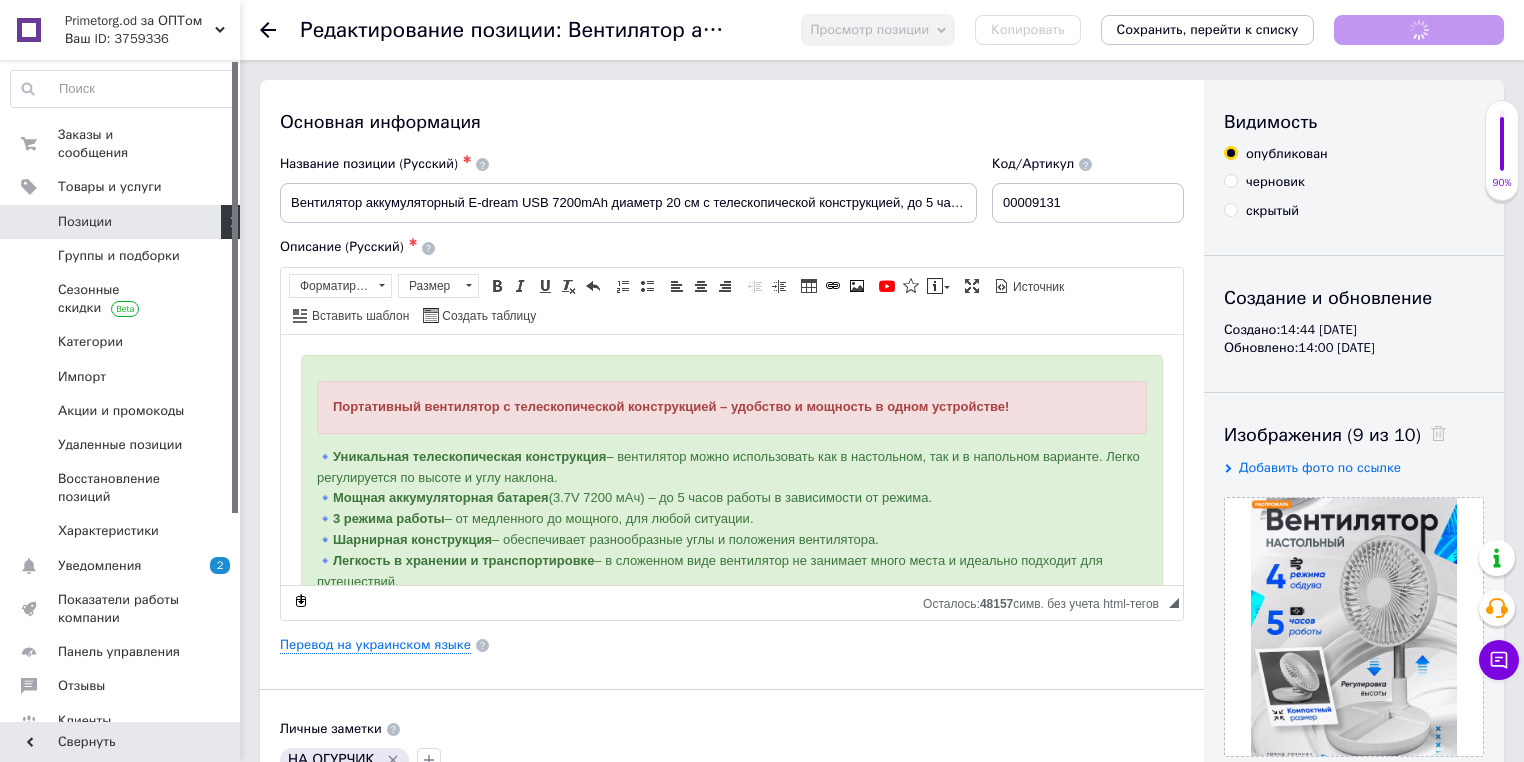 scroll, scrollTop: 0, scrollLeft: 0, axis: both 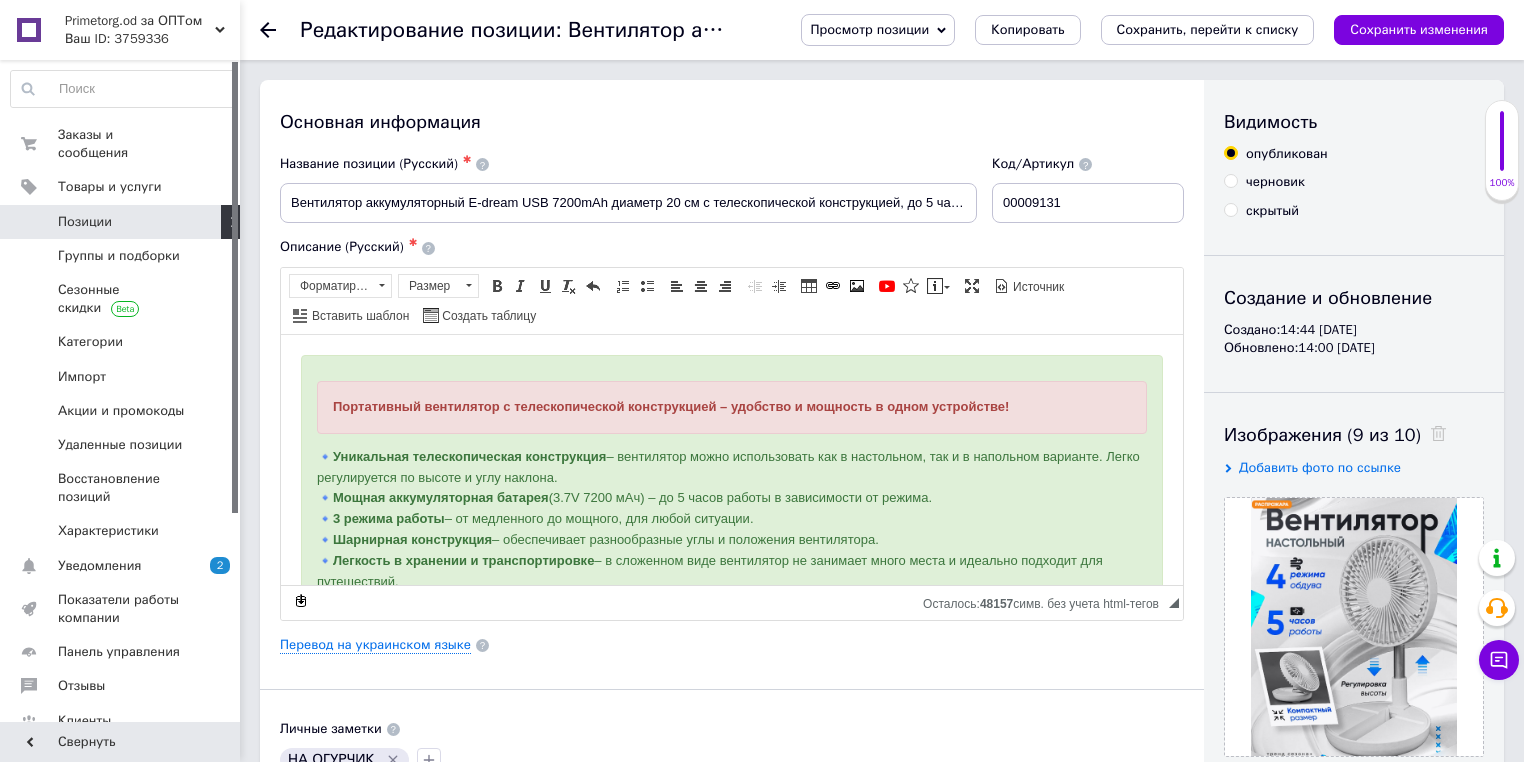 click 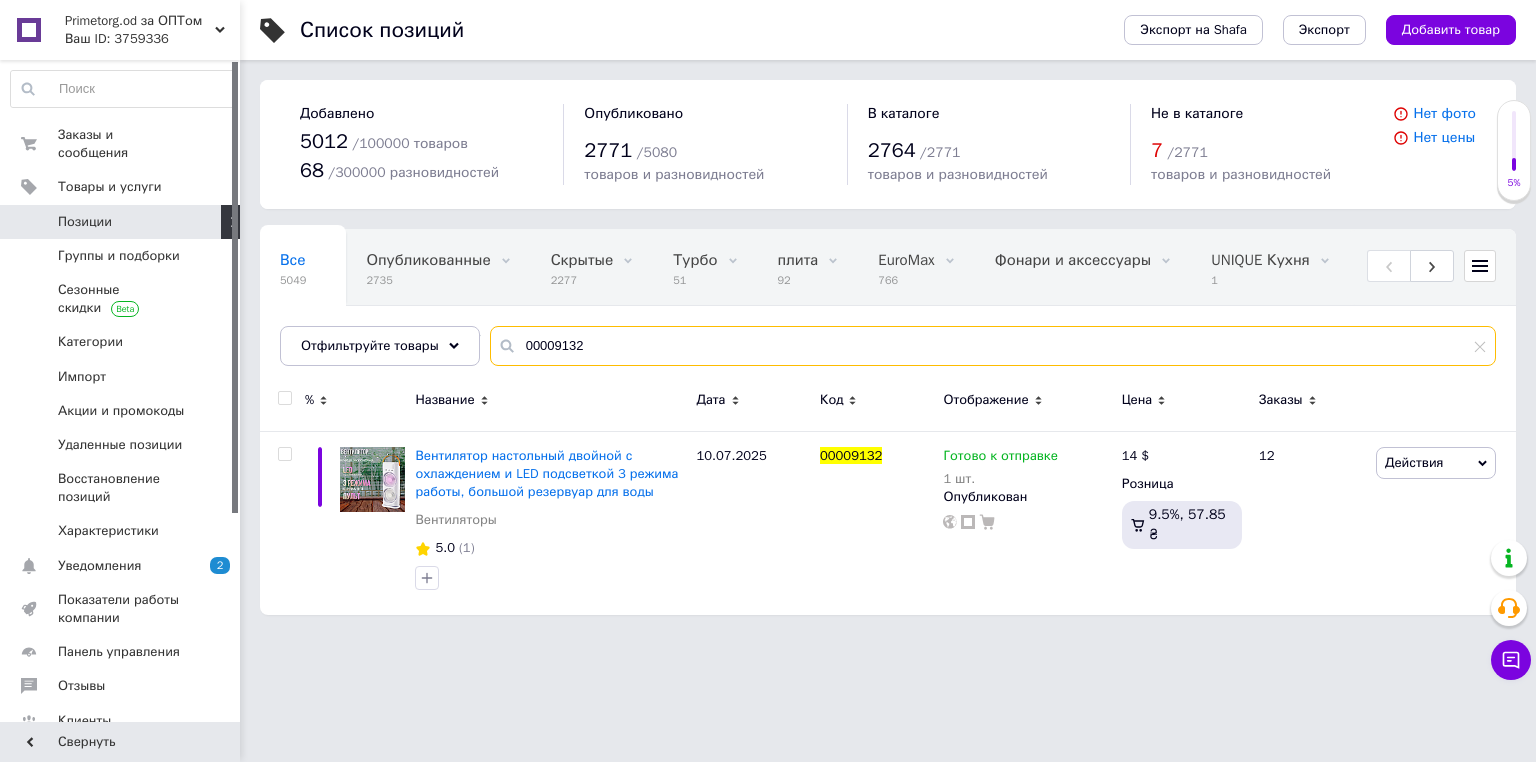 click on "00009132" at bounding box center [993, 346] 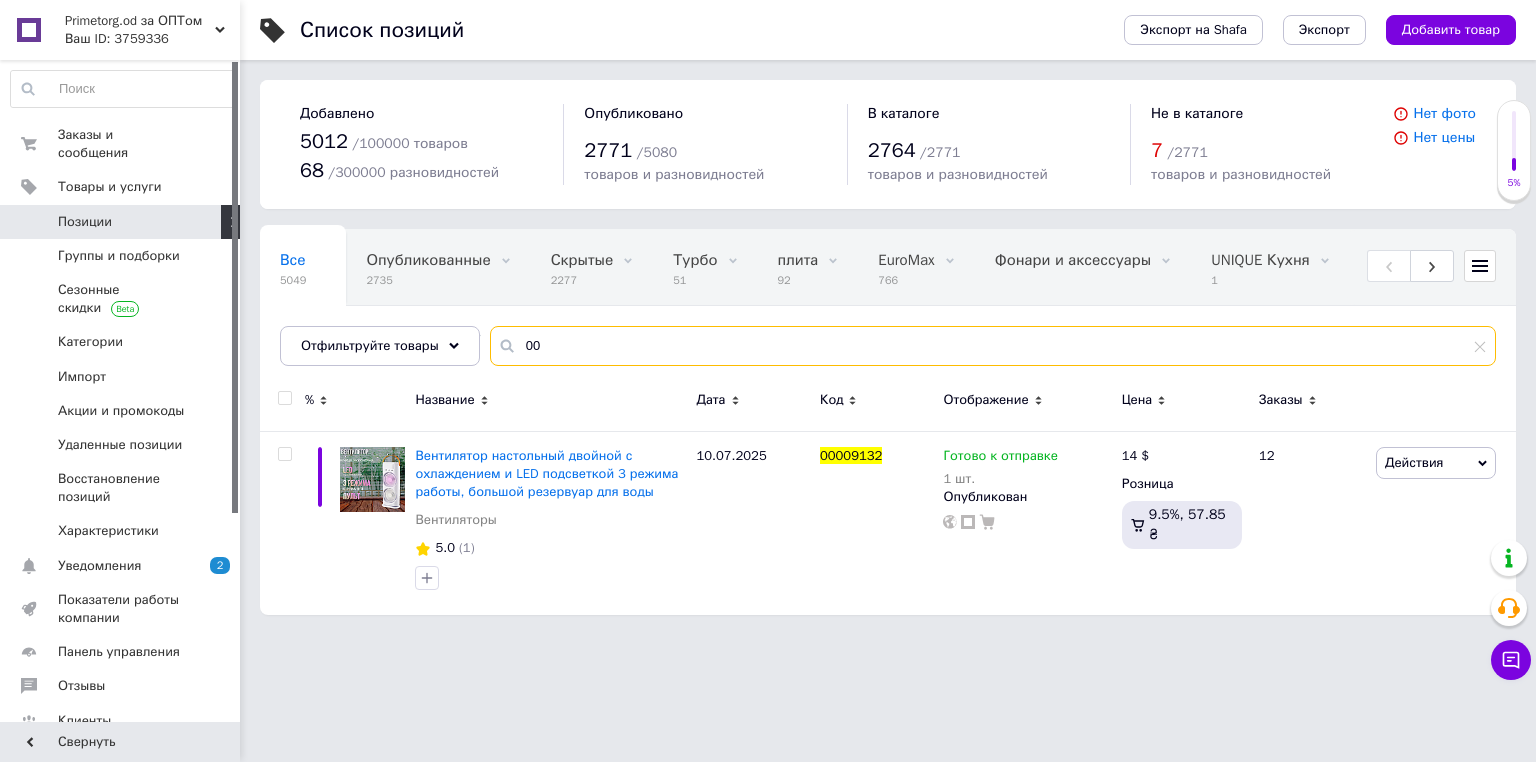 type on "0" 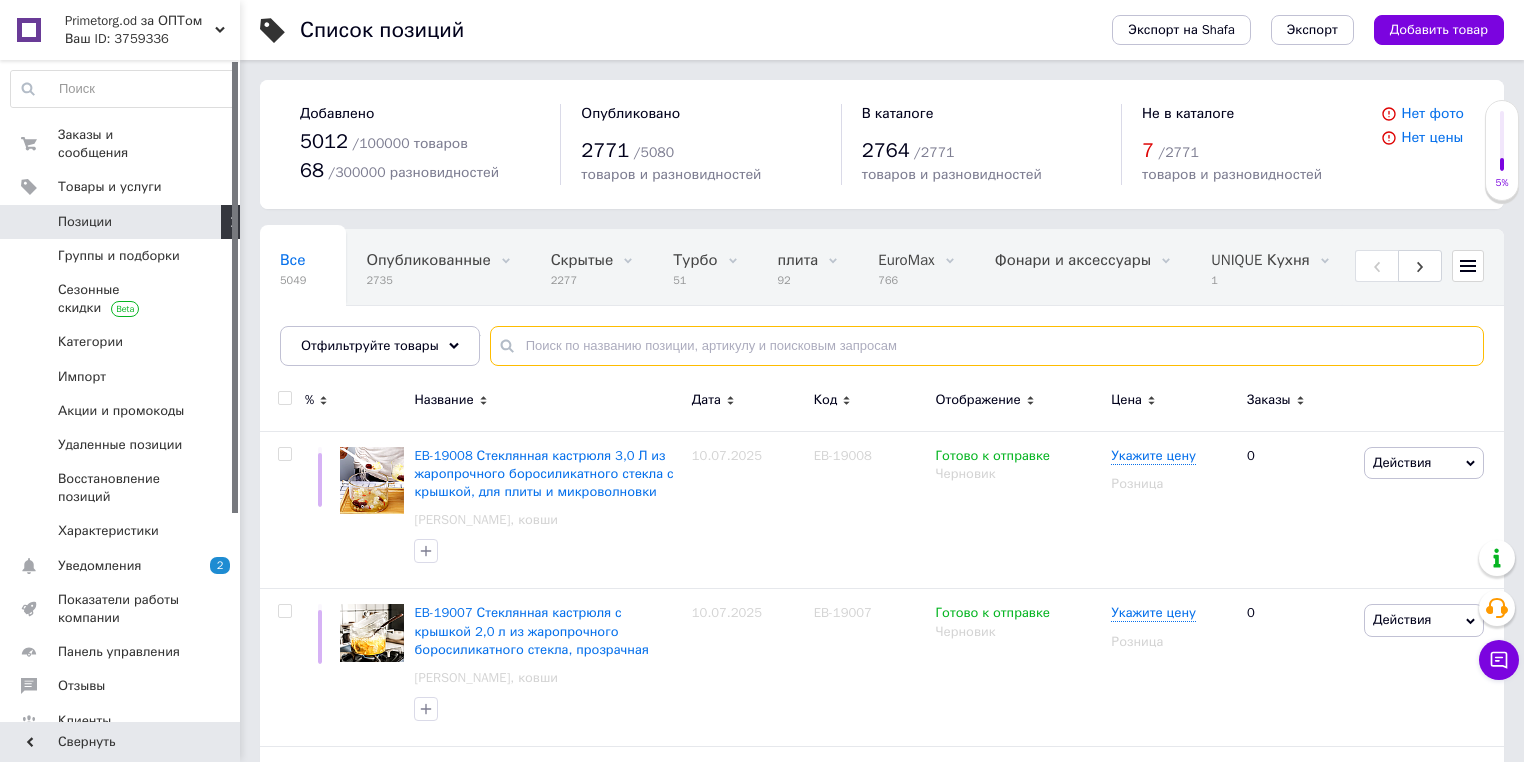 click at bounding box center [987, 346] 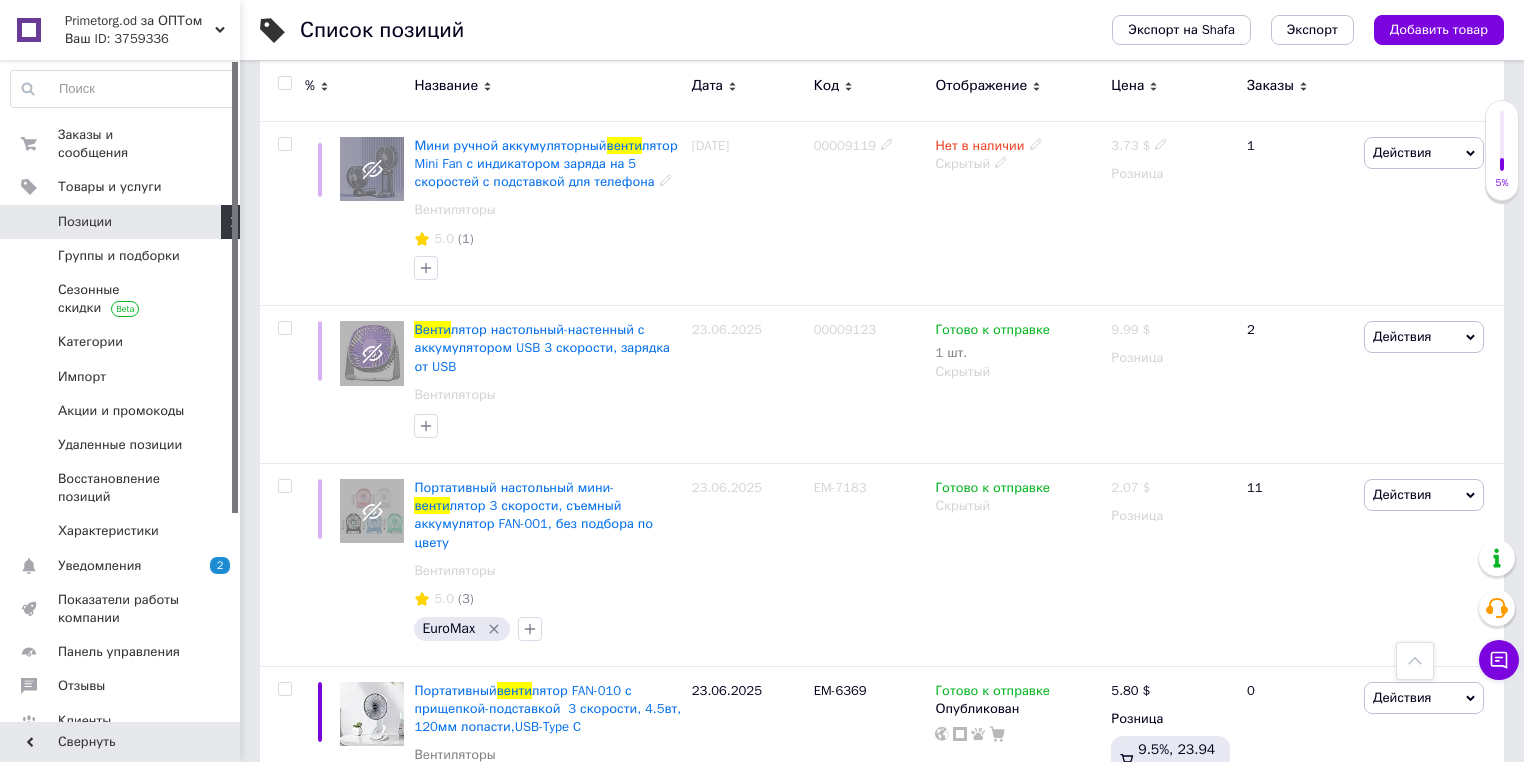 scroll, scrollTop: 5120, scrollLeft: 0, axis: vertical 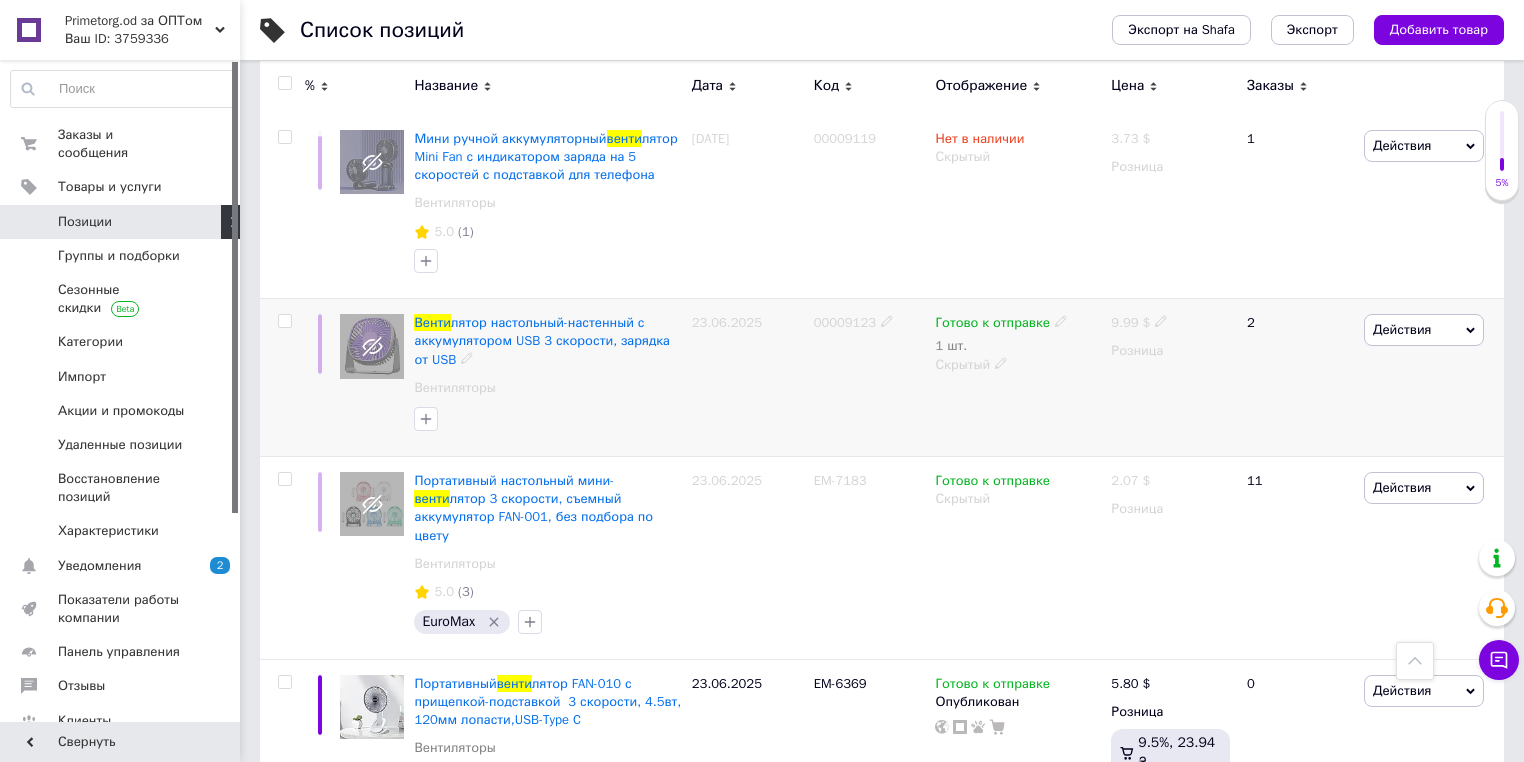 type on "венти" 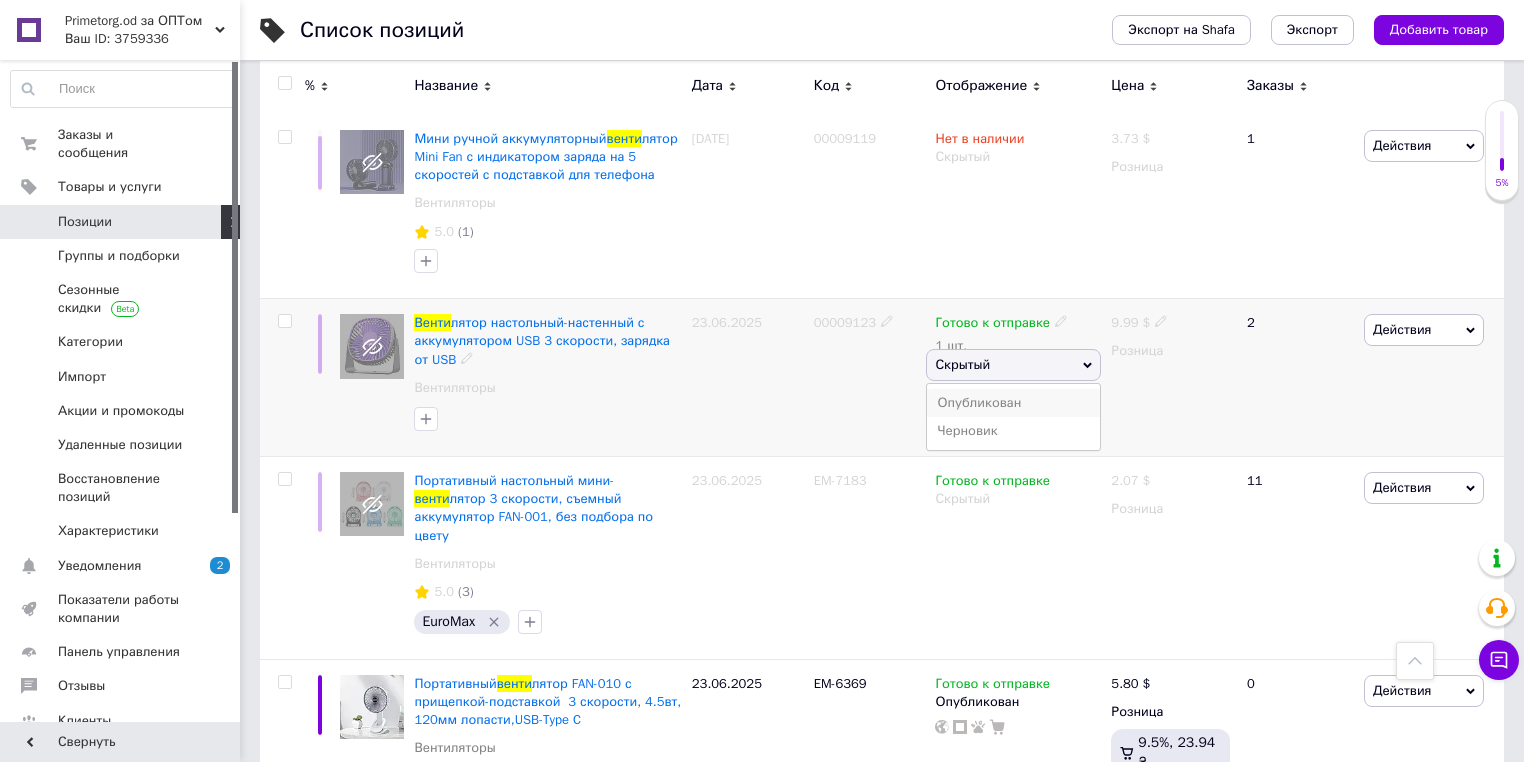 click on "Опубликован" at bounding box center (1013, 403) 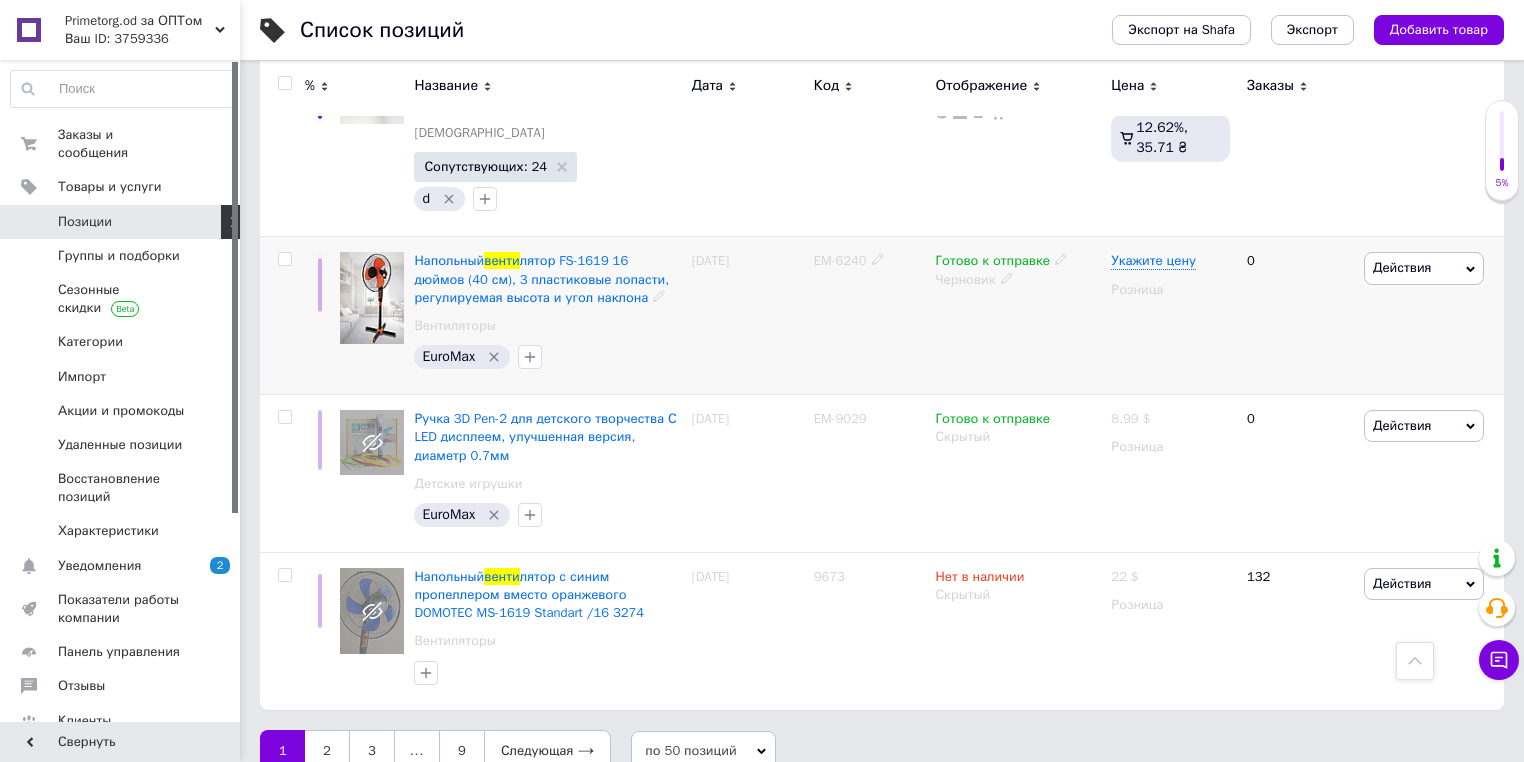 scroll, scrollTop: 8506, scrollLeft: 0, axis: vertical 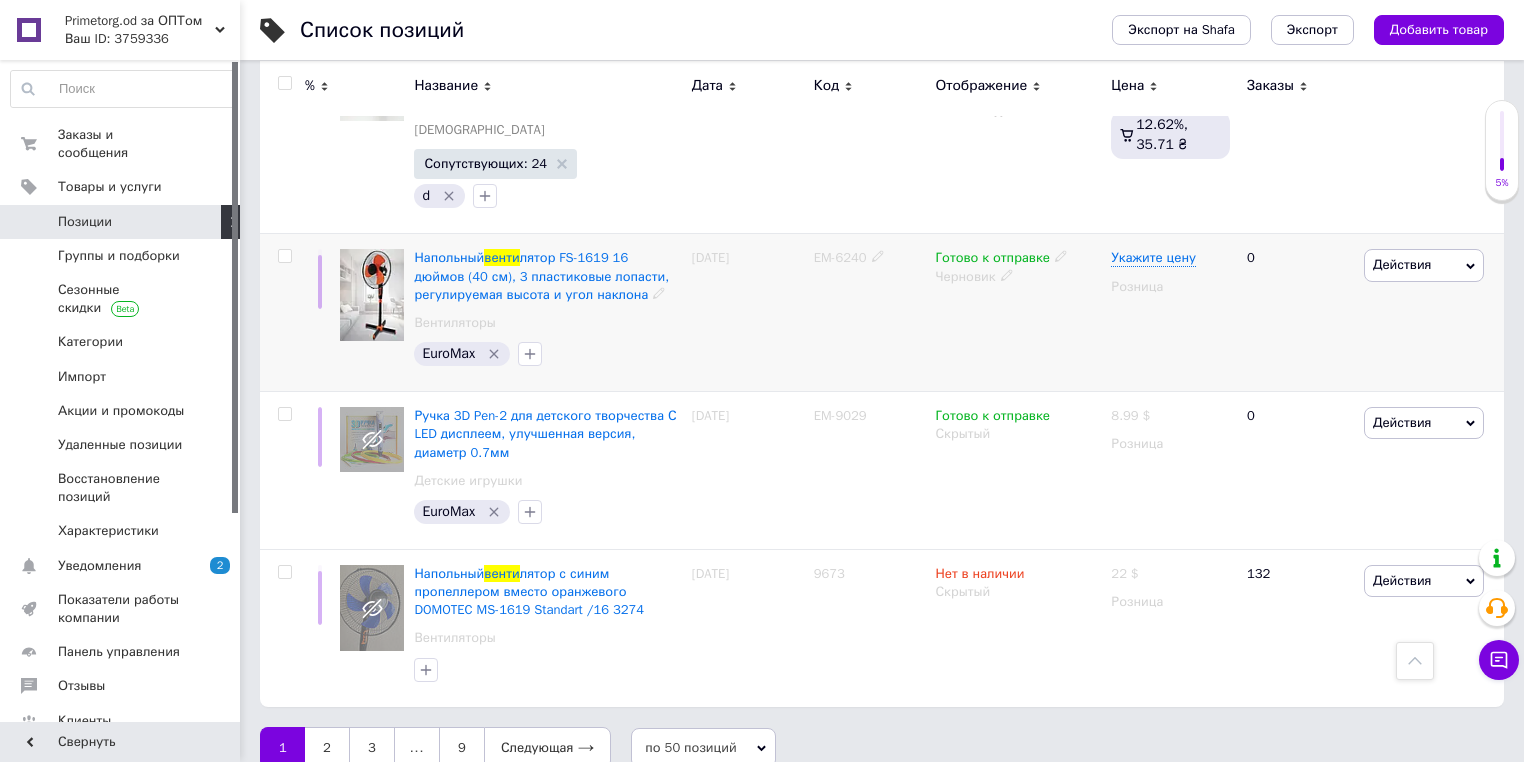click 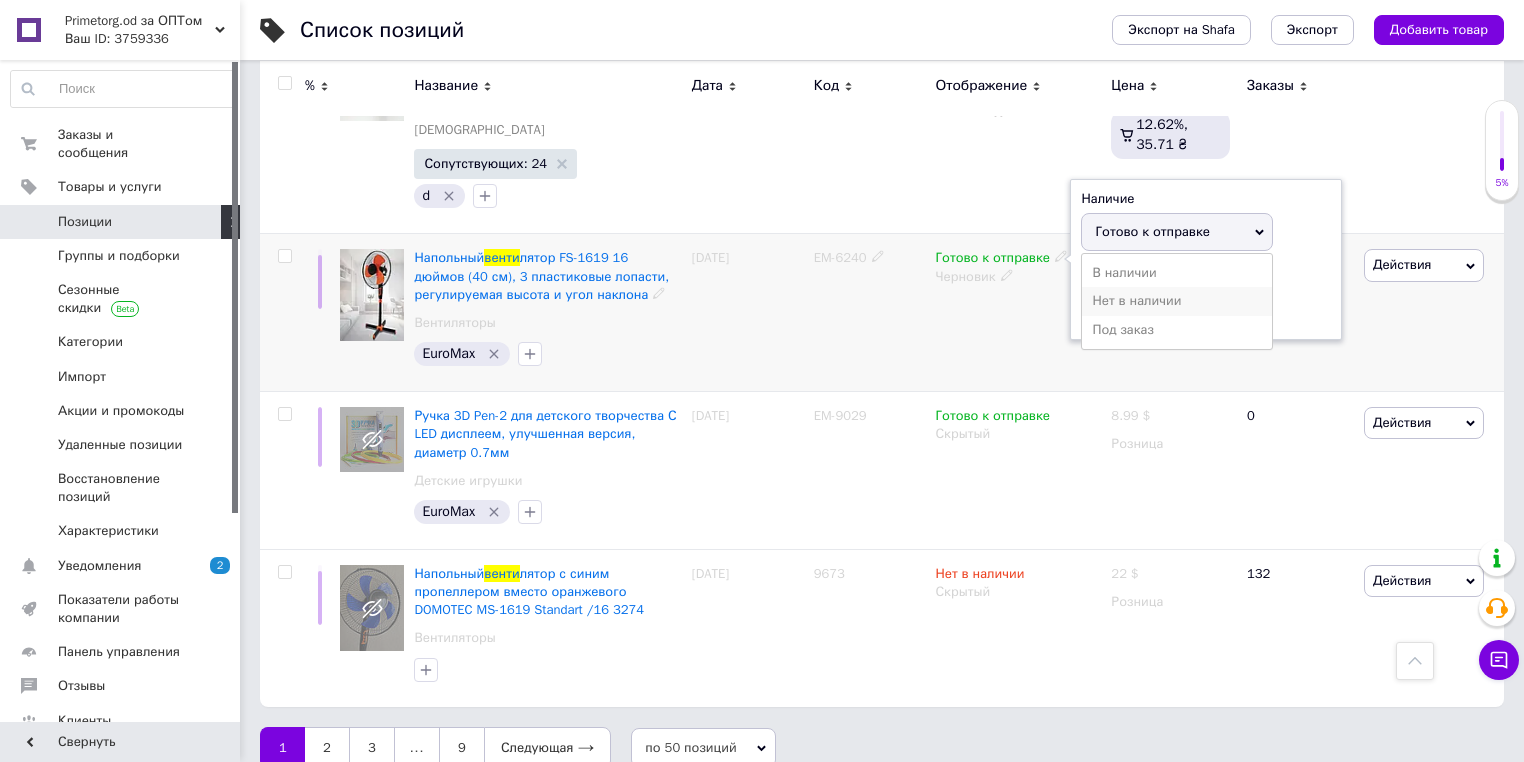 click on "Нет в наличии" at bounding box center (1177, 301) 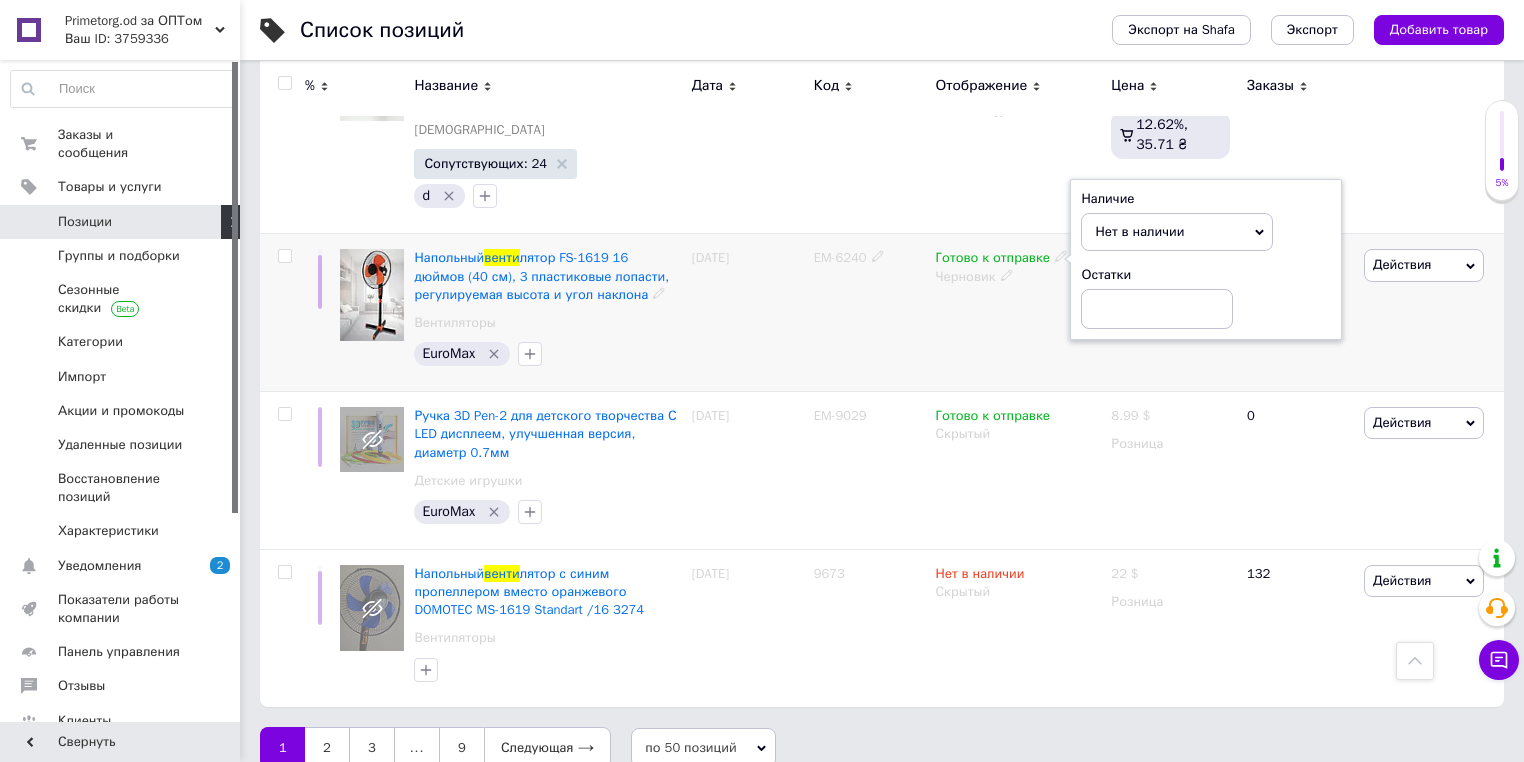 click on "EM-6240" at bounding box center (870, 313) 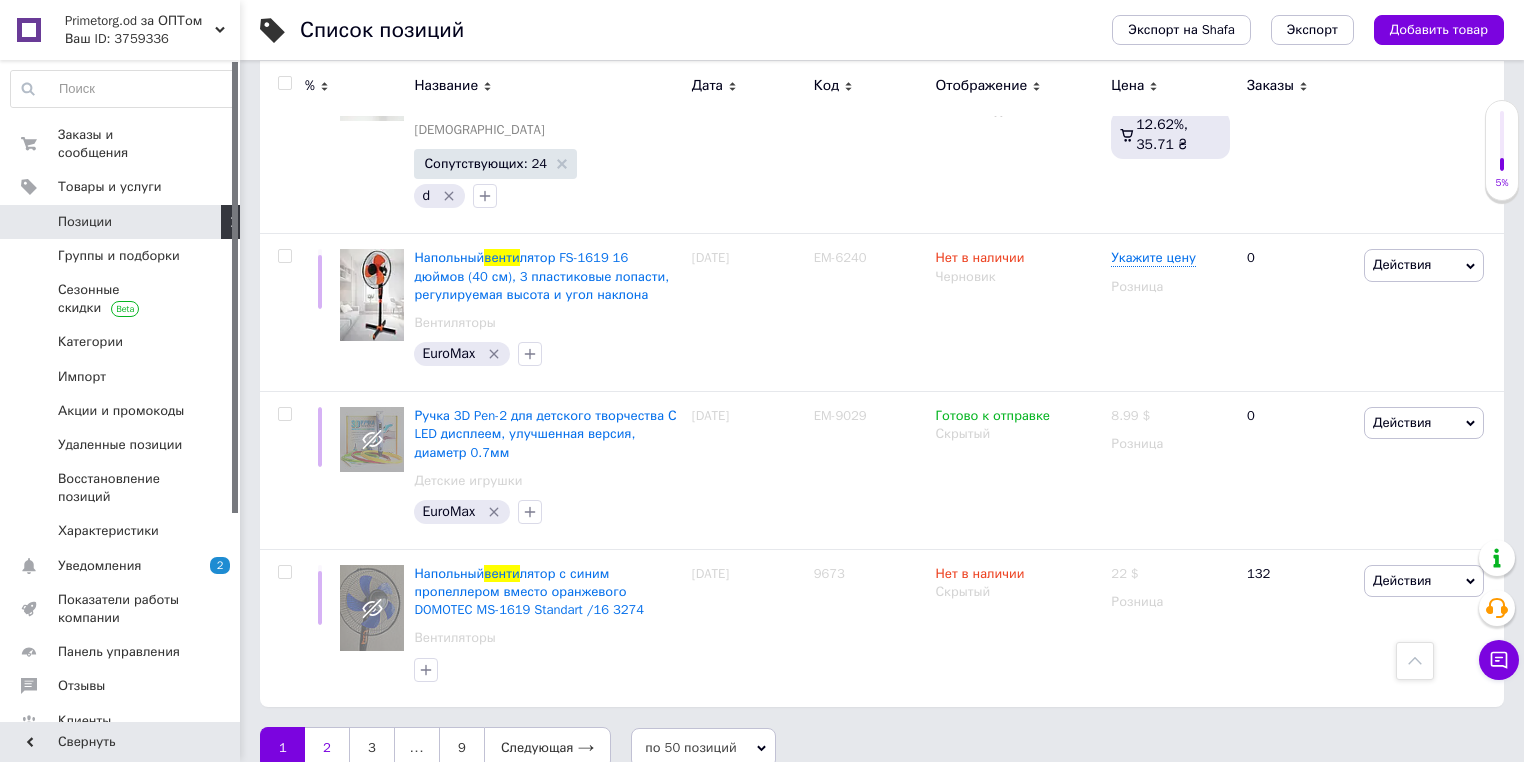 click on "2" at bounding box center [327, 748] 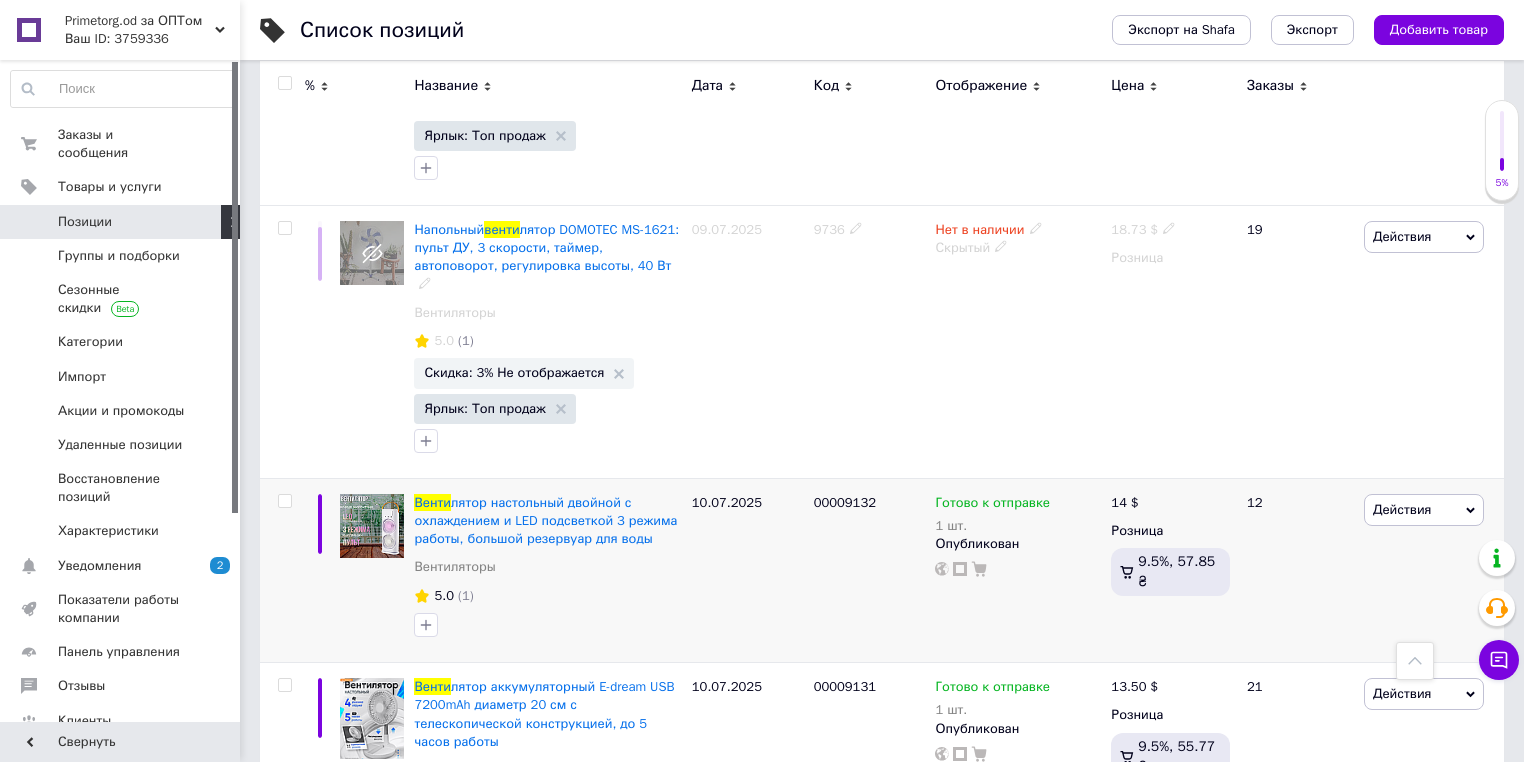 scroll, scrollTop: 8091, scrollLeft: 0, axis: vertical 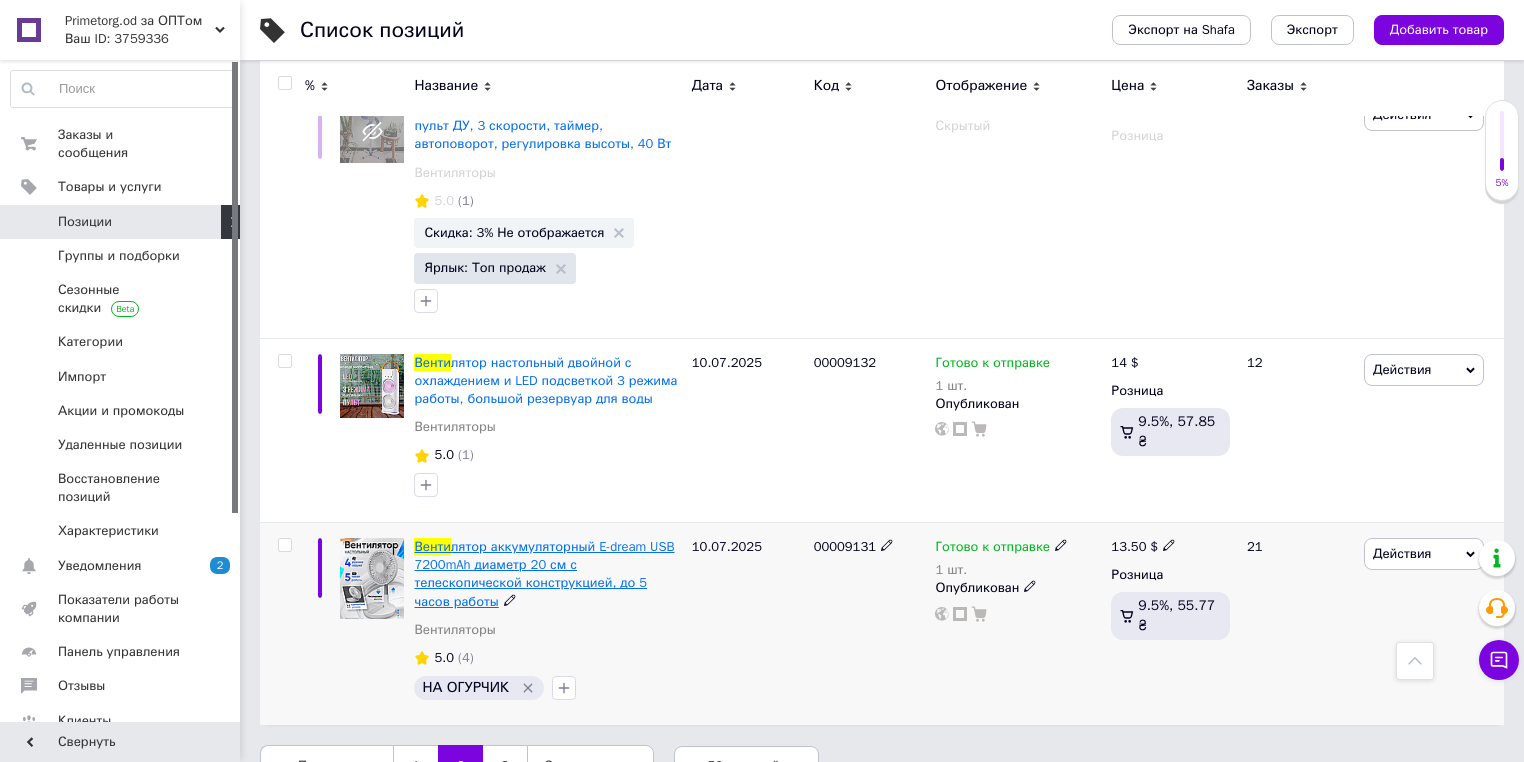 click on "лятор аккумуляторный E-dream USB 7200mAh диаметр 20 см с телескопической конструкцией, до 5 часов работы" at bounding box center [544, 574] 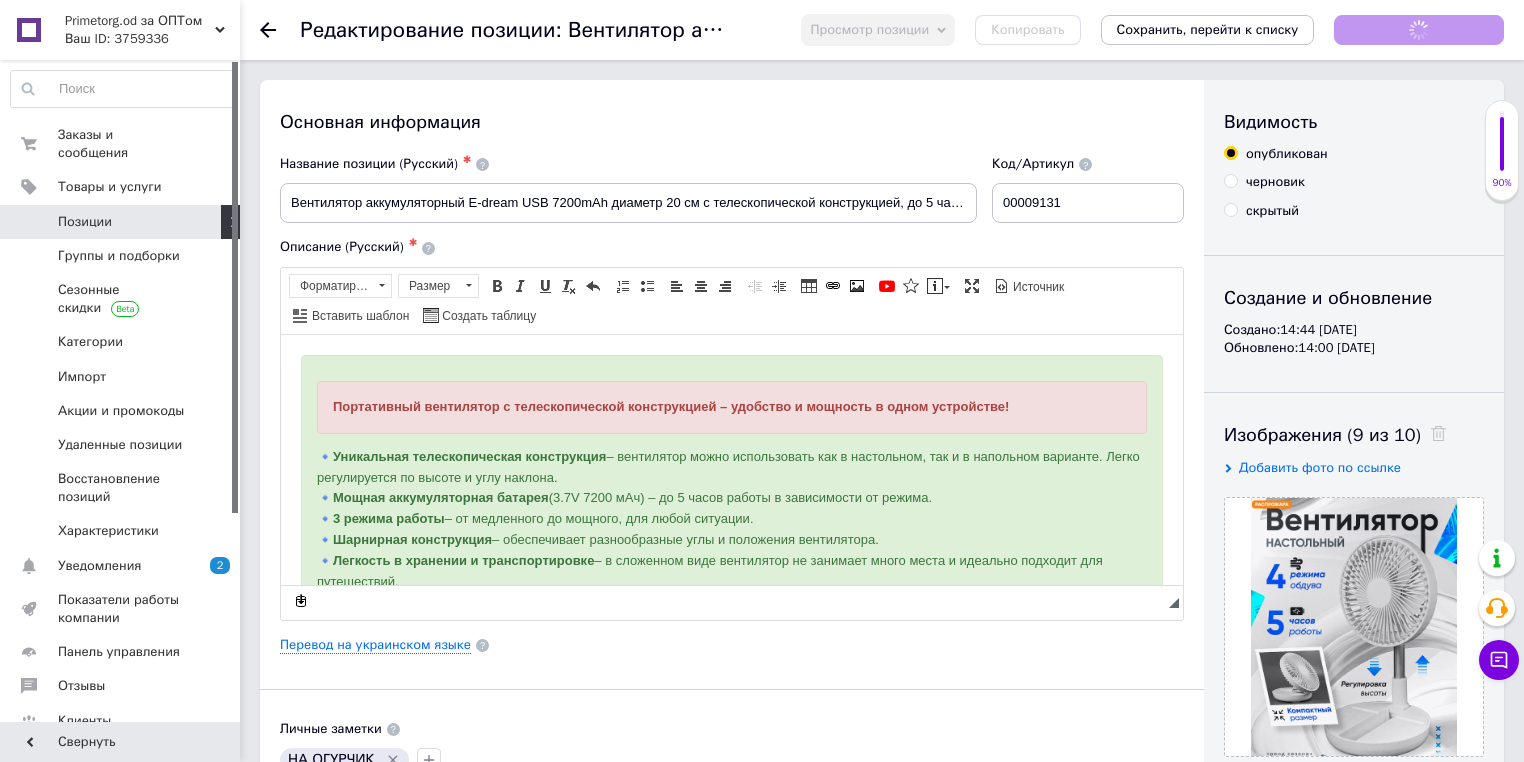scroll, scrollTop: 0, scrollLeft: 0, axis: both 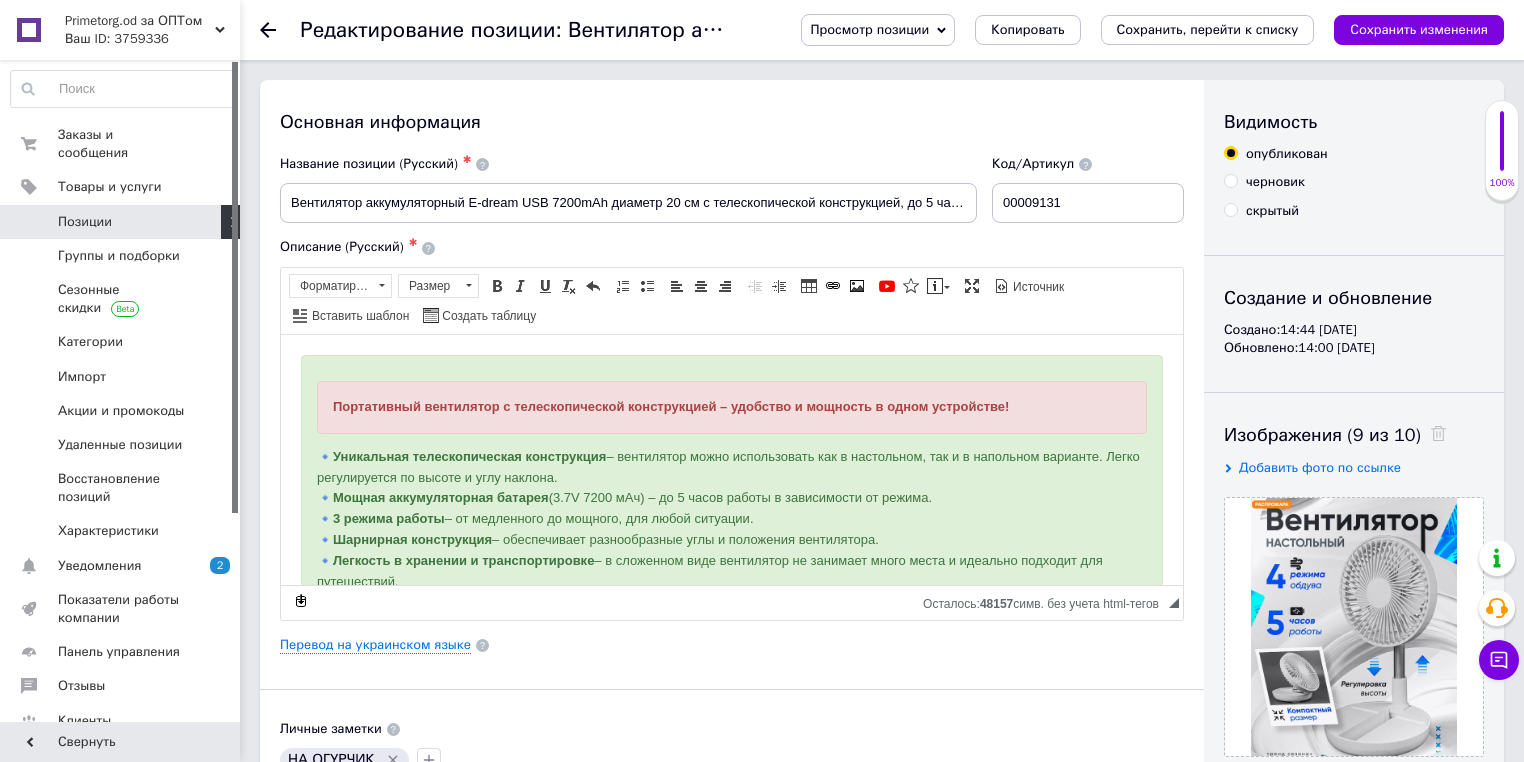 click 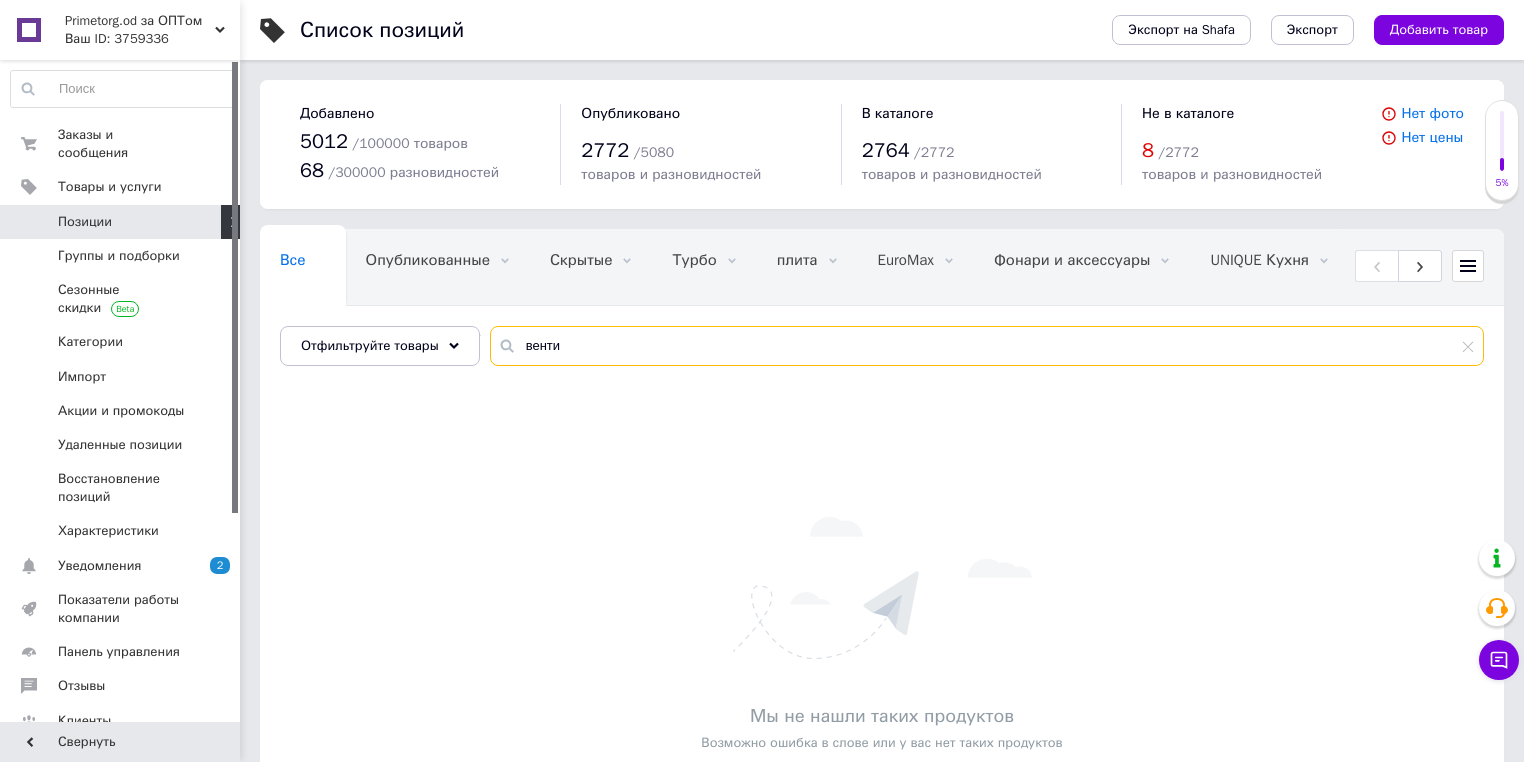 click on "венти" at bounding box center [987, 346] 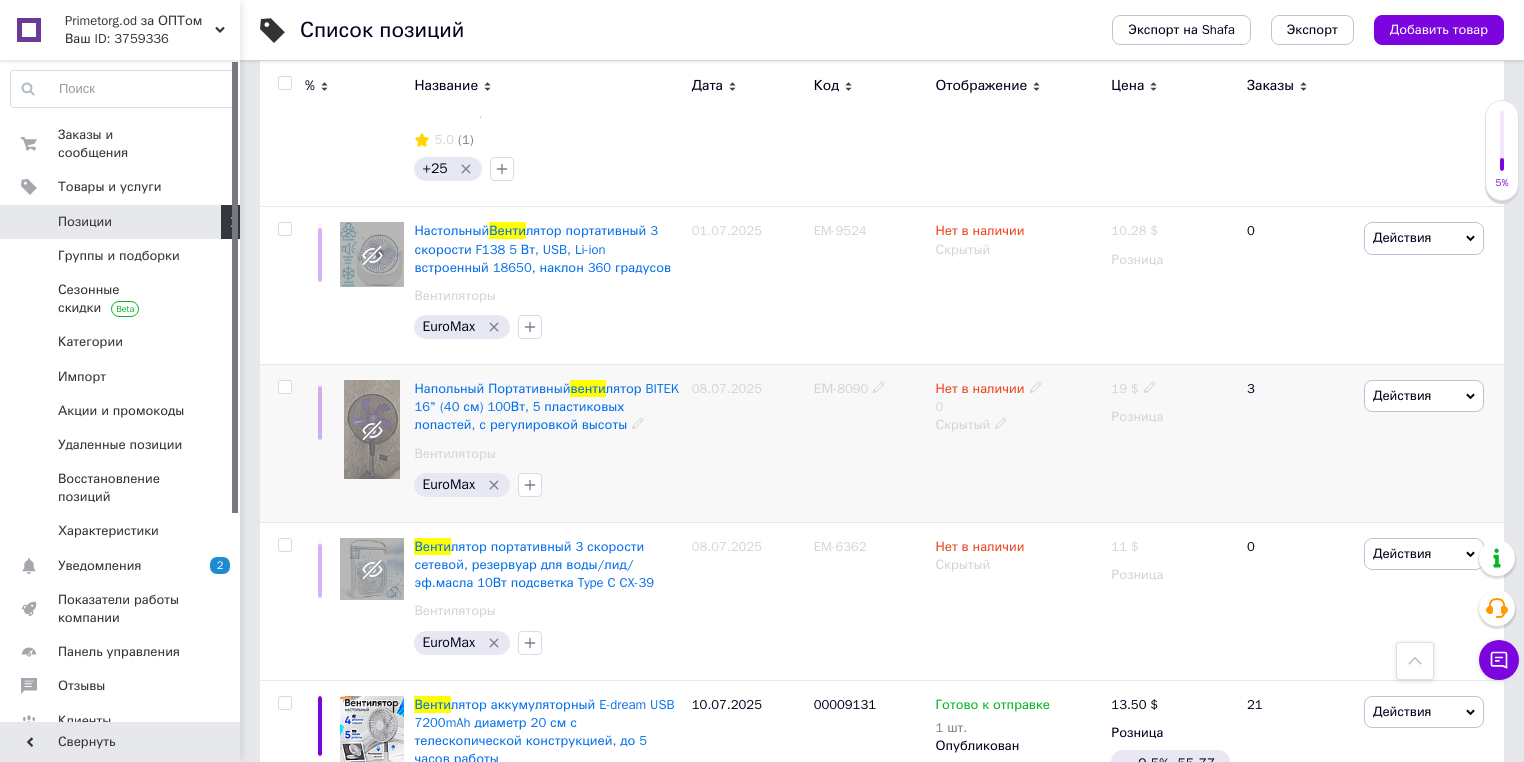 scroll, scrollTop: 8080, scrollLeft: 0, axis: vertical 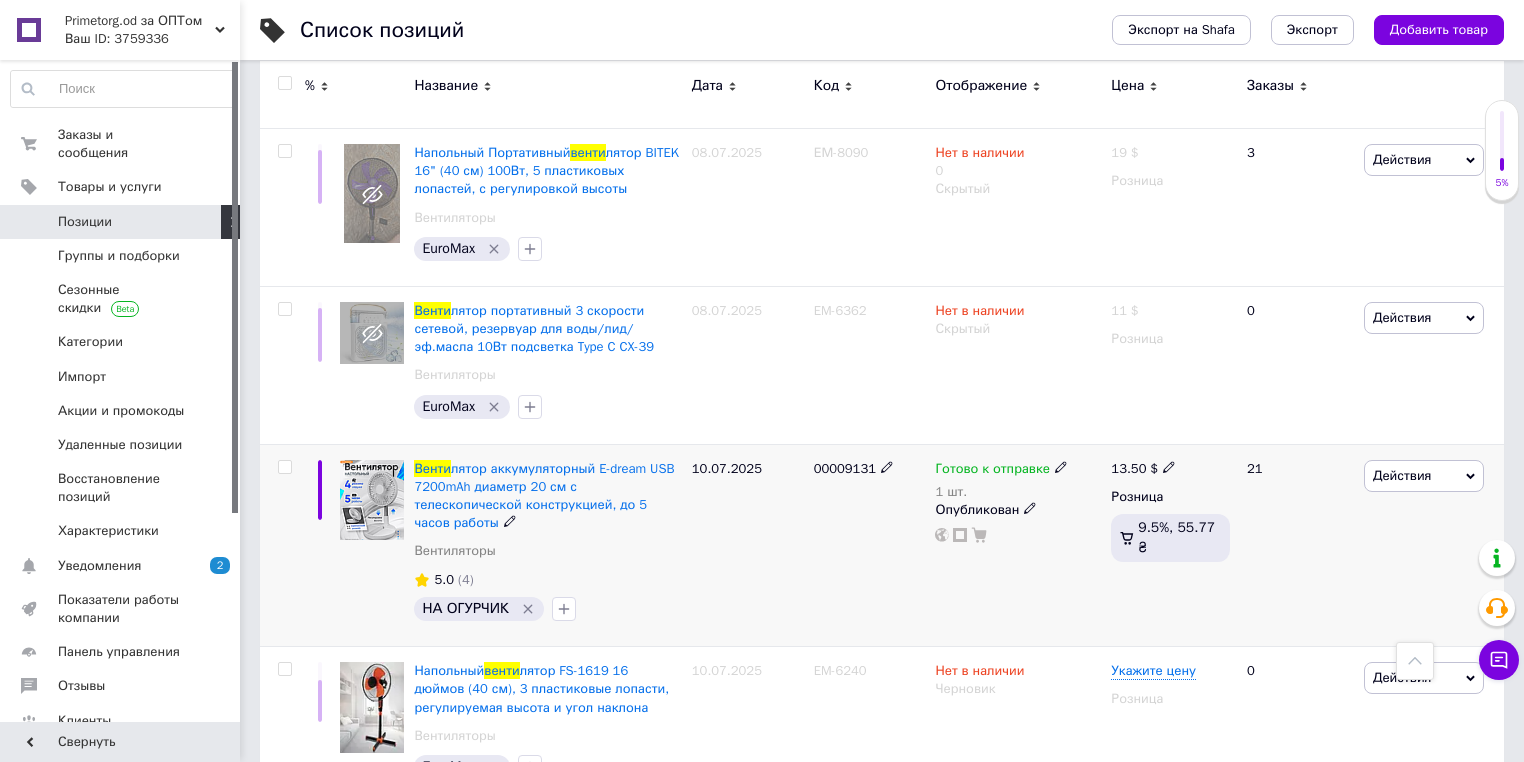 click 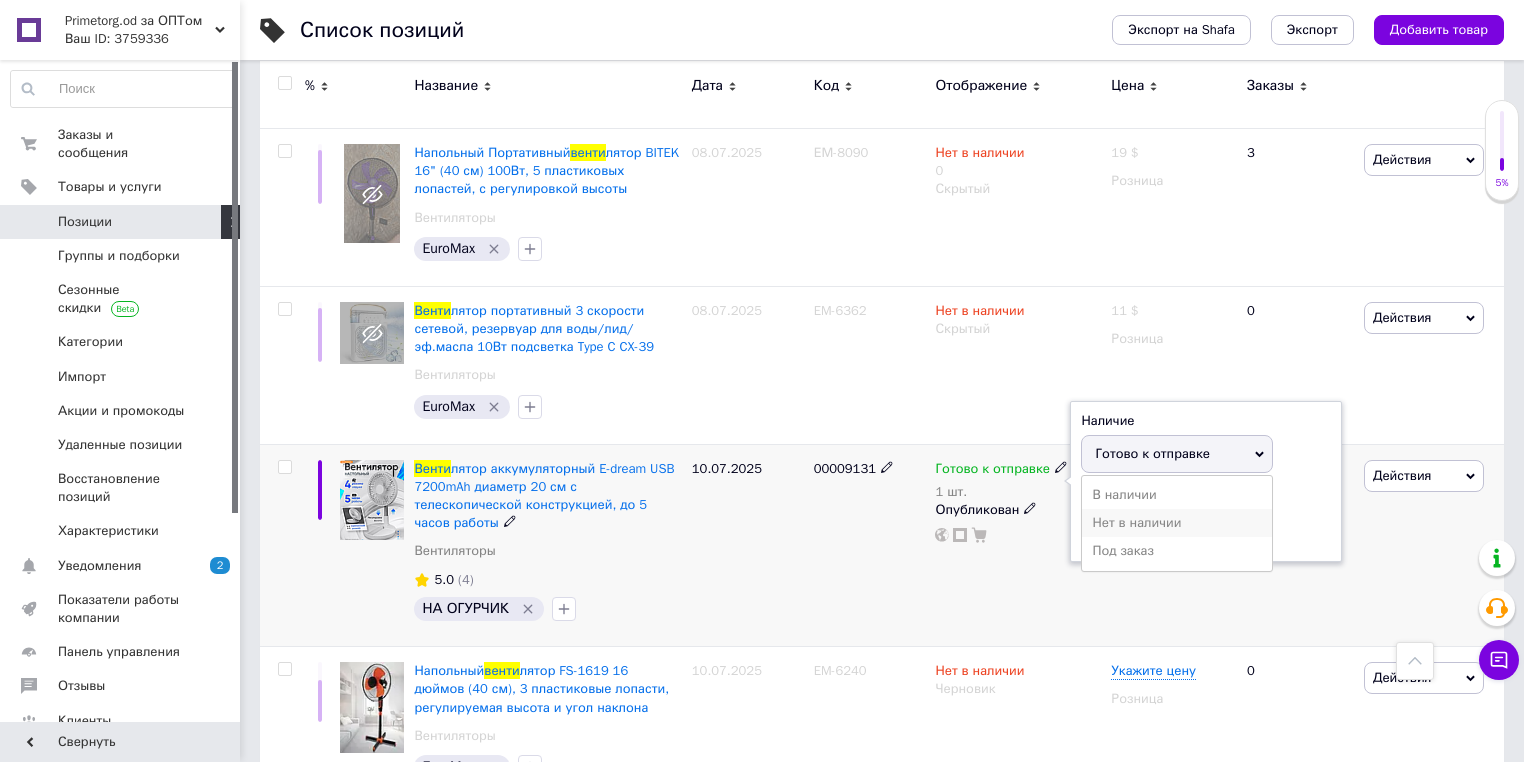 click on "Нет в наличии" at bounding box center (1177, 523) 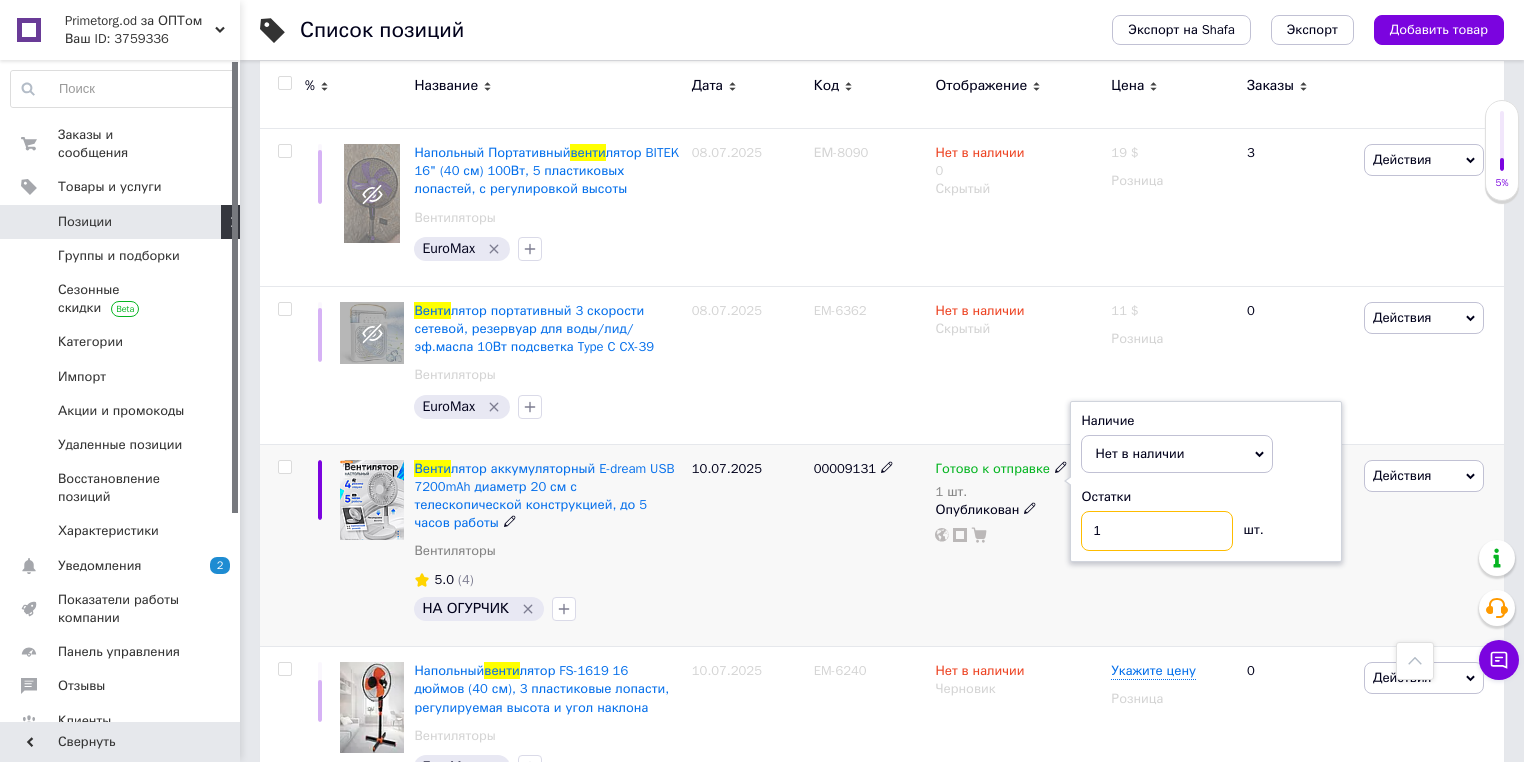 click on "1" at bounding box center (1157, 531) 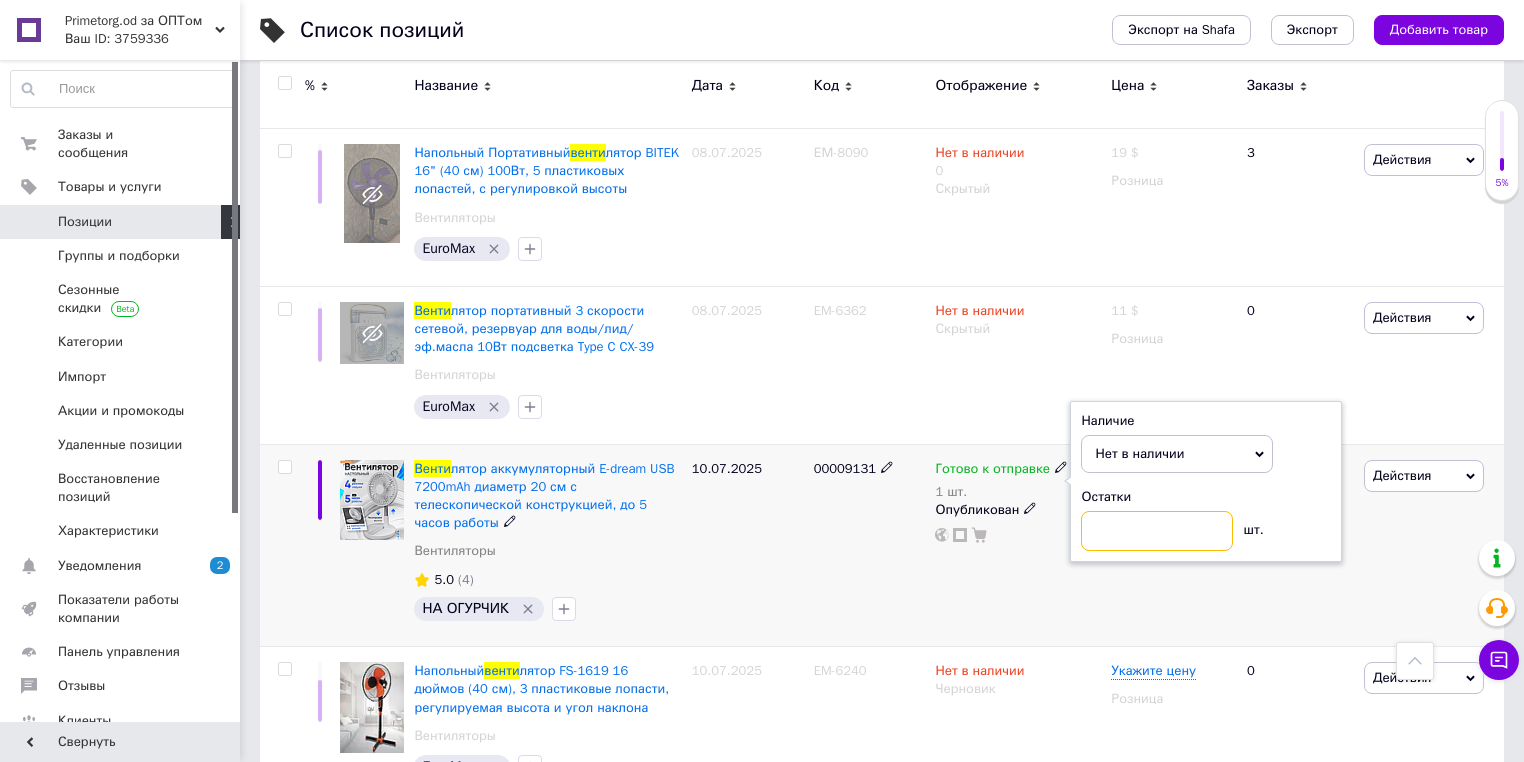 type 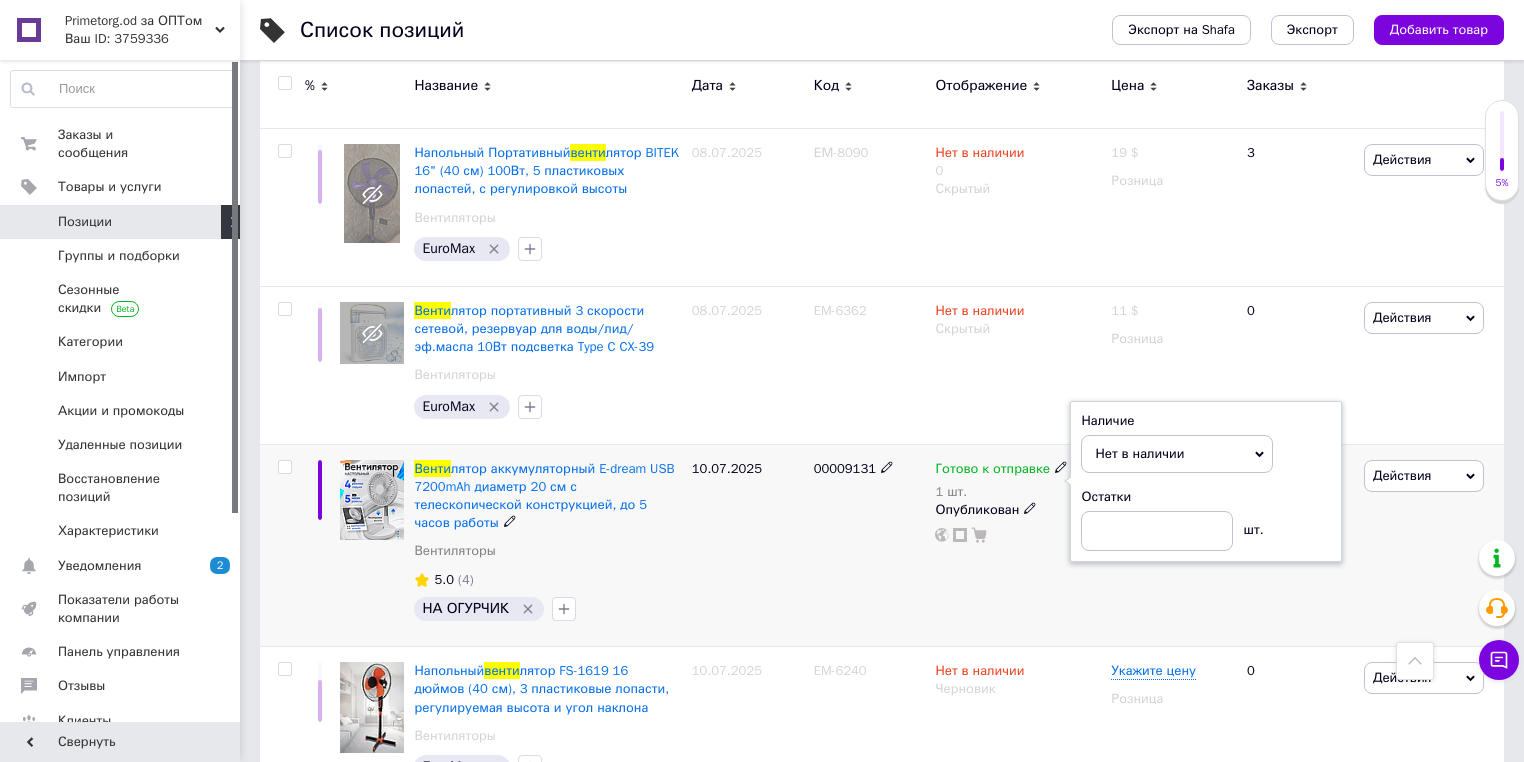 click on "00009131" at bounding box center [870, 545] 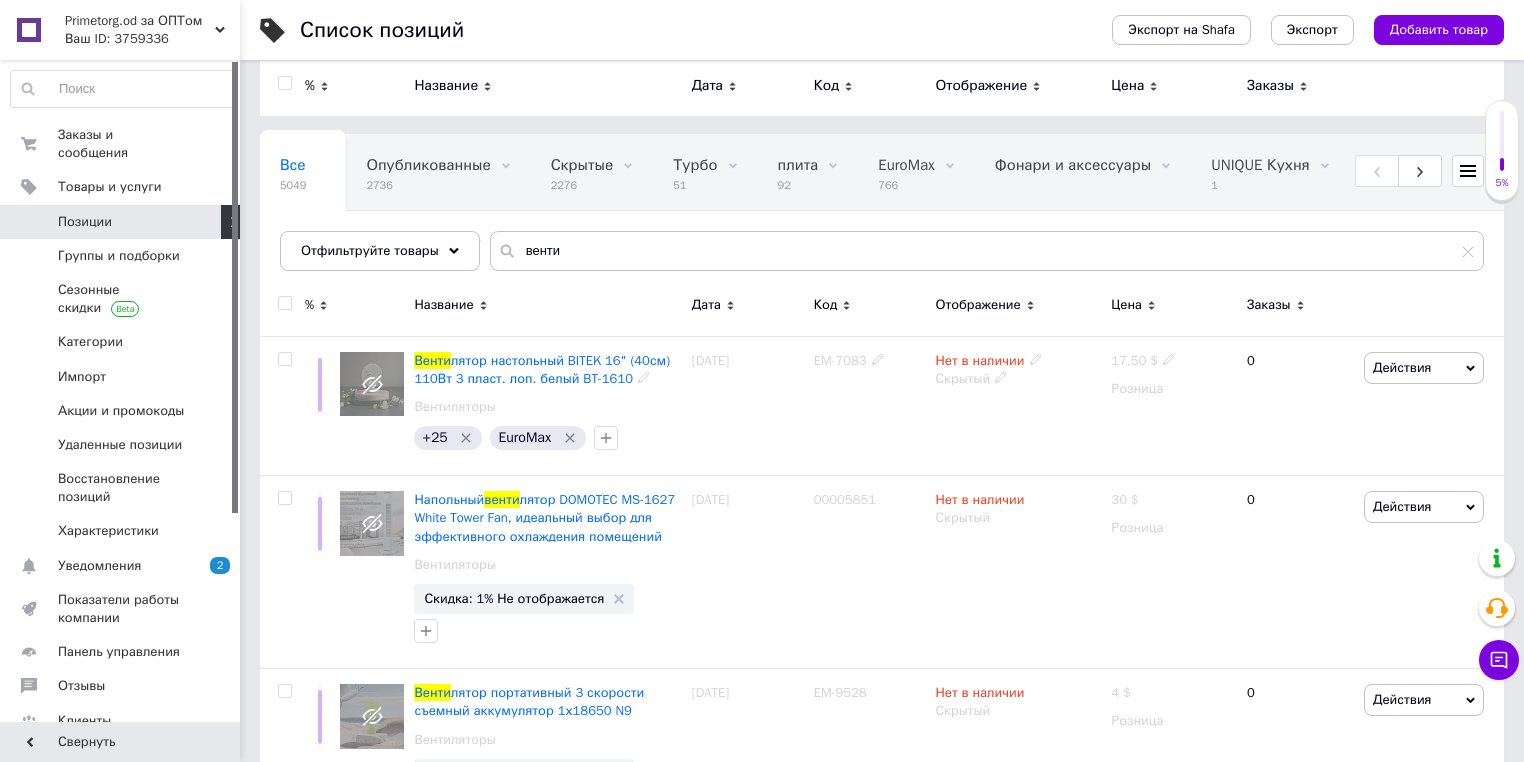 scroll, scrollTop: 0, scrollLeft: 0, axis: both 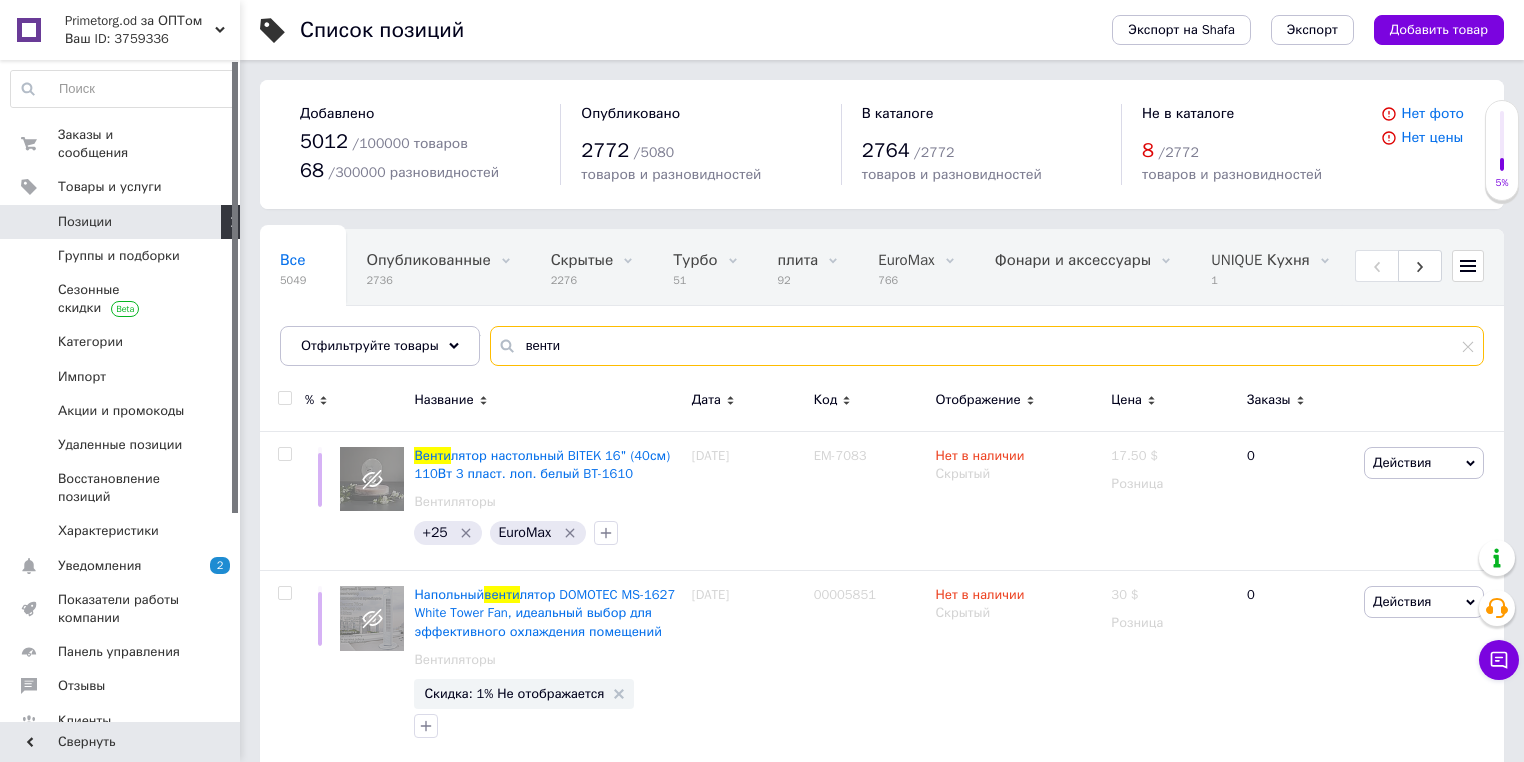 click on "венти" at bounding box center (987, 346) 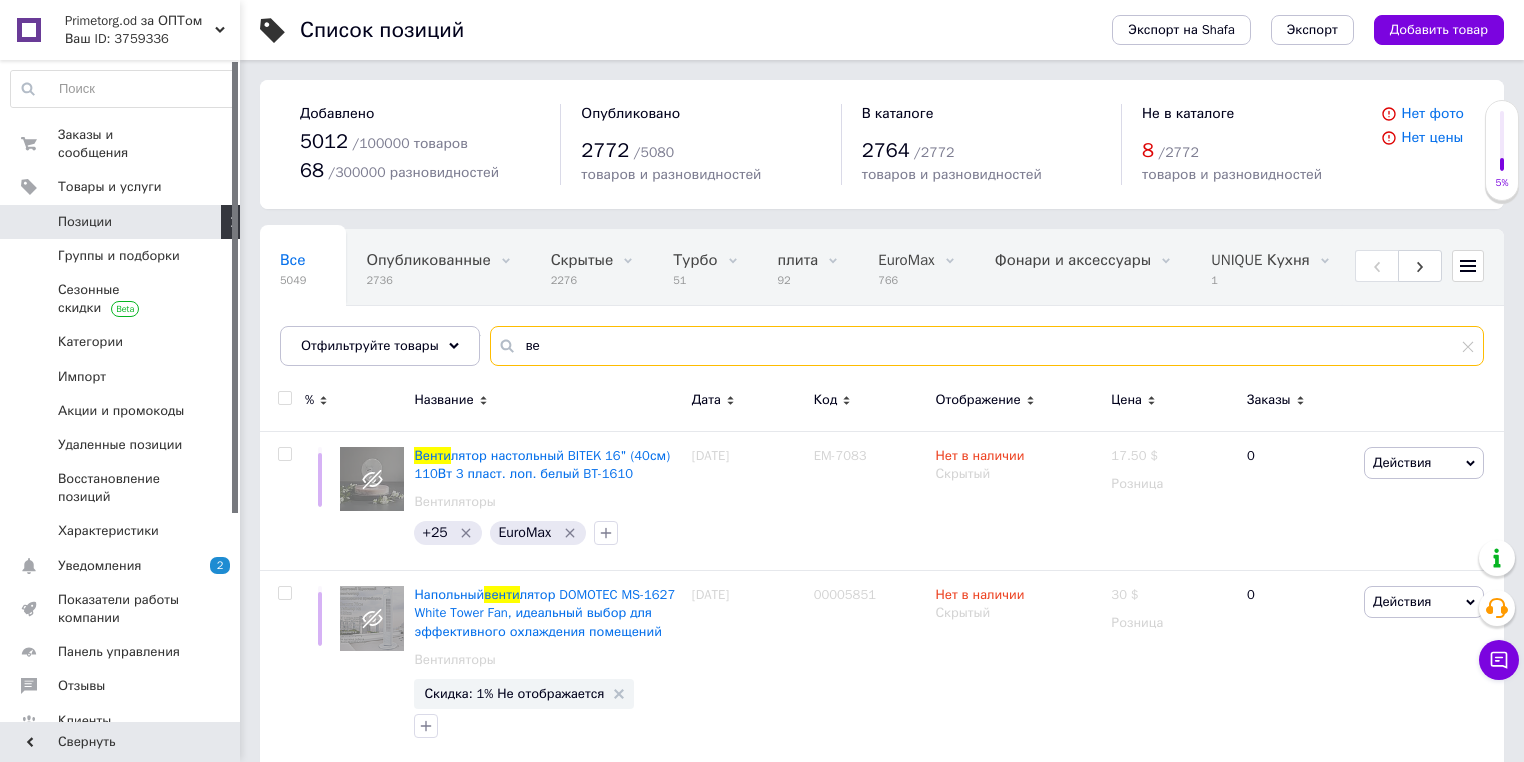 type on "в" 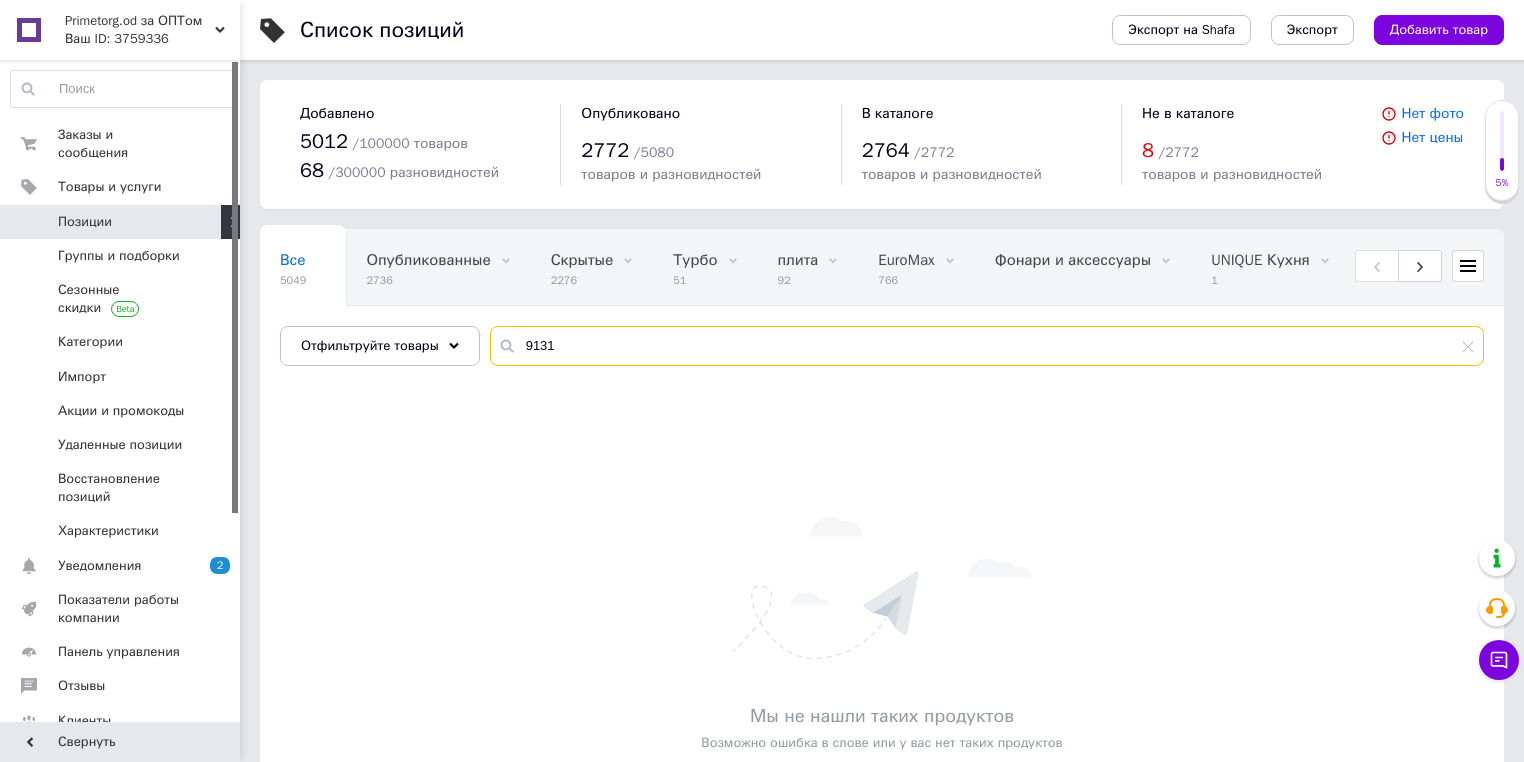 click on "9131" at bounding box center (987, 346) 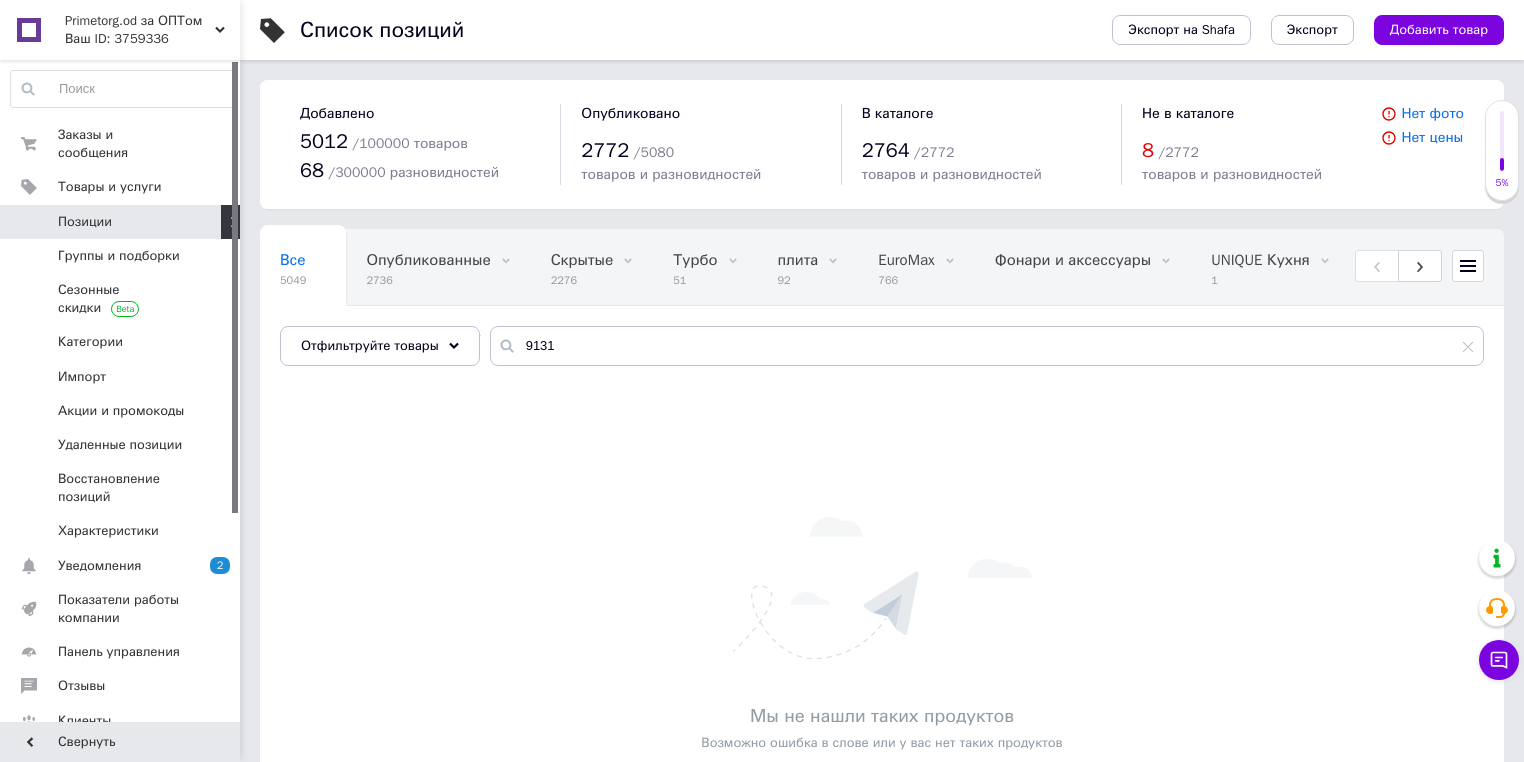 click on "Primetorg.od за ОПТом" at bounding box center [140, 21] 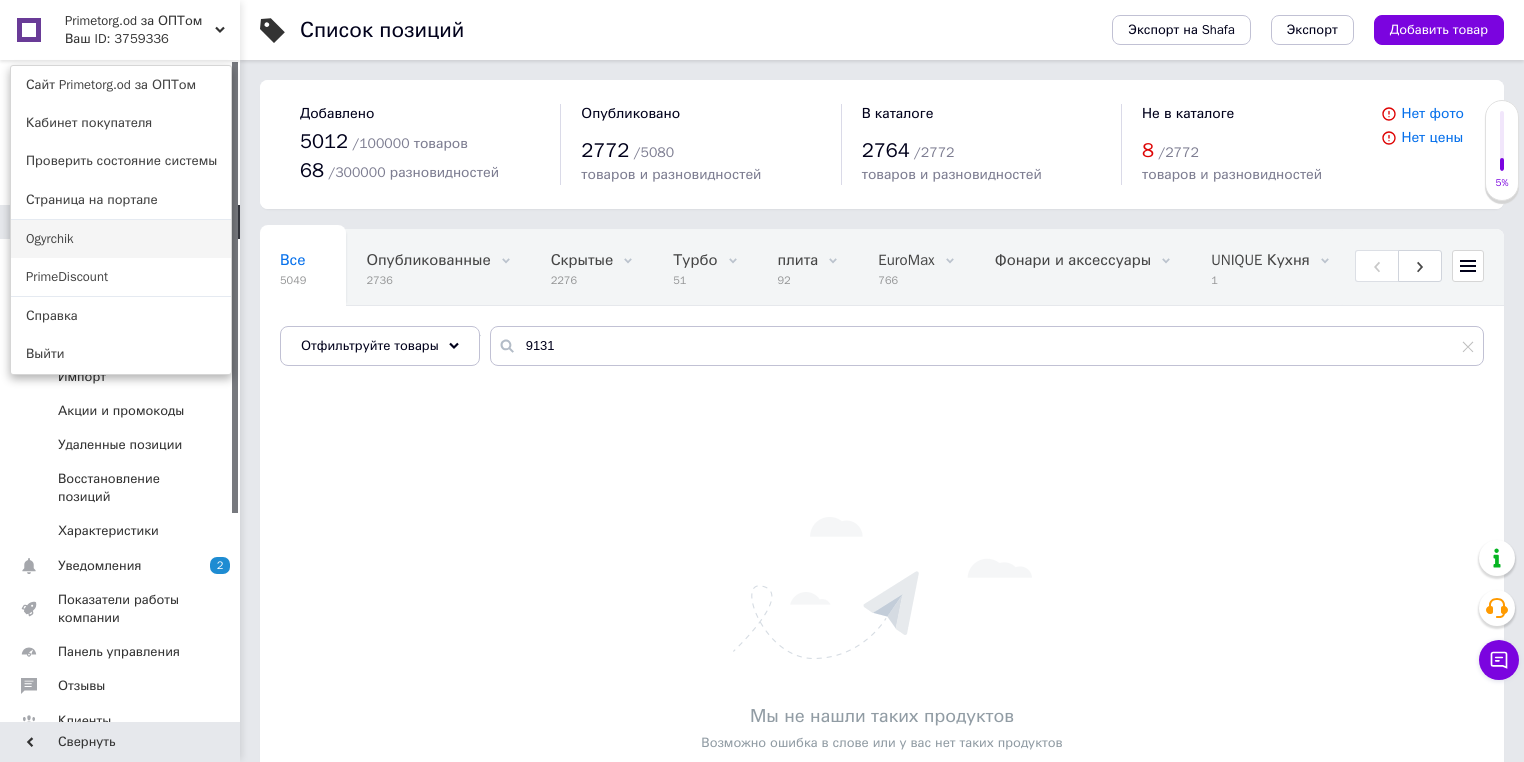 click on "Ogyrchik" at bounding box center (121, 239) 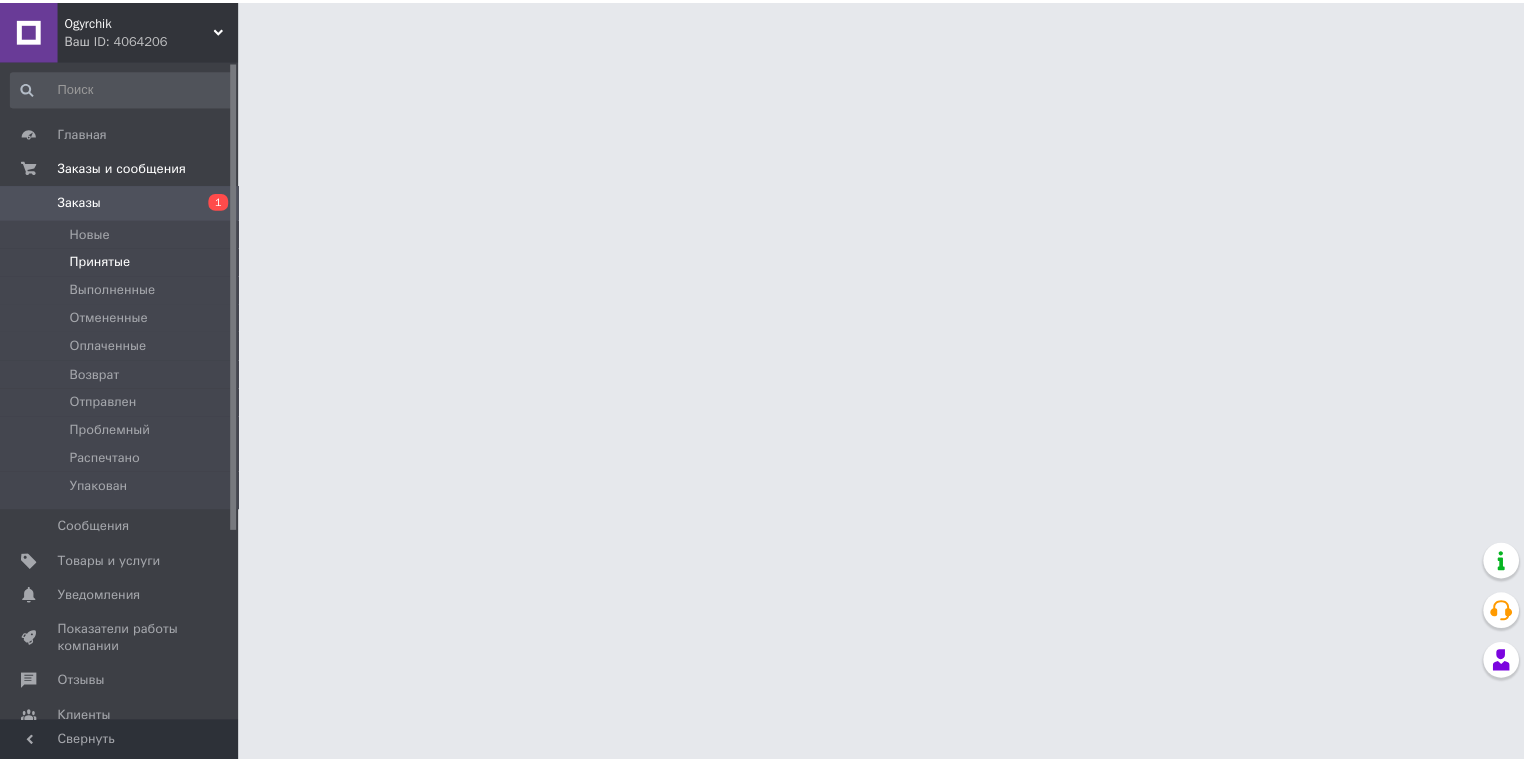 scroll, scrollTop: 0, scrollLeft: 0, axis: both 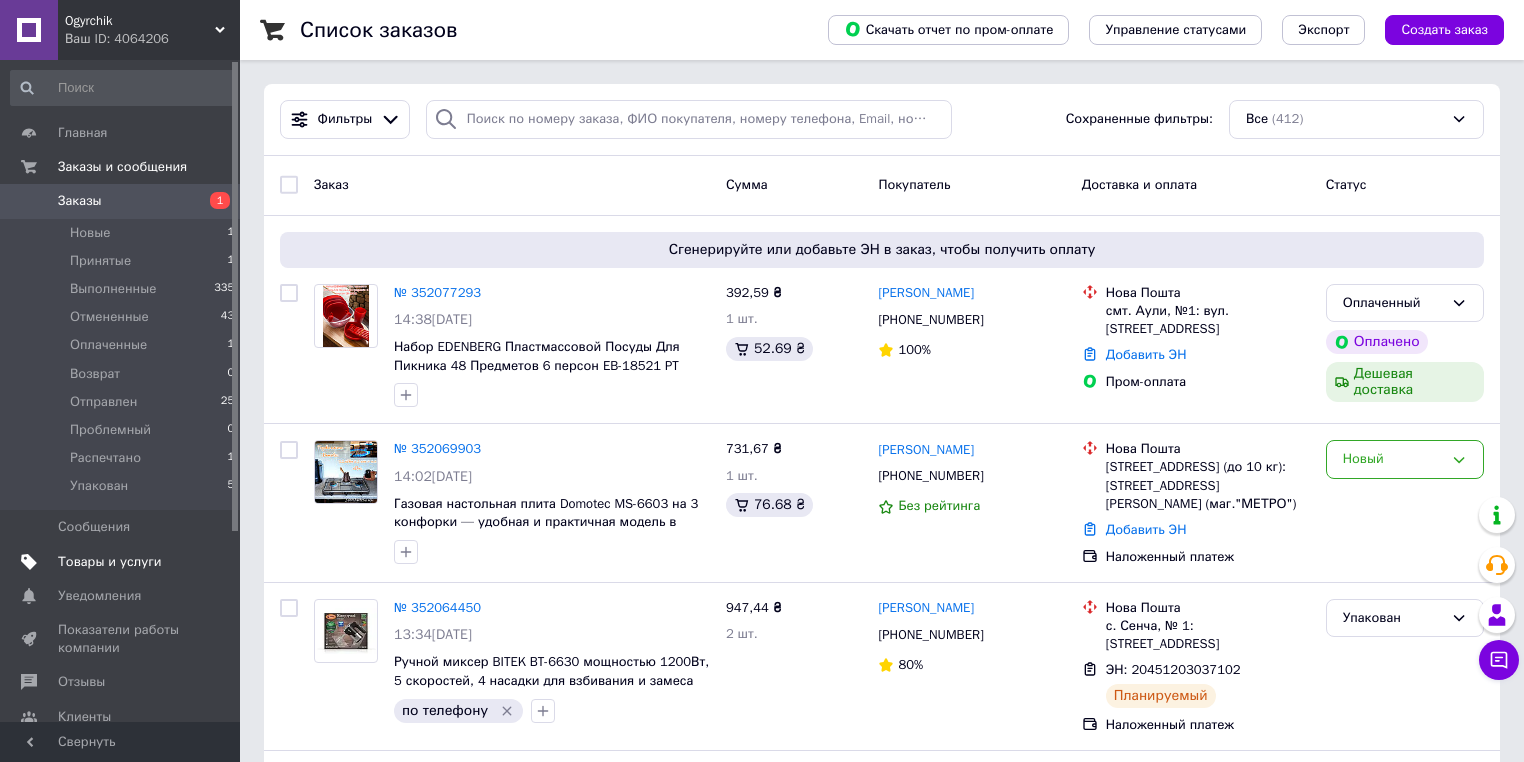 click on "Товары и услуги" at bounding box center (110, 562) 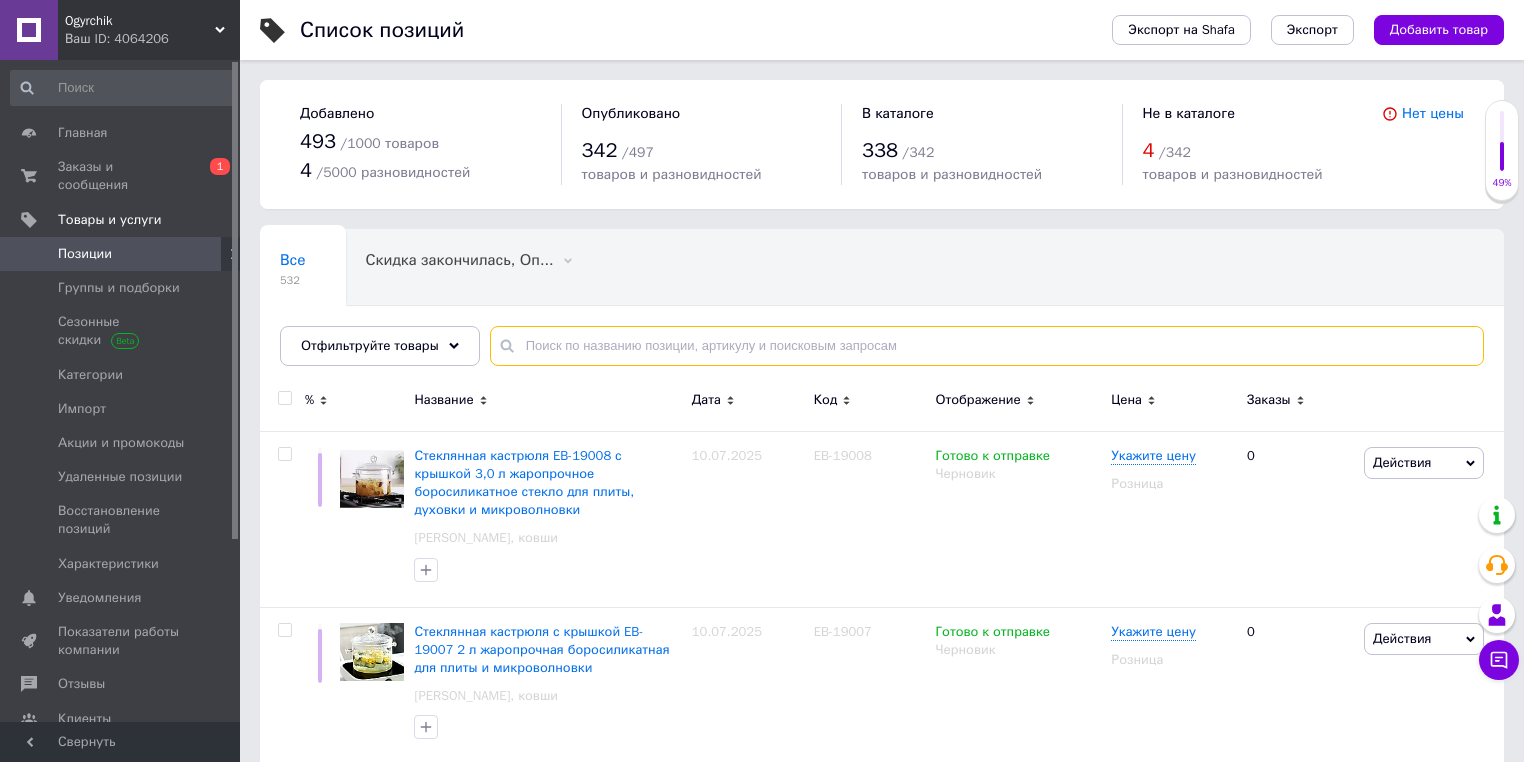 click at bounding box center (987, 346) 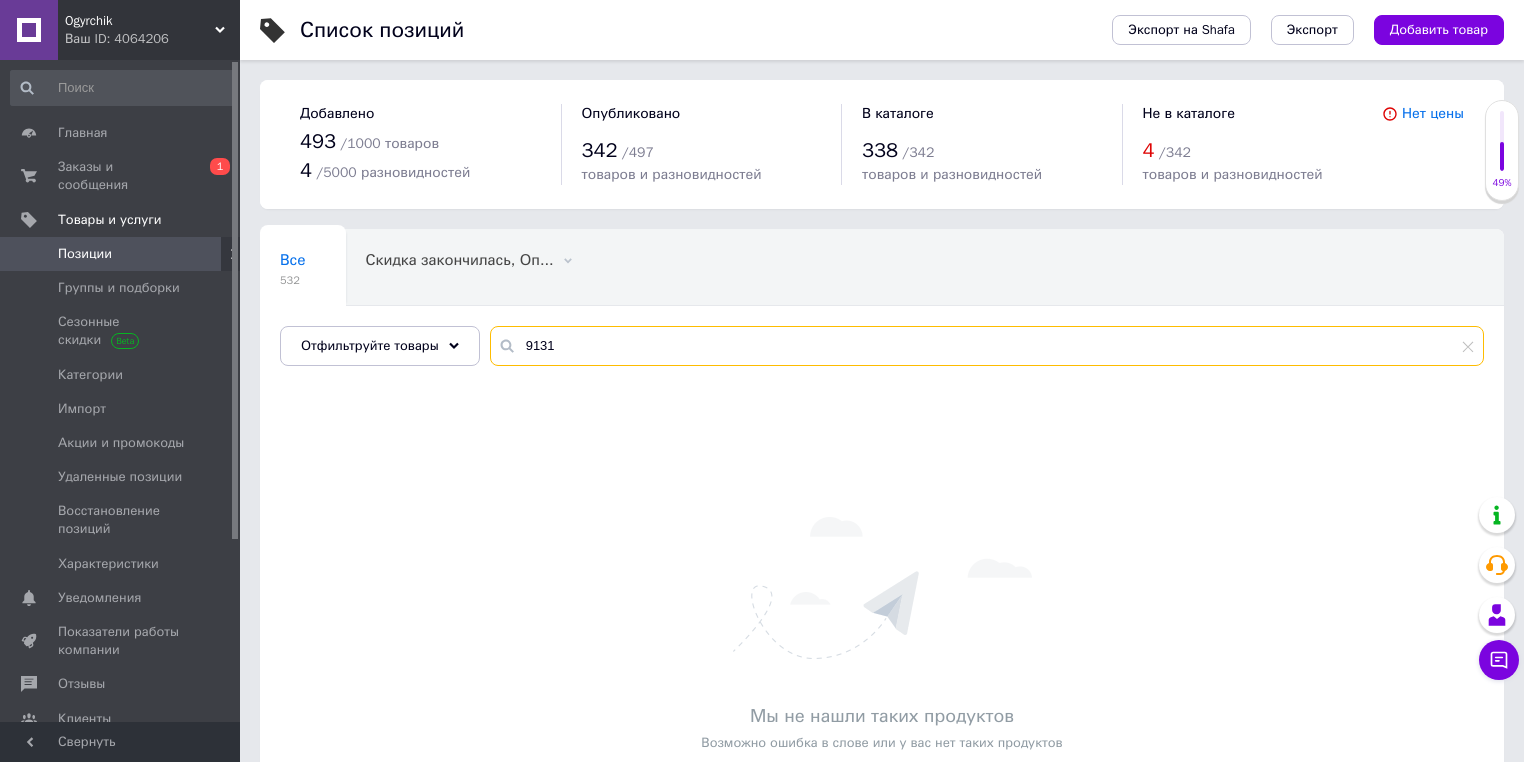 click on "9131" at bounding box center [987, 346] 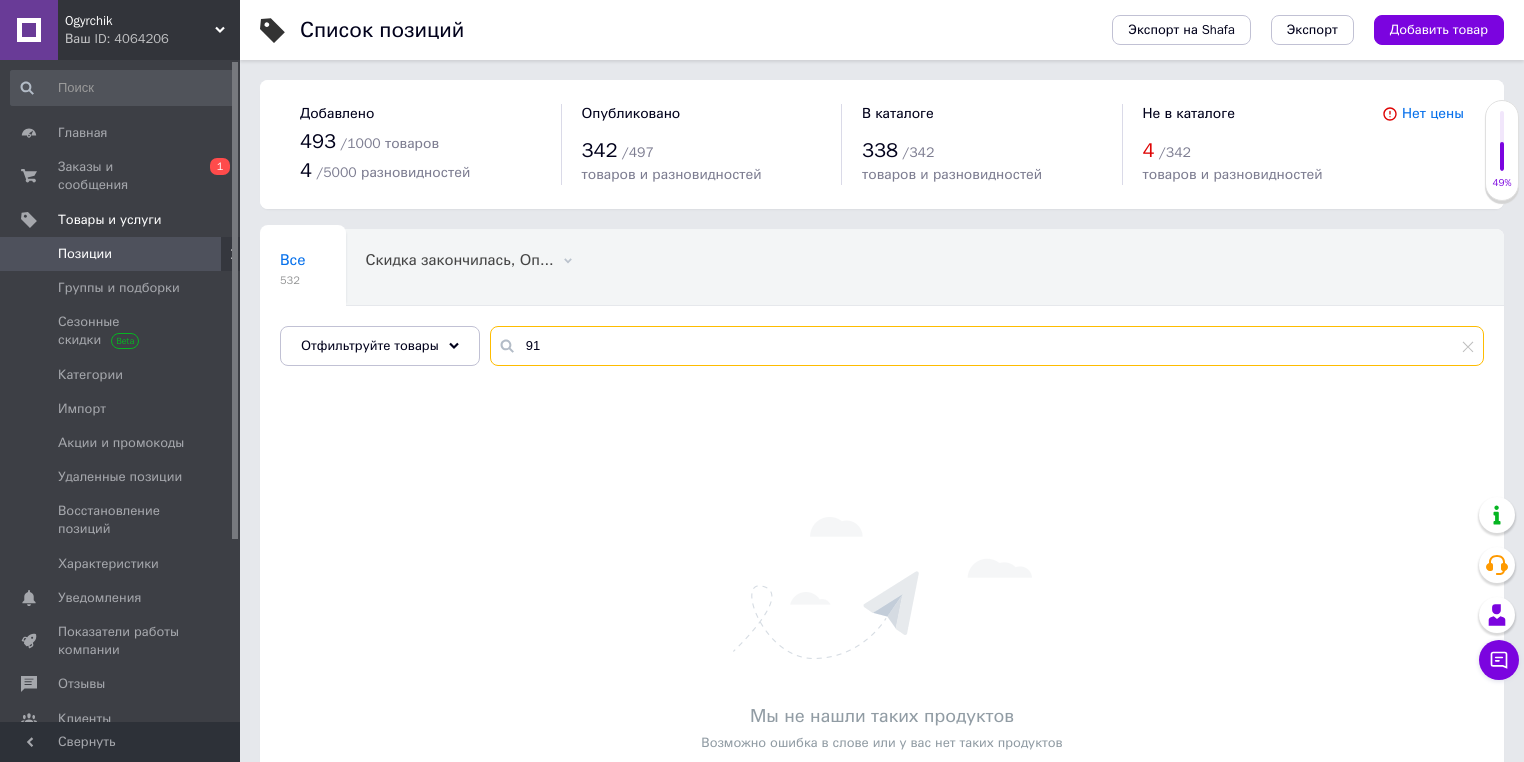 type on "9" 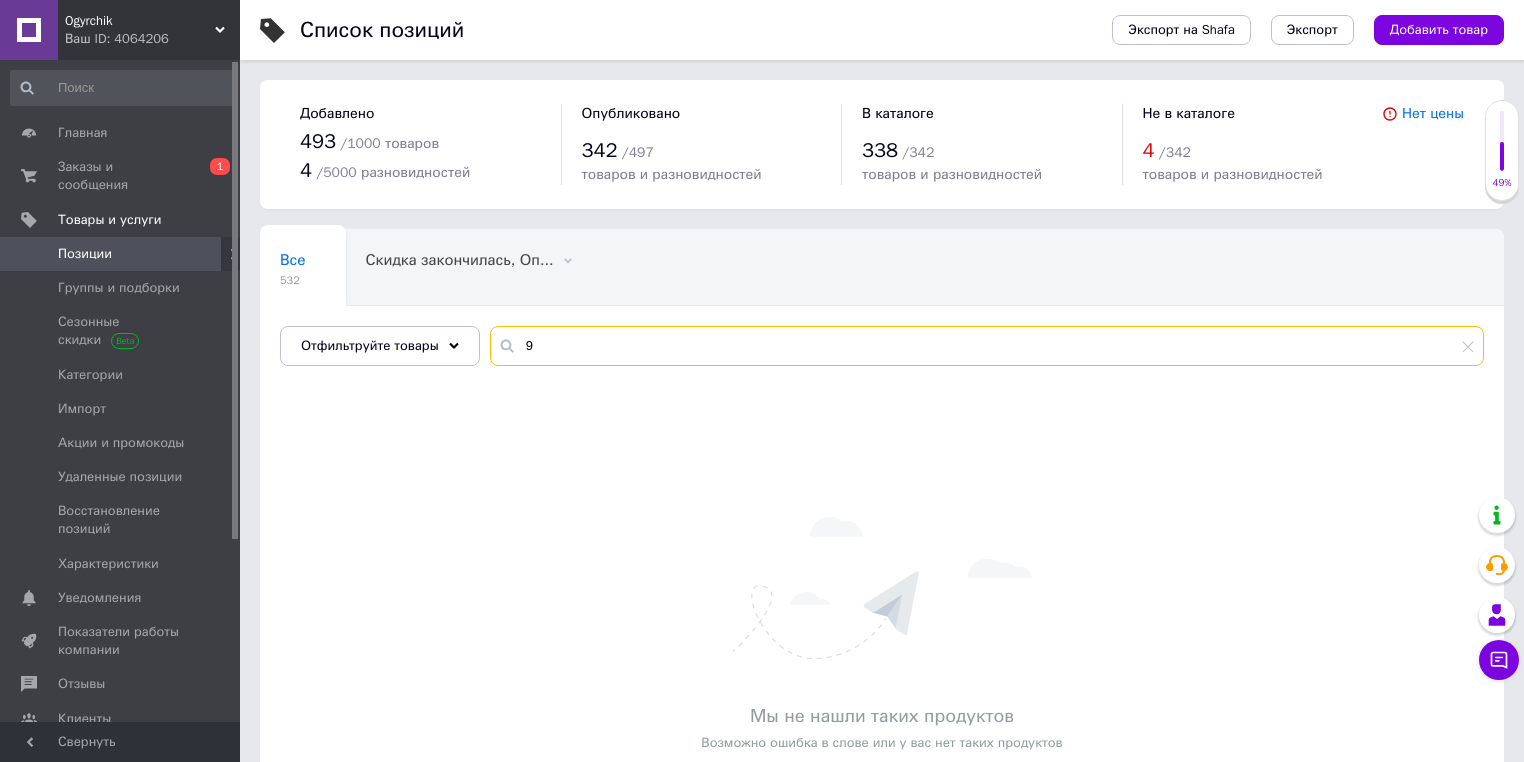 type 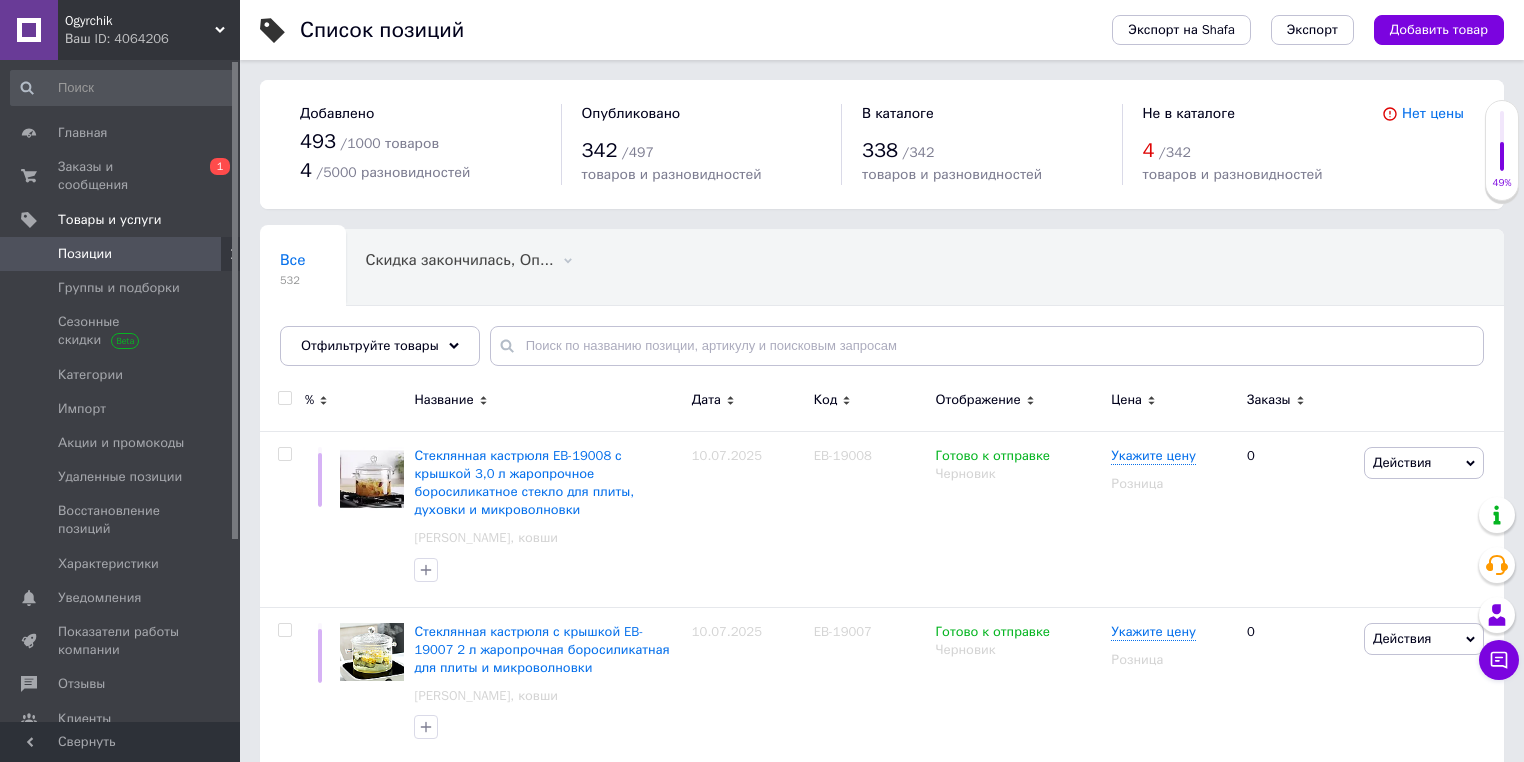 click on "Ogyrchik" at bounding box center [140, 21] 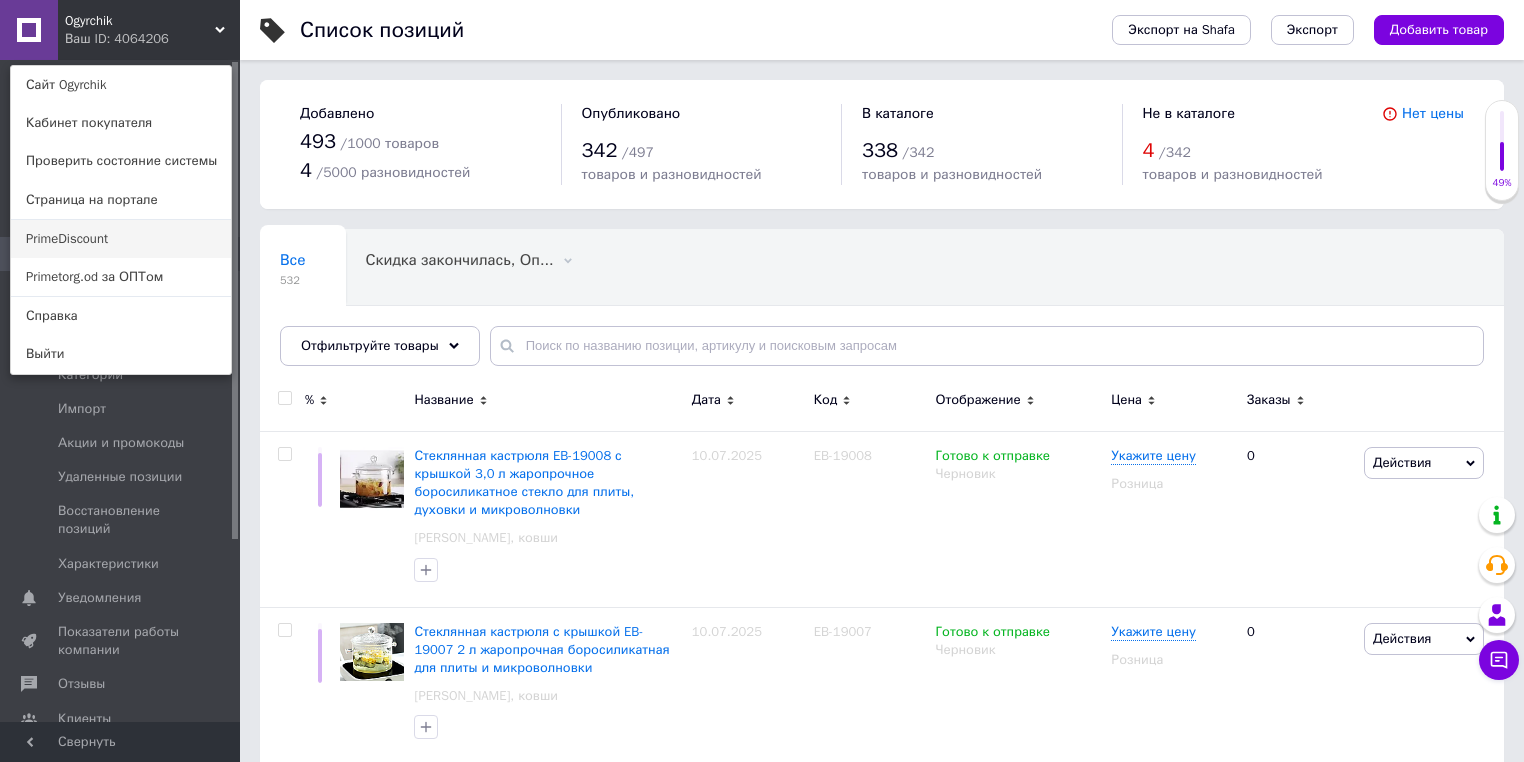 click on "PrimeDiscount" at bounding box center (121, 239) 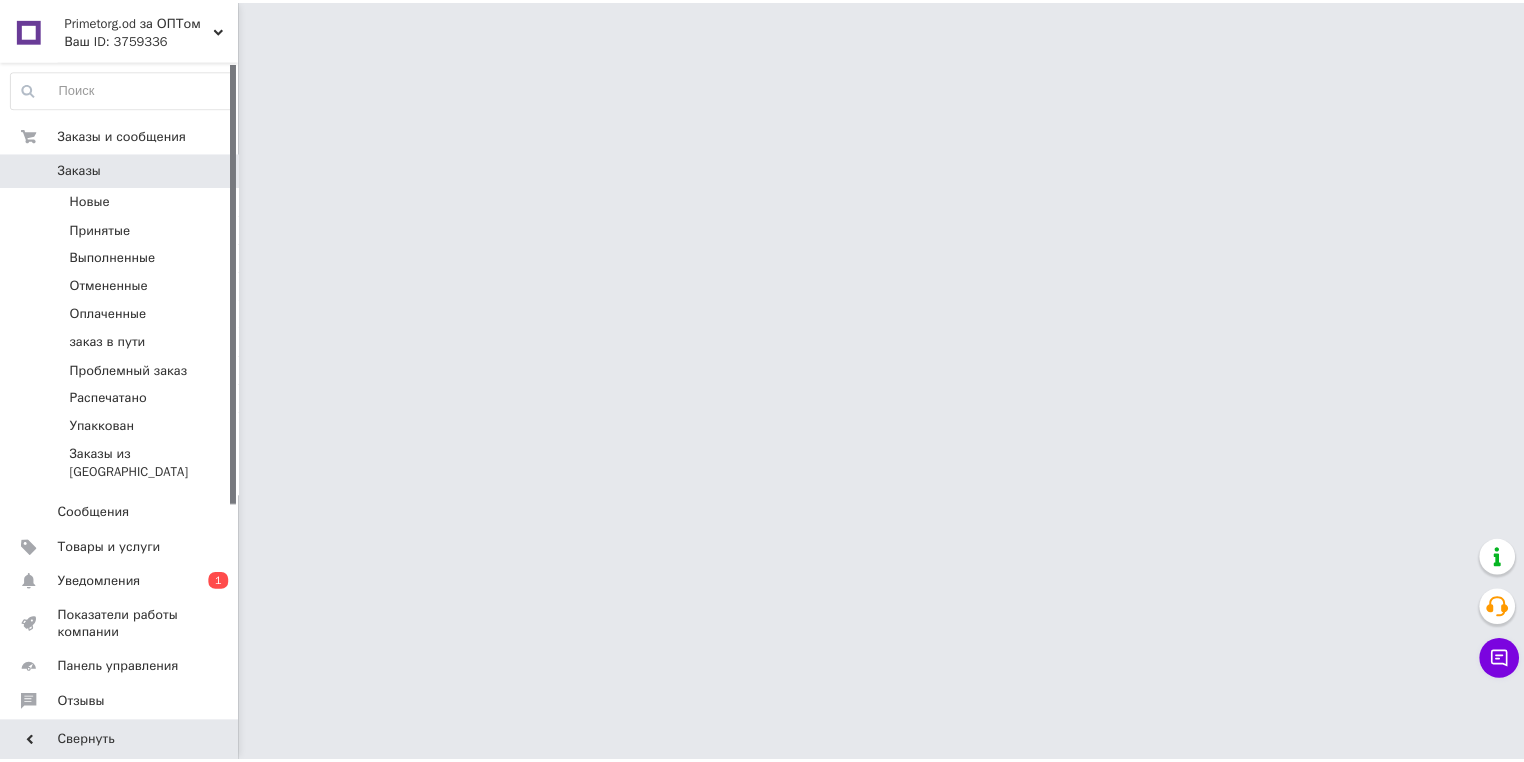 scroll, scrollTop: 0, scrollLeft: 0, axis: both 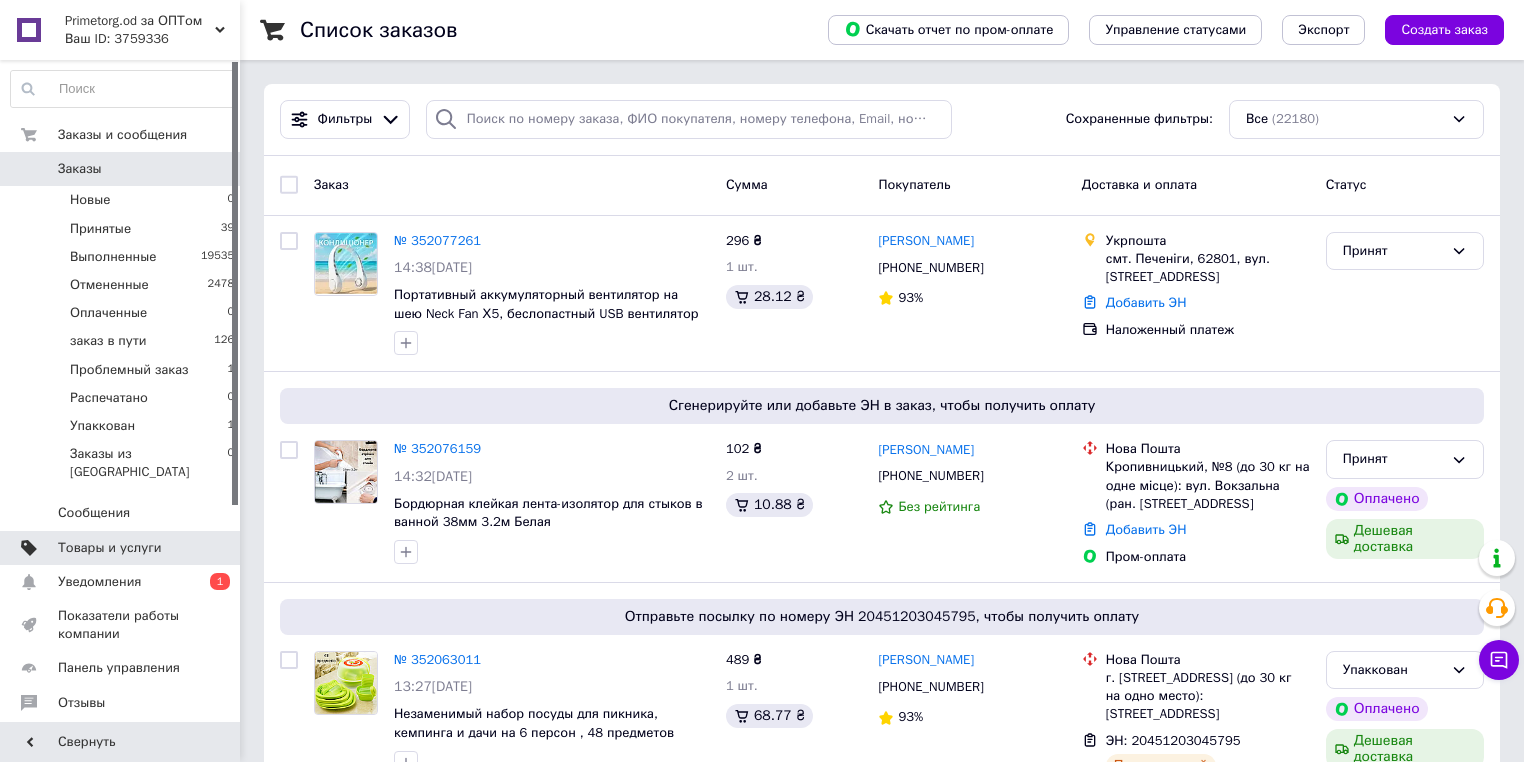 click on "Товары и услуги" at bounding box center [110, 548] 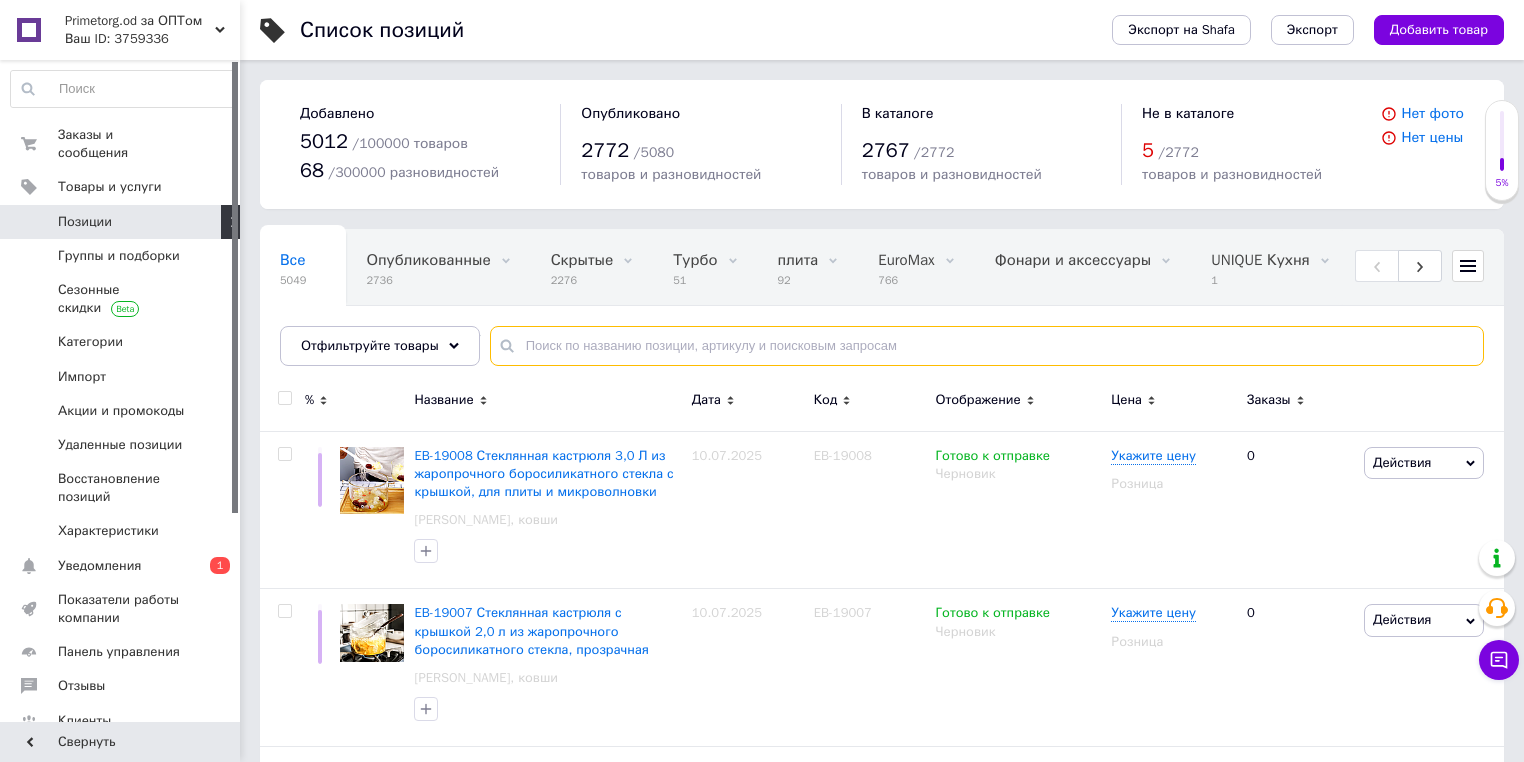 click at bounding box center (987, 346) 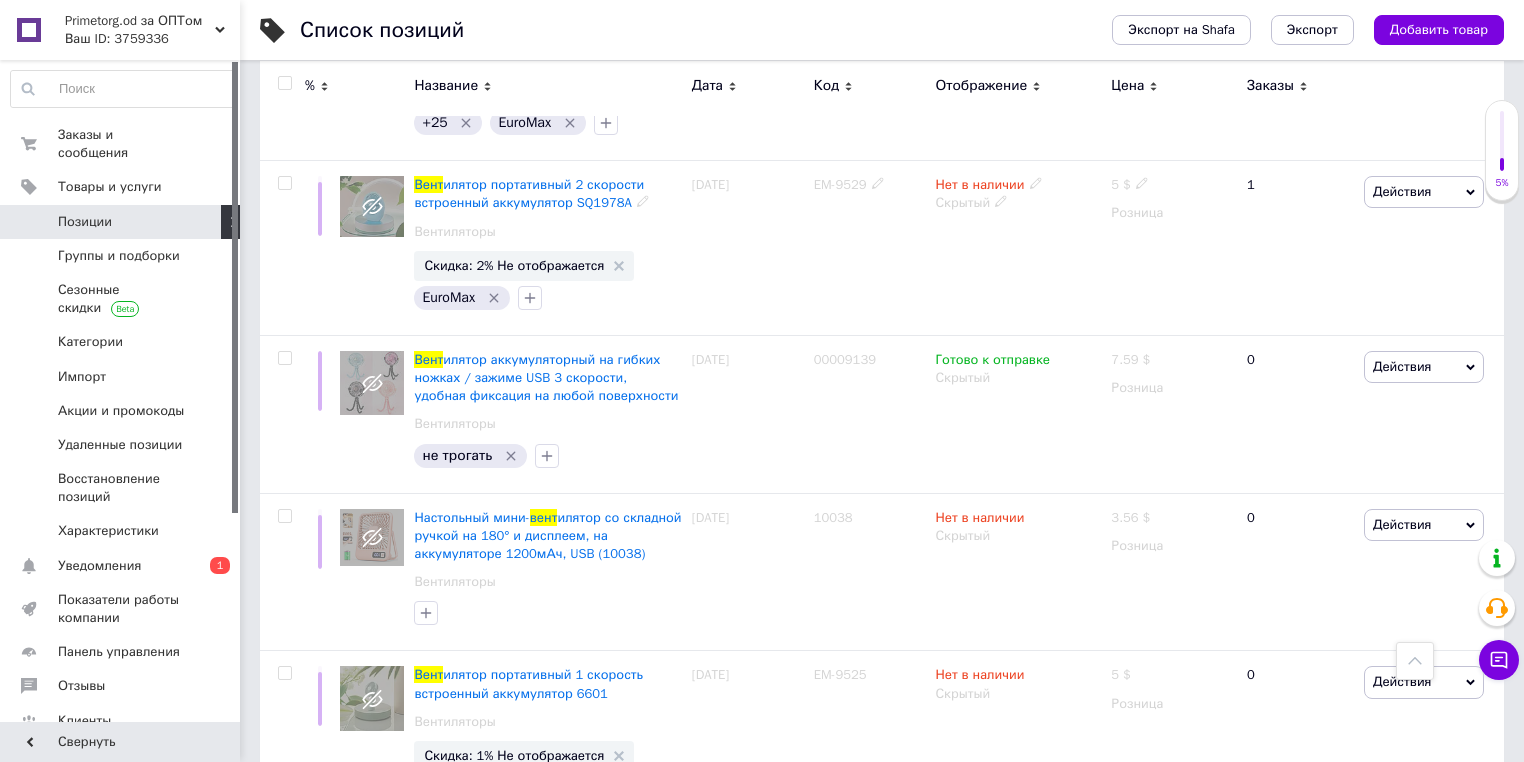 scroll, scrollTop: 6880, scrollLeft: 0, axis: vertical 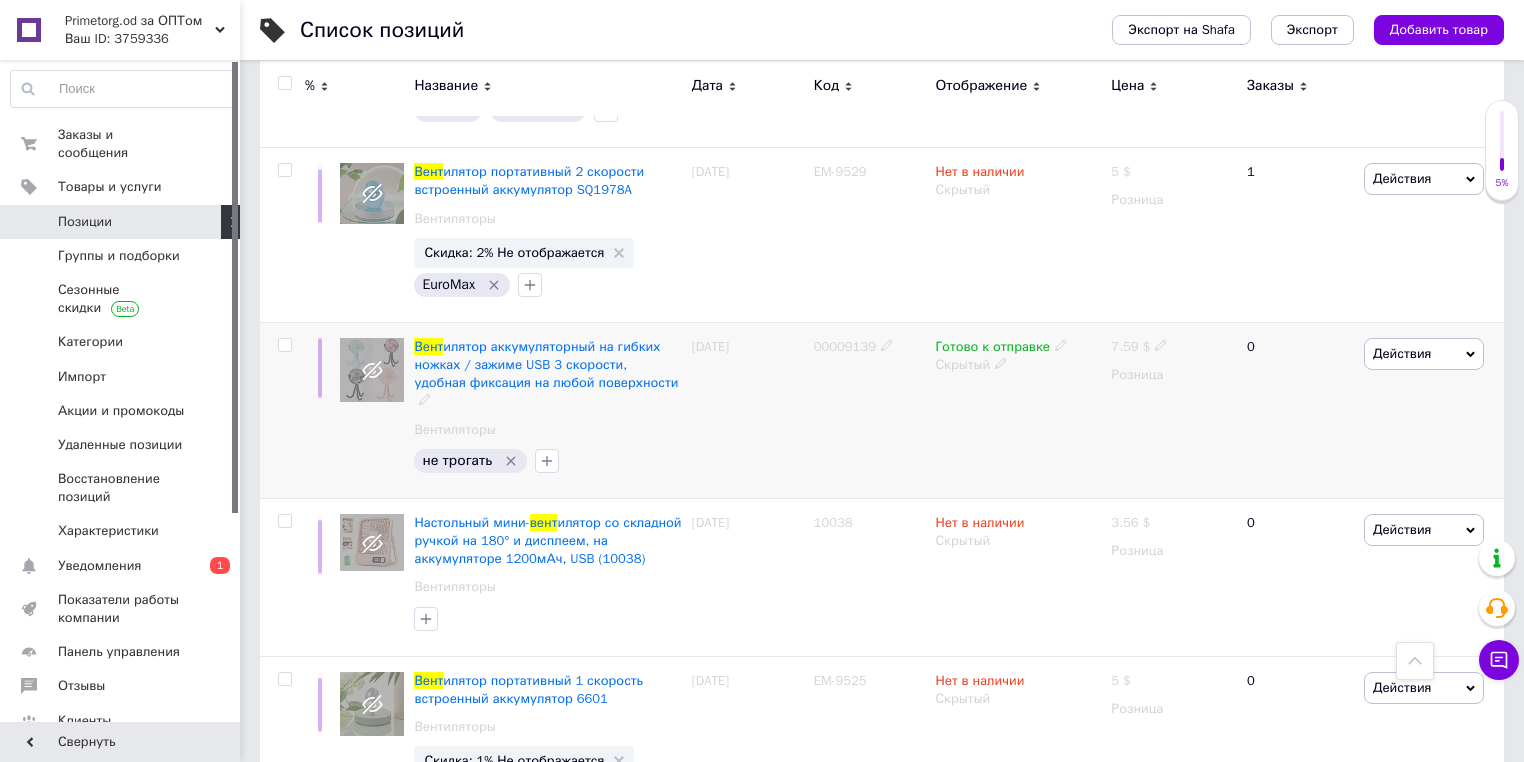 type on "вент" 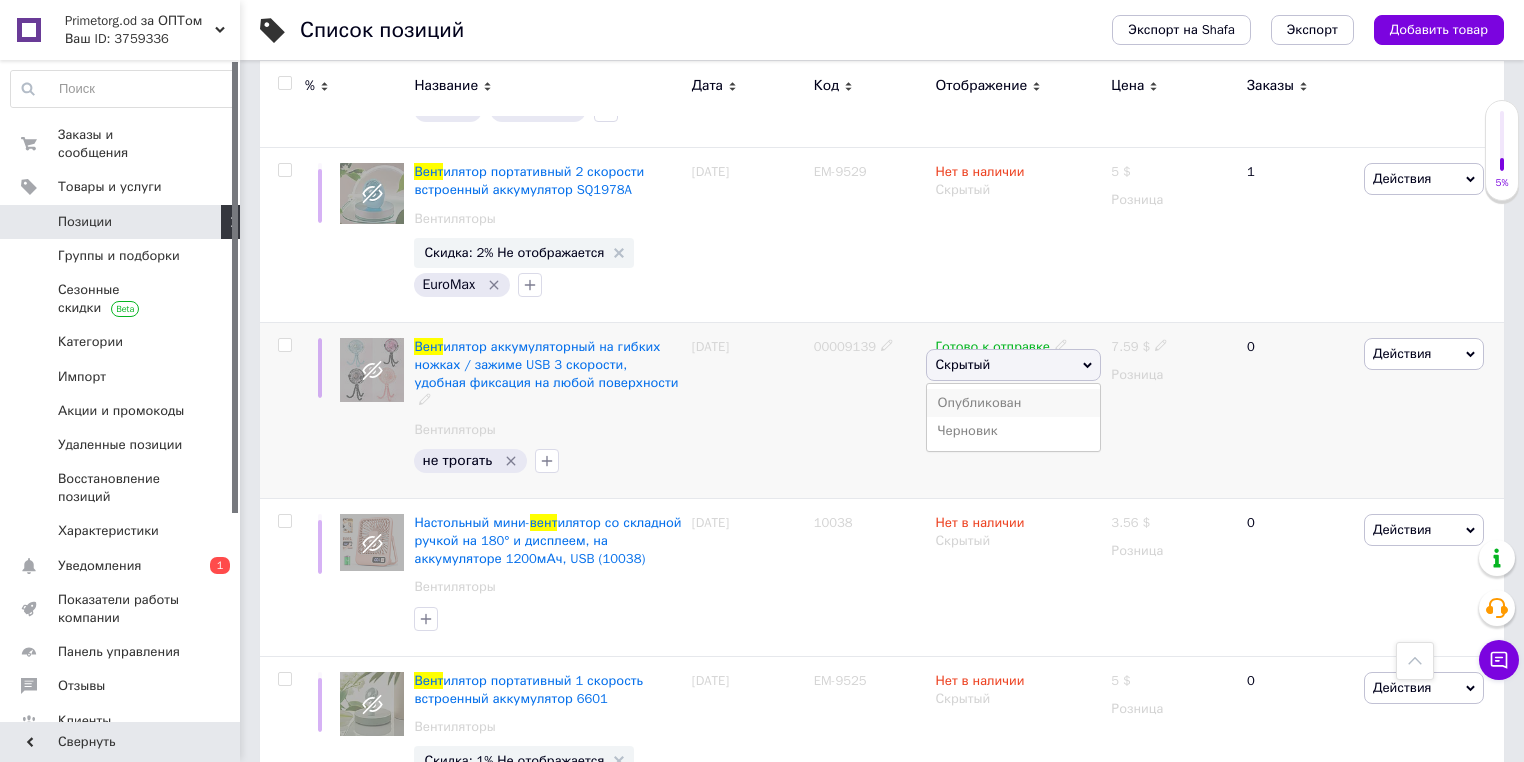 click on "Опубликован" at bounding box center (1013, 403) 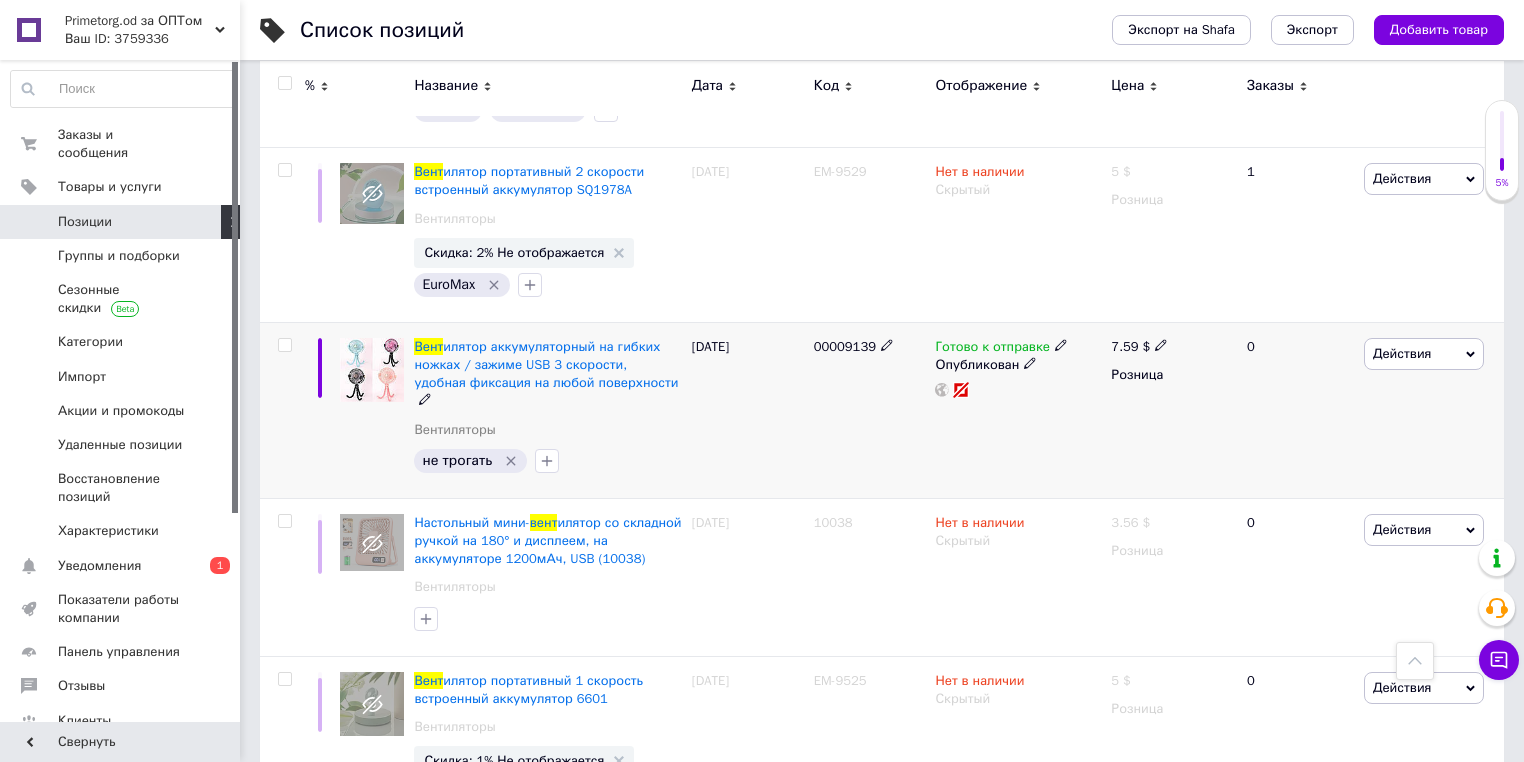 click 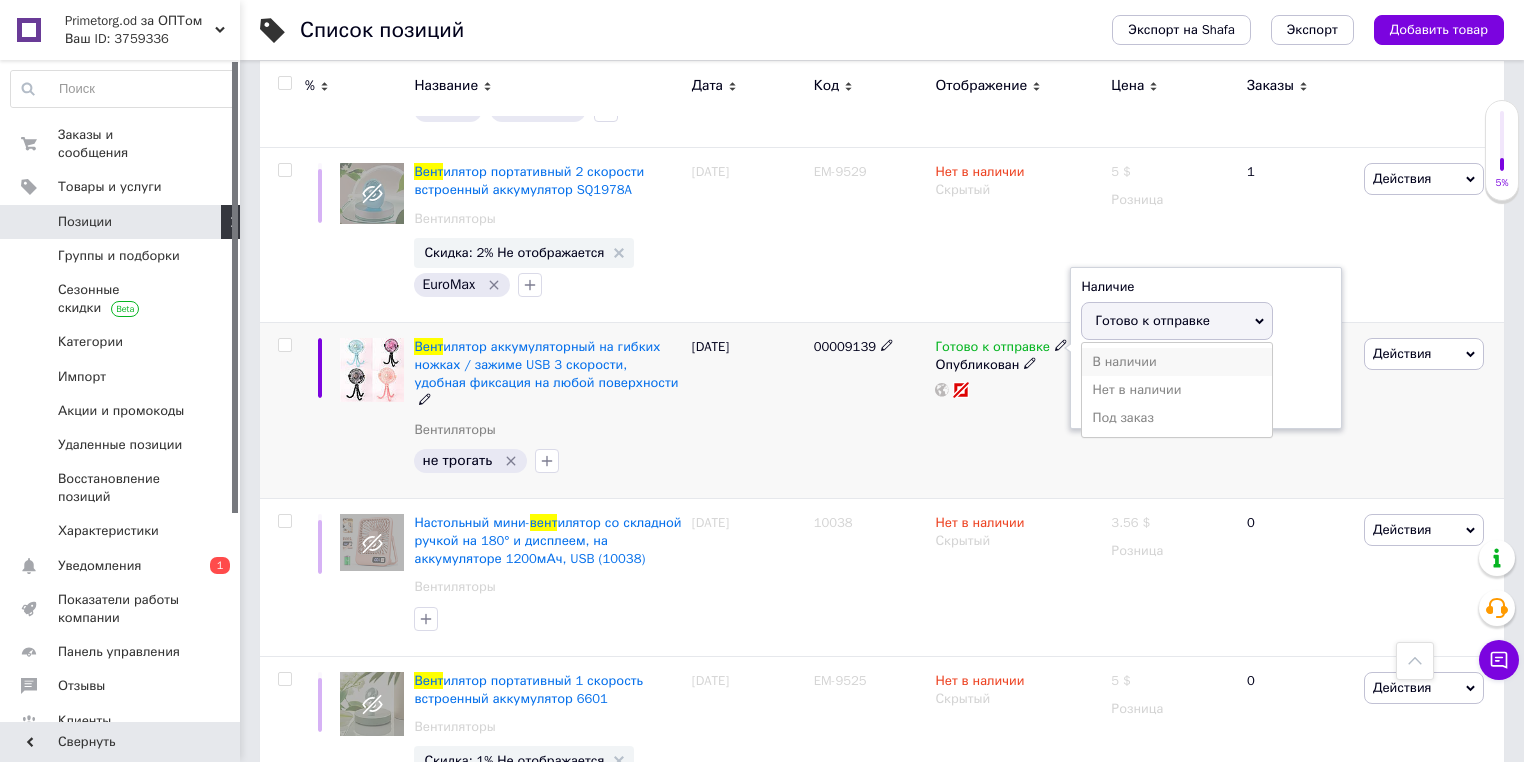 click on "В наличии" at bounding box center (1177, 362) 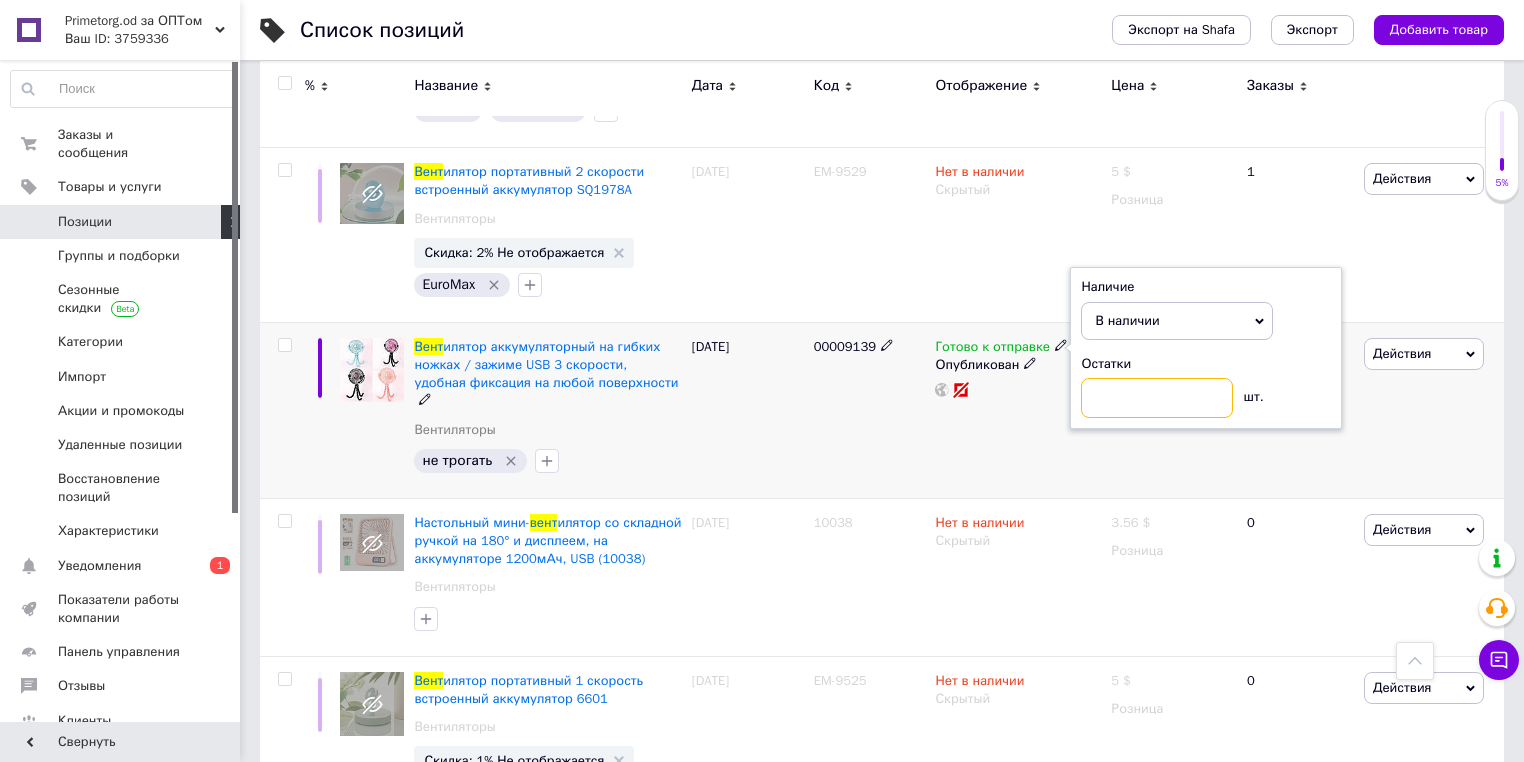 click at bounding box center [1157, 398] 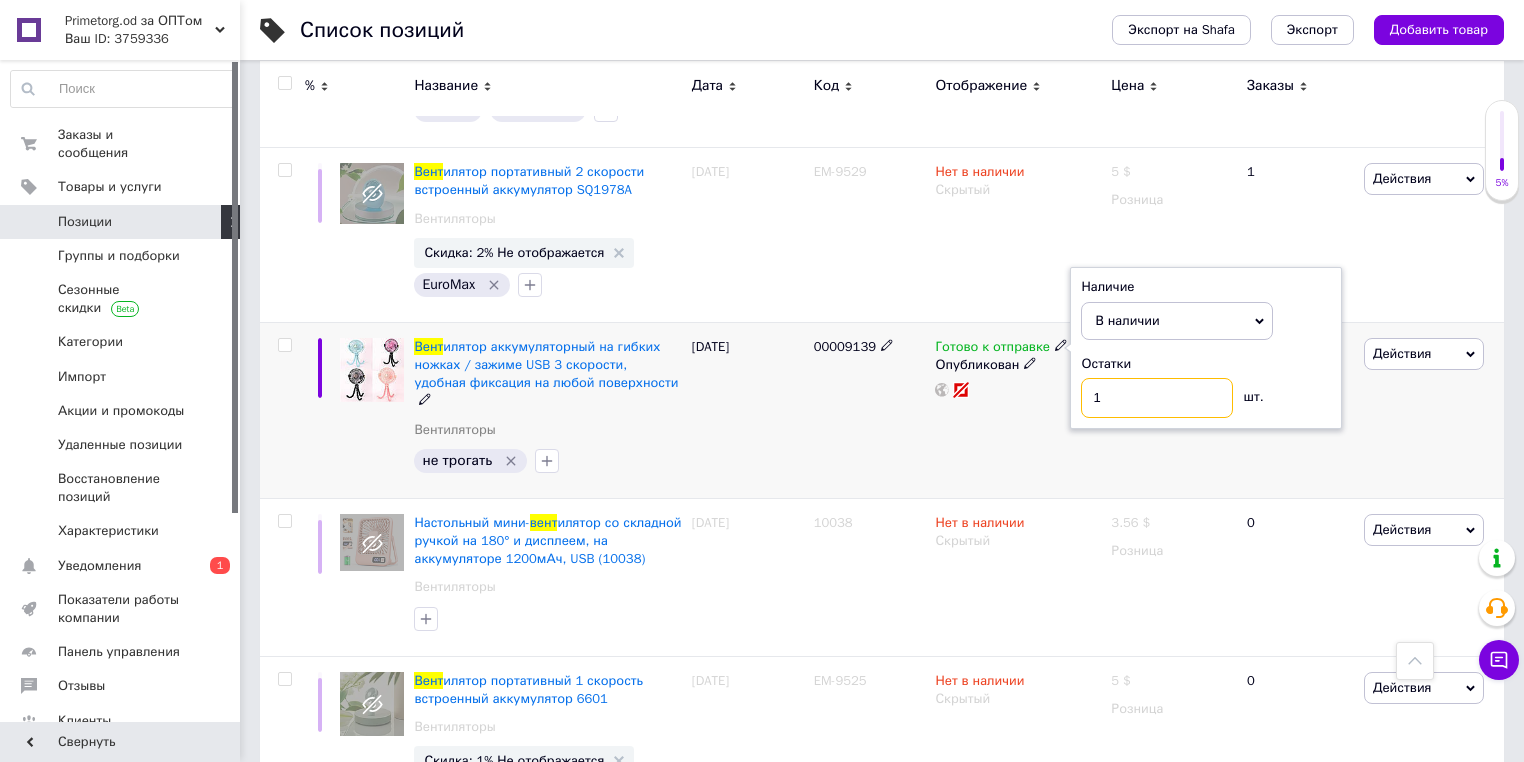 type on "1" 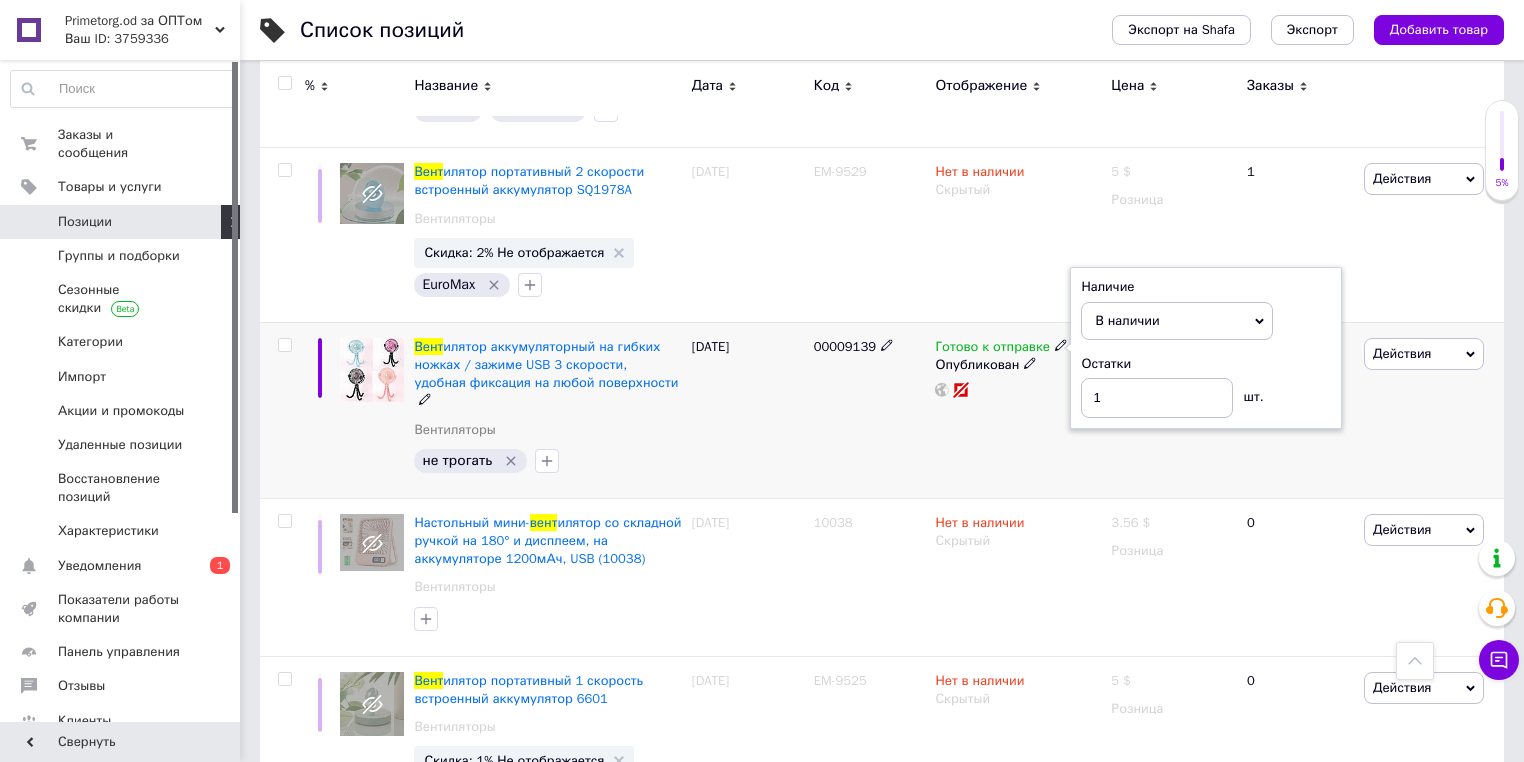 click on "00009139" at bounding box center [870, 410] 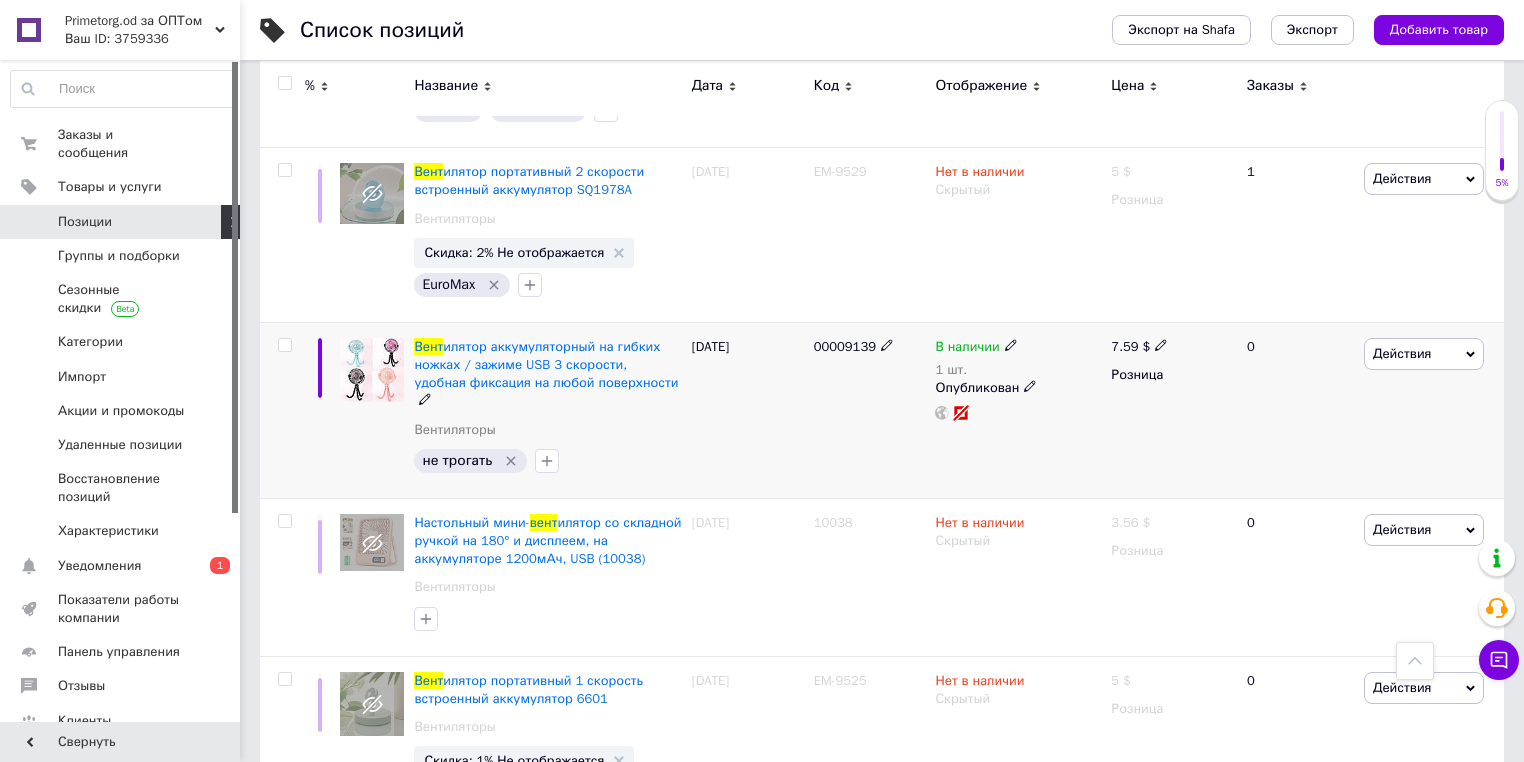 click 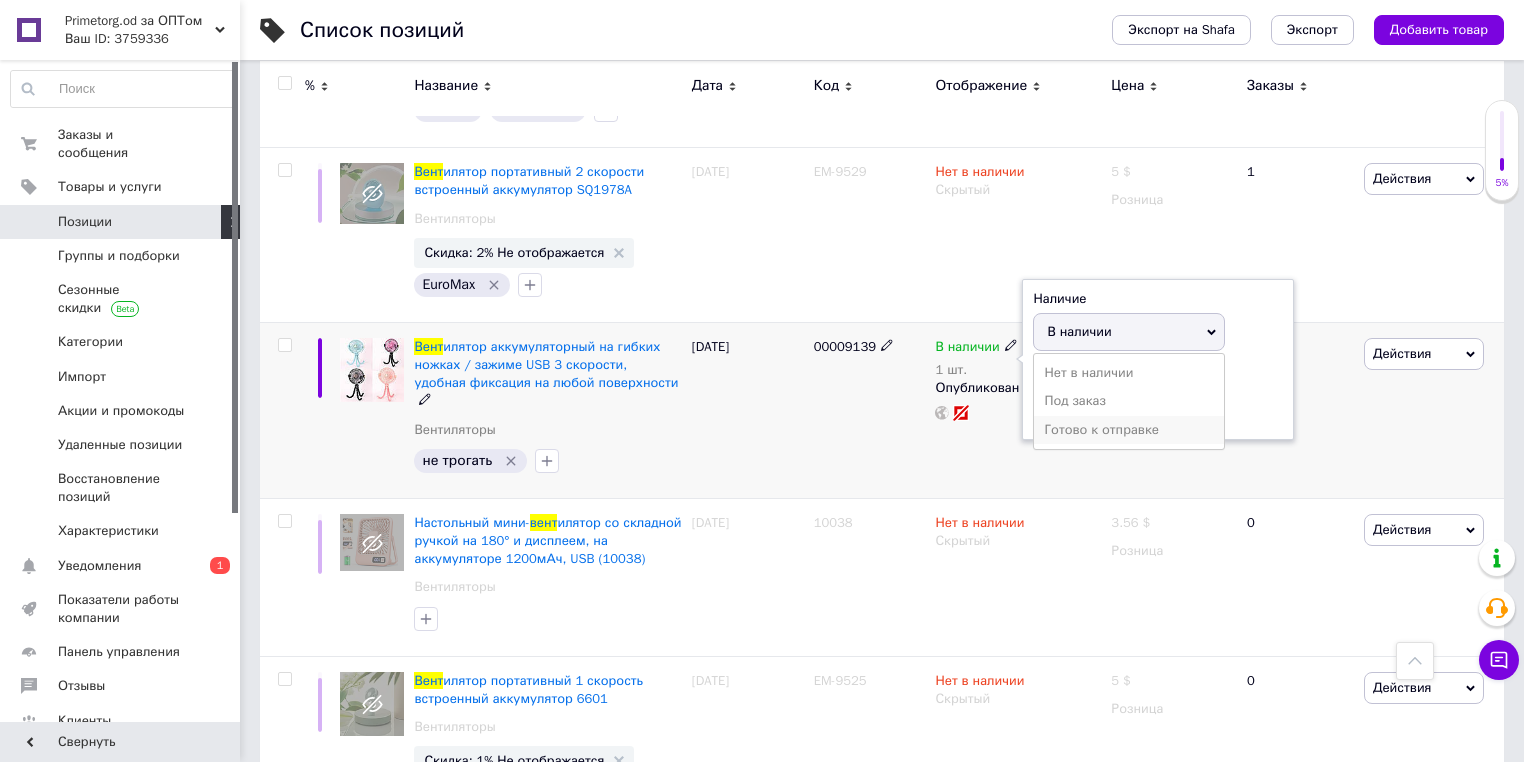 click on "Готово к отправке" at bounding box center (1129, 430) 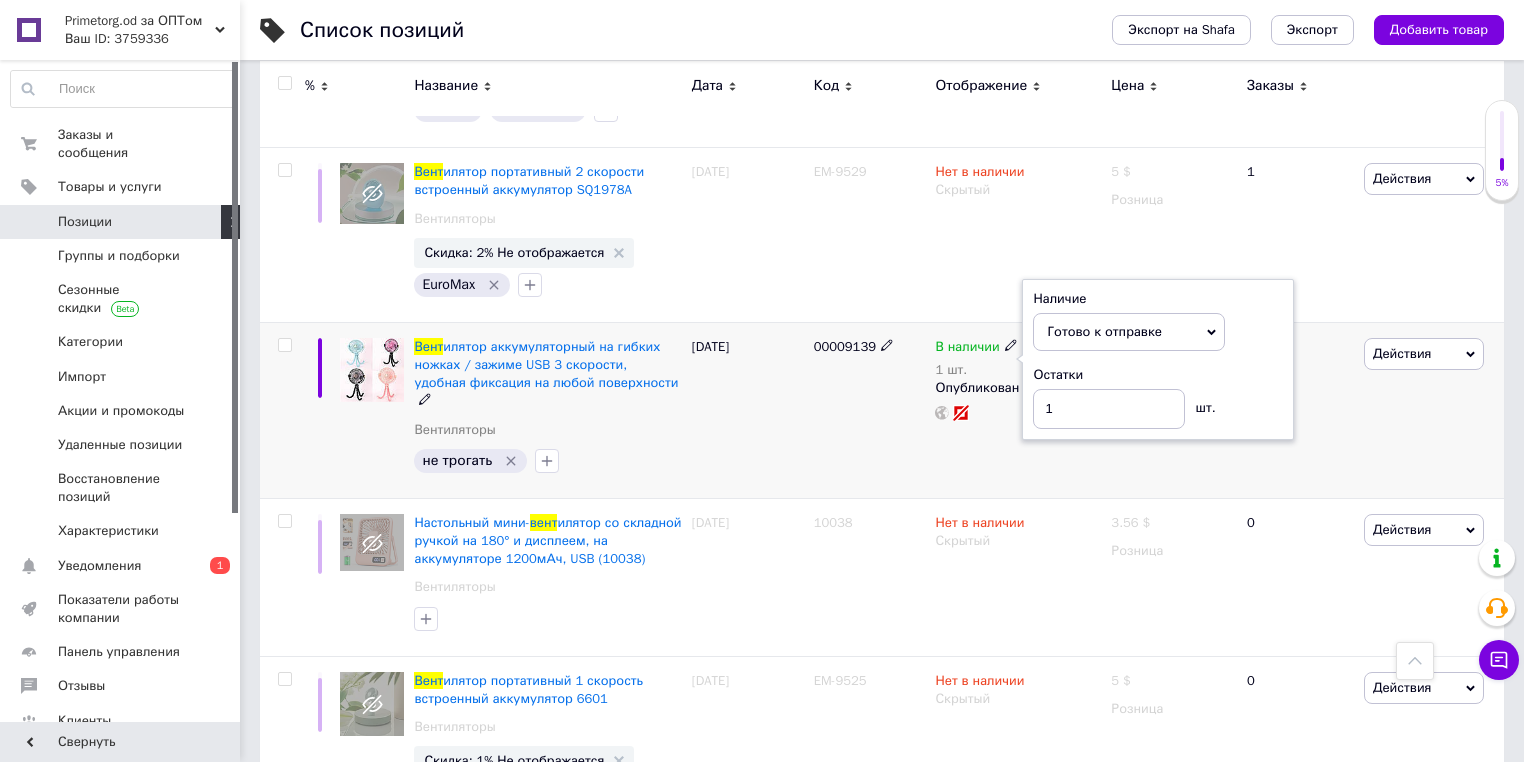 click on "00009139" at bounding box center [870, 410] 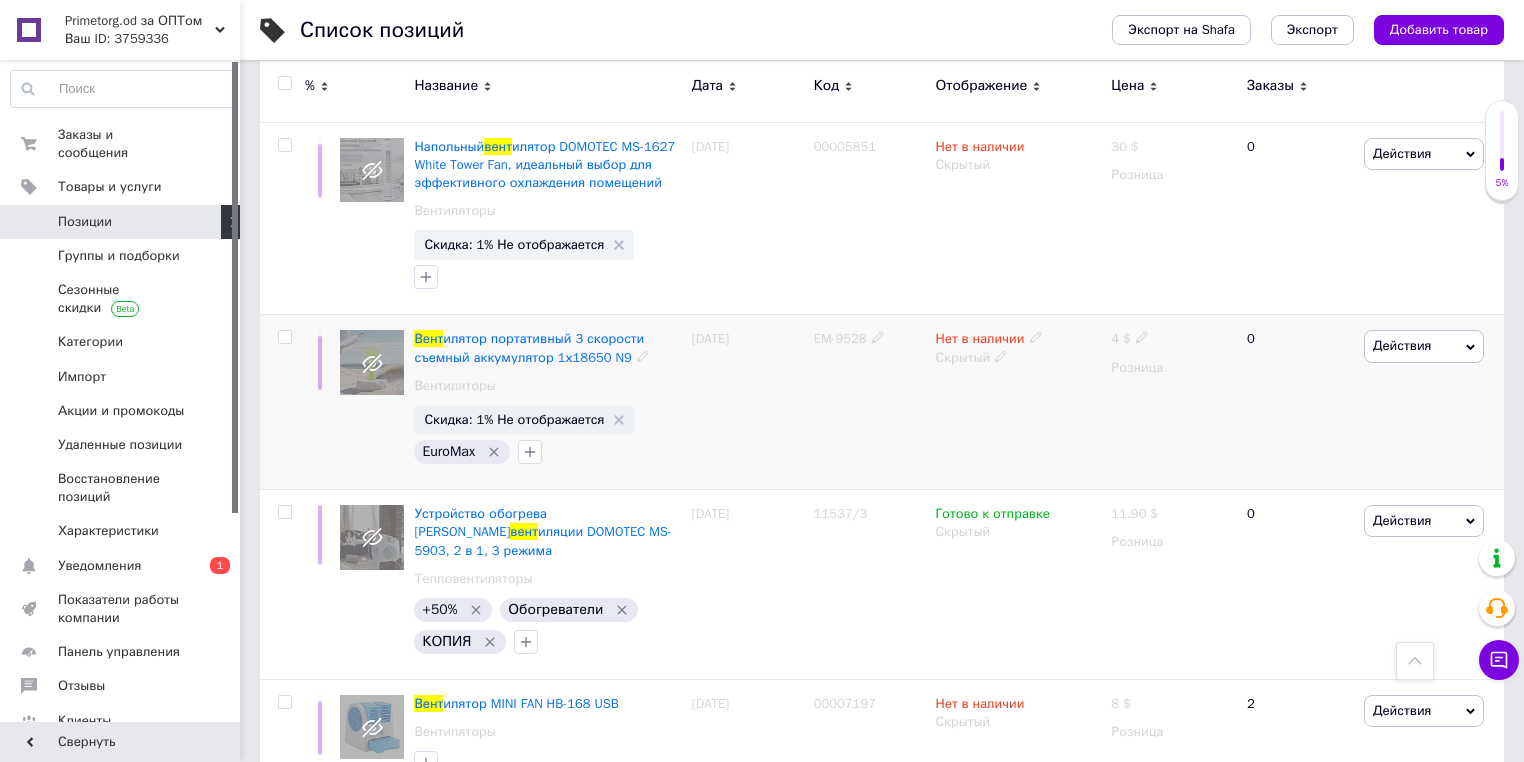 scroll, scrollTop: 8411, scrollLeft: 0, axis: vertical 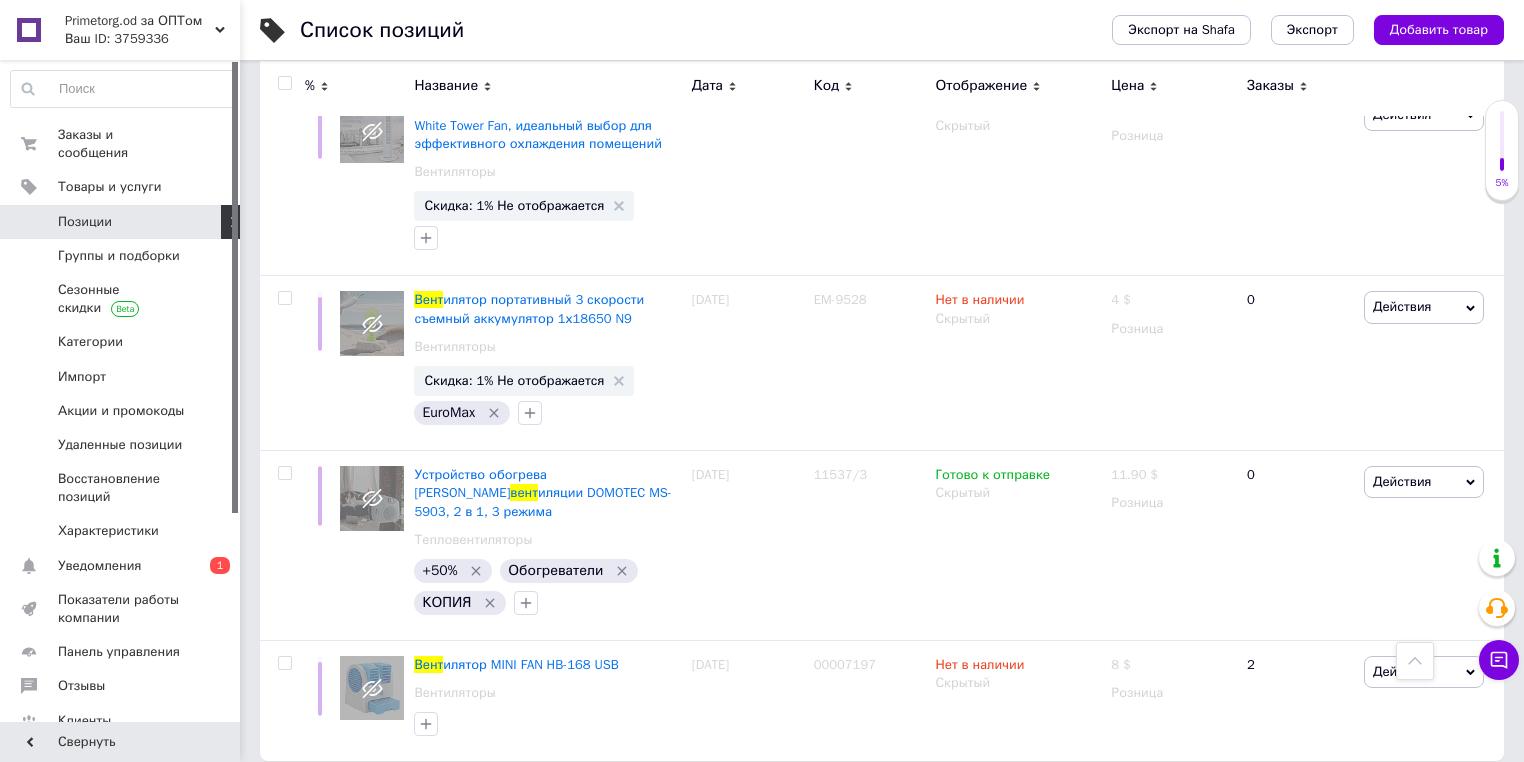 click on "2" at bounding box center (327, 802) 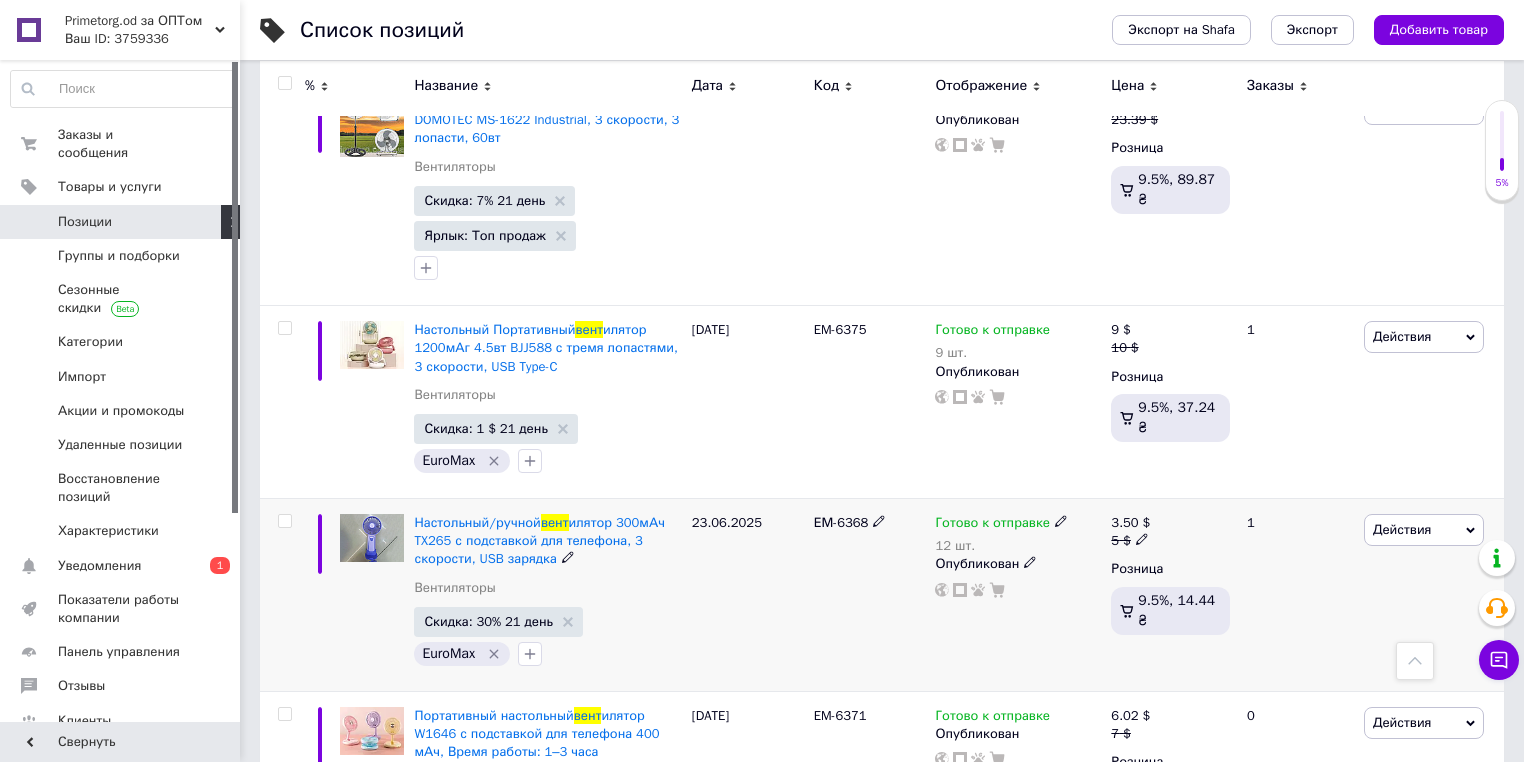 scroll, scrollTop: 5359, scrollLeft: 0, axis: vertical 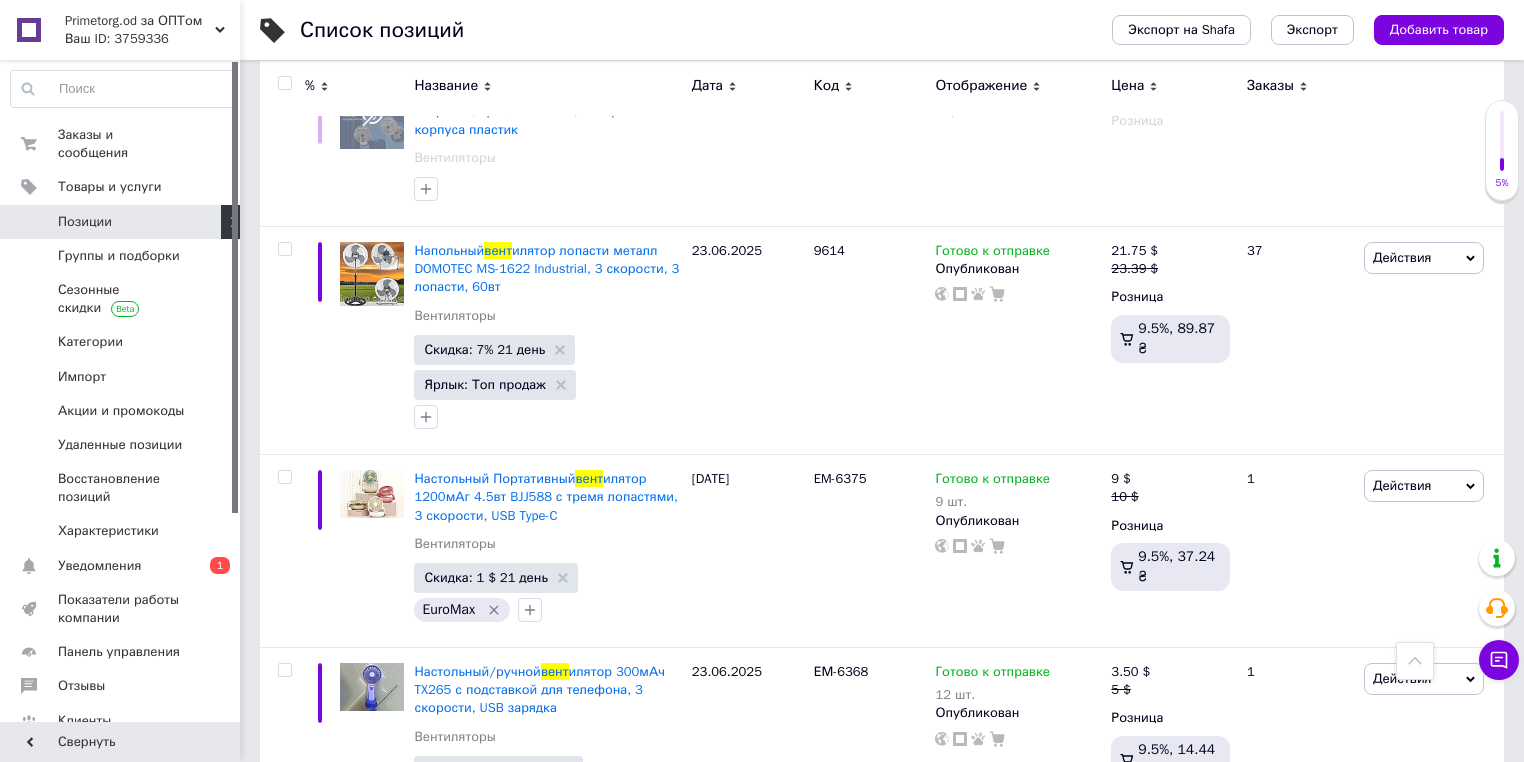 click on "Primetorg.od за ОПТом" at bounding box center (140, 21) 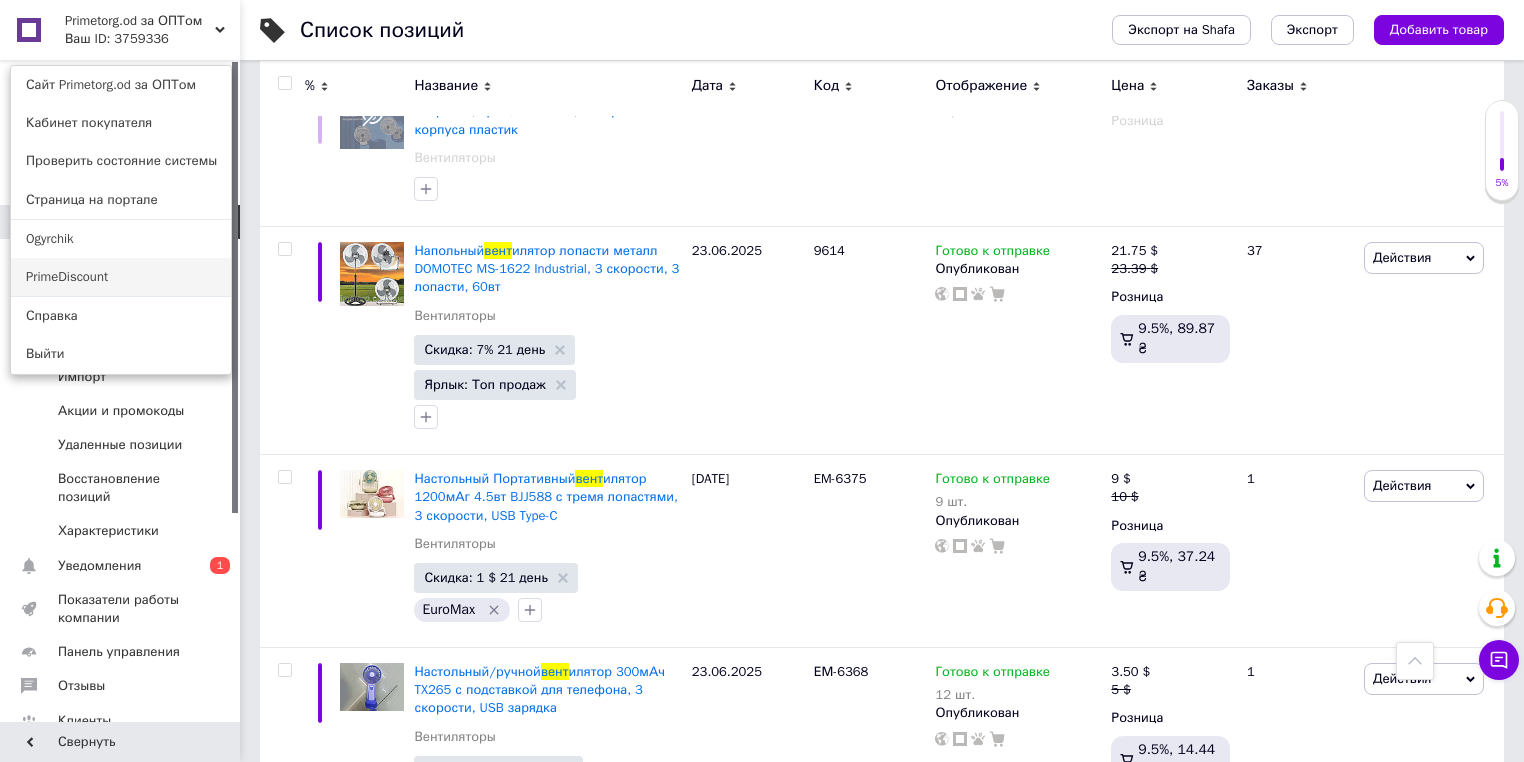 click on "PrimeDiscount" at bounding box center [121, 277] 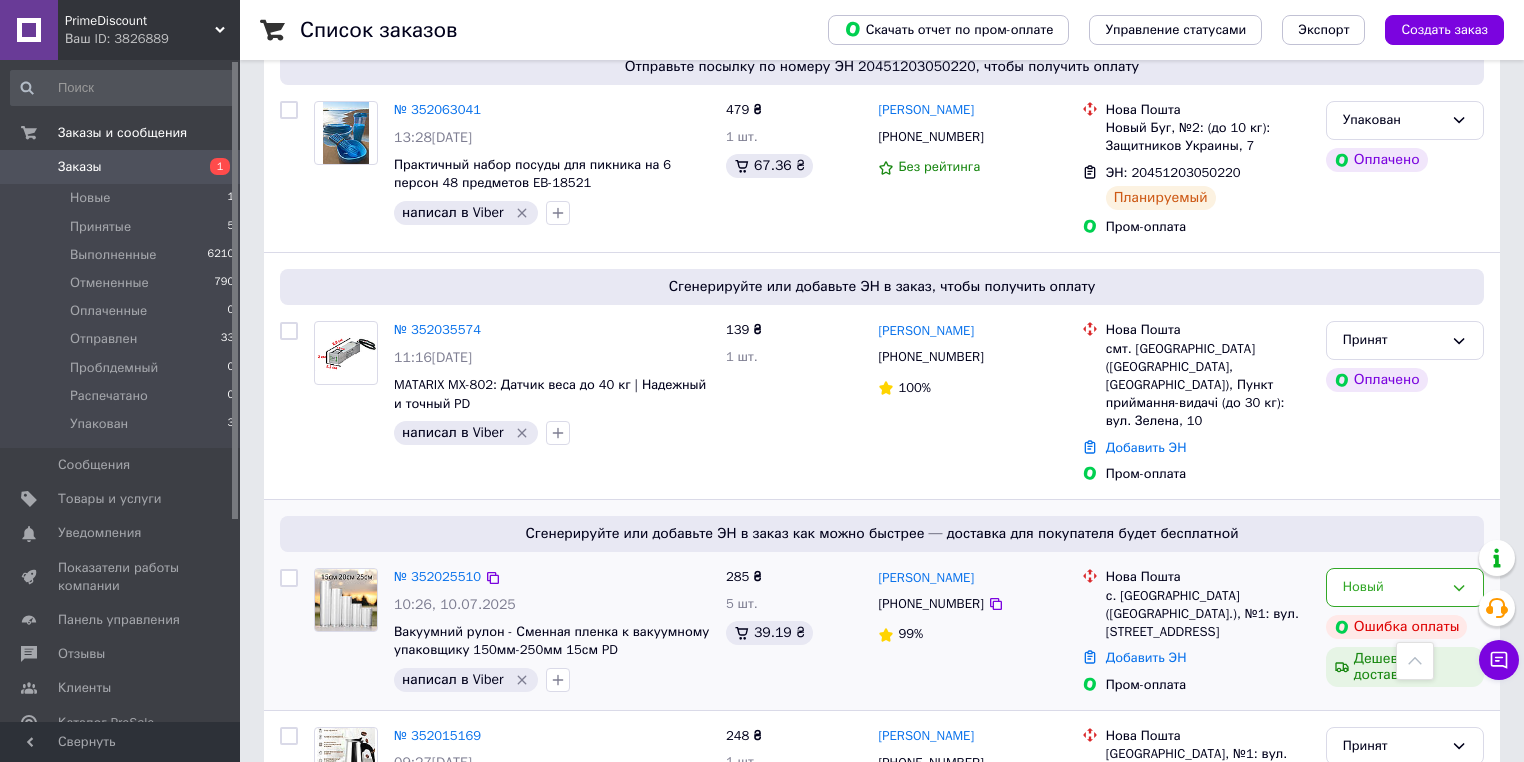 scroll, scrollTop: 400, scrollLeft: 0, axis: vertical 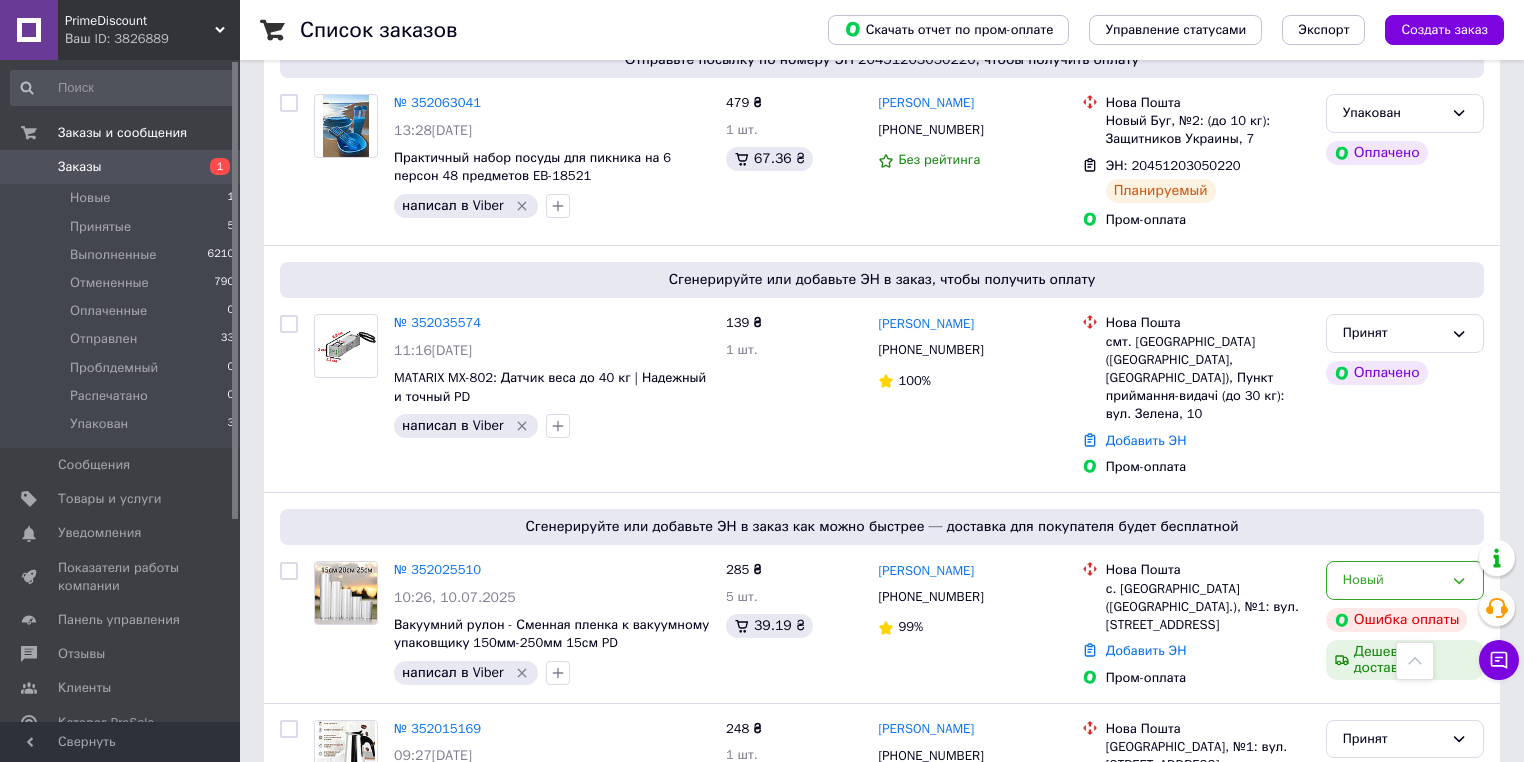 click on "PrimeDiscount" at bounding box center (140, 21) 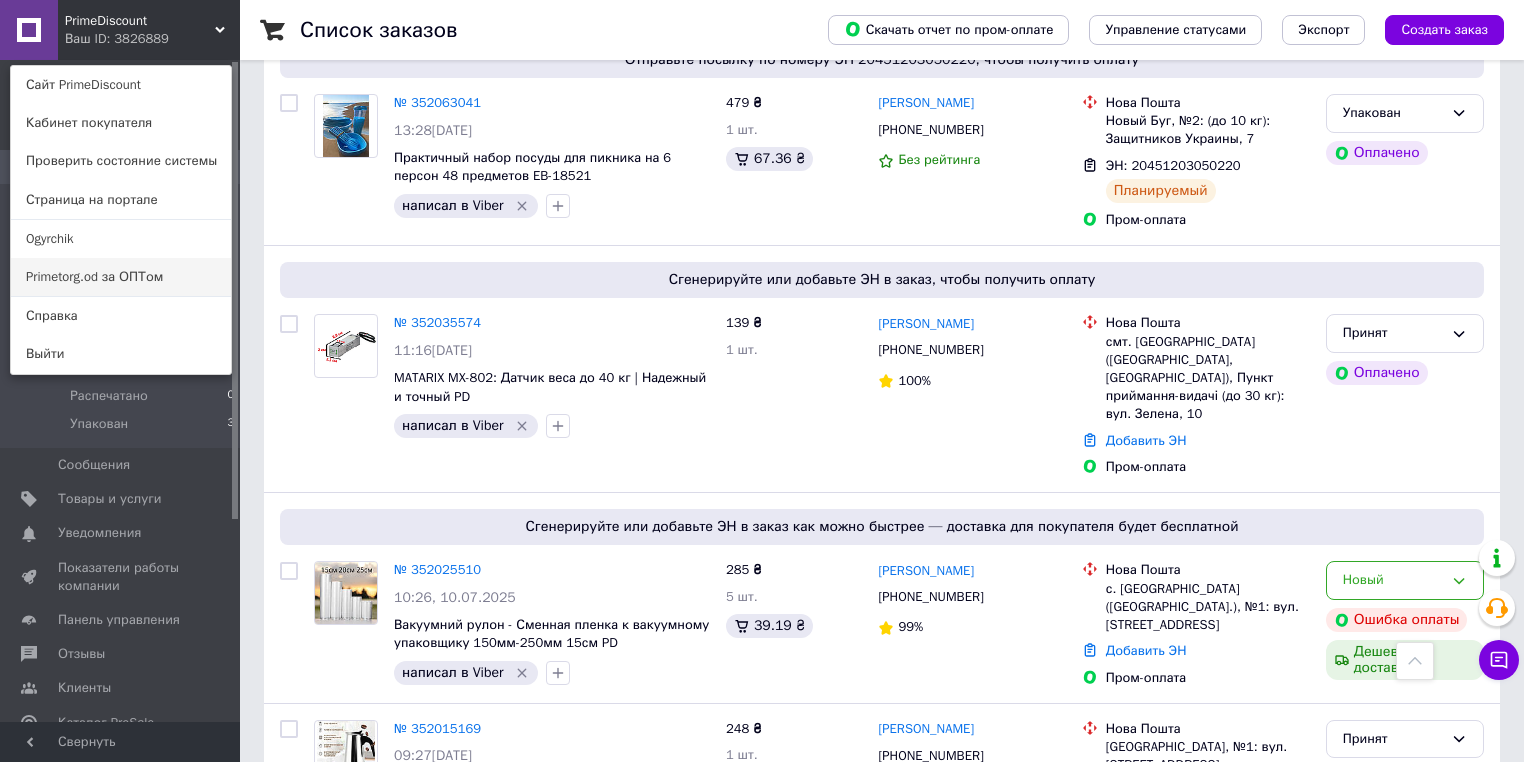 click on "Primetorg.od за ОПТом" at bounding box center [121, 277] 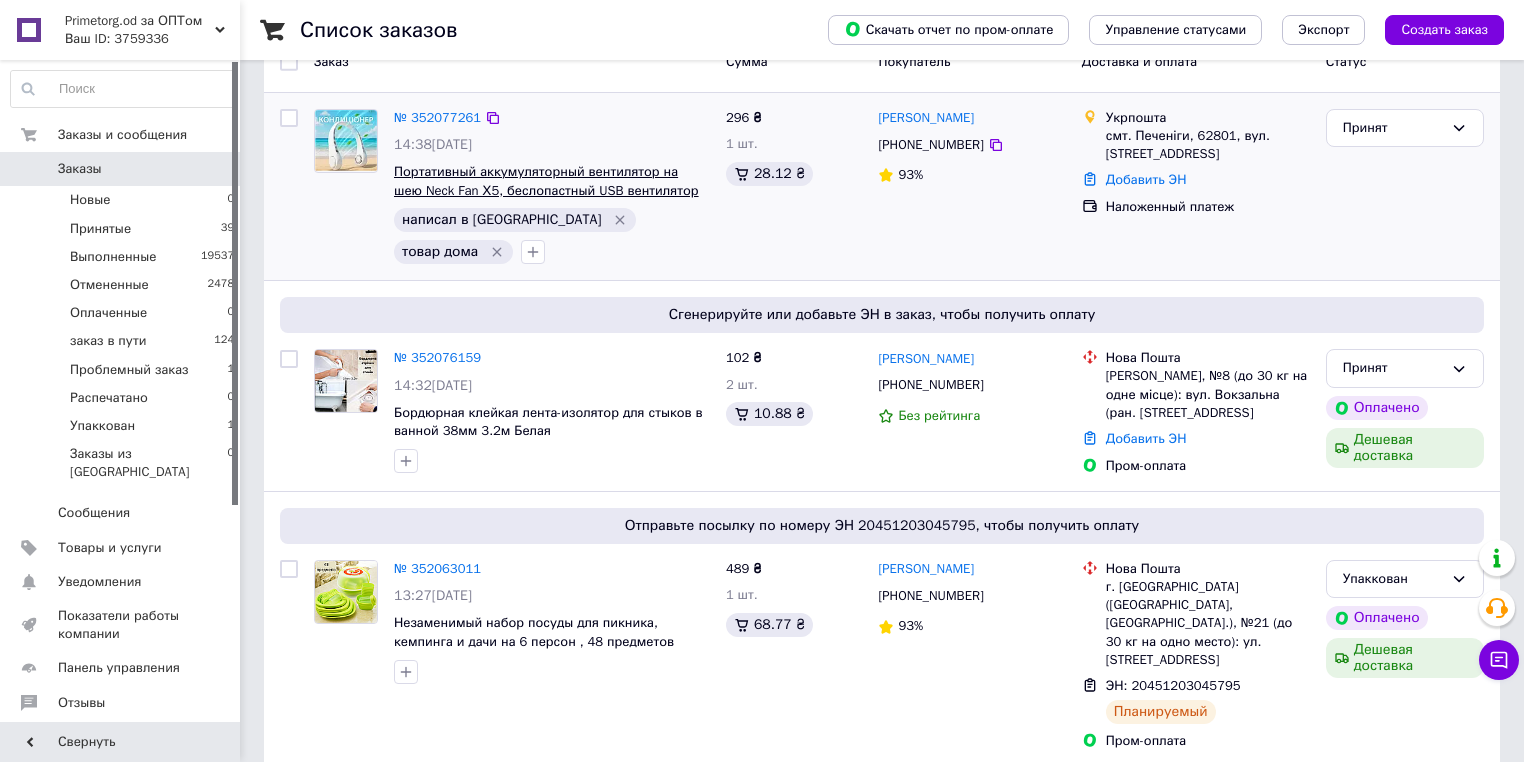 scroll, scrollTop: 160, scrollLeft: 0, axis: vertical 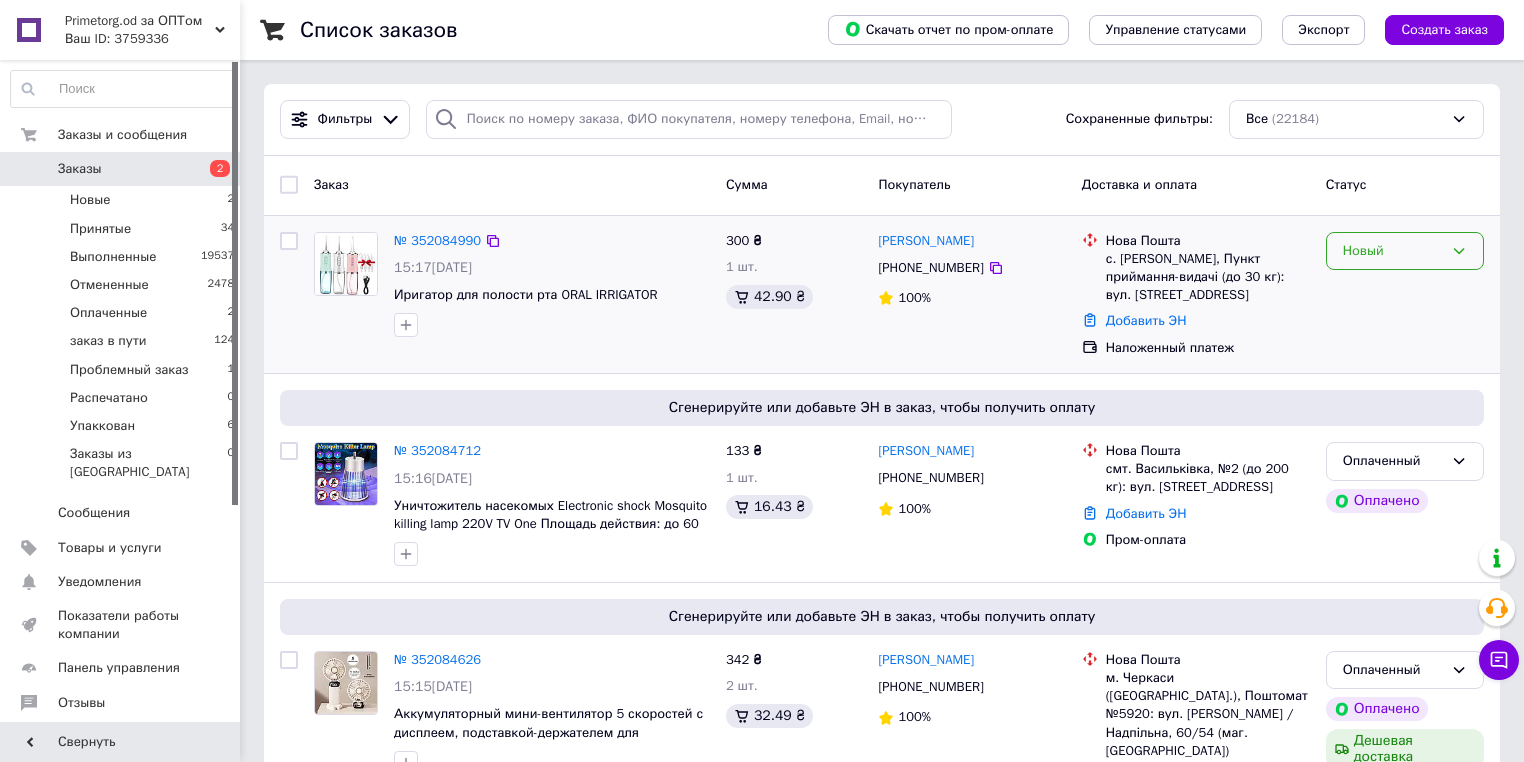click on "Новый" at bounding box center (1393, 251) 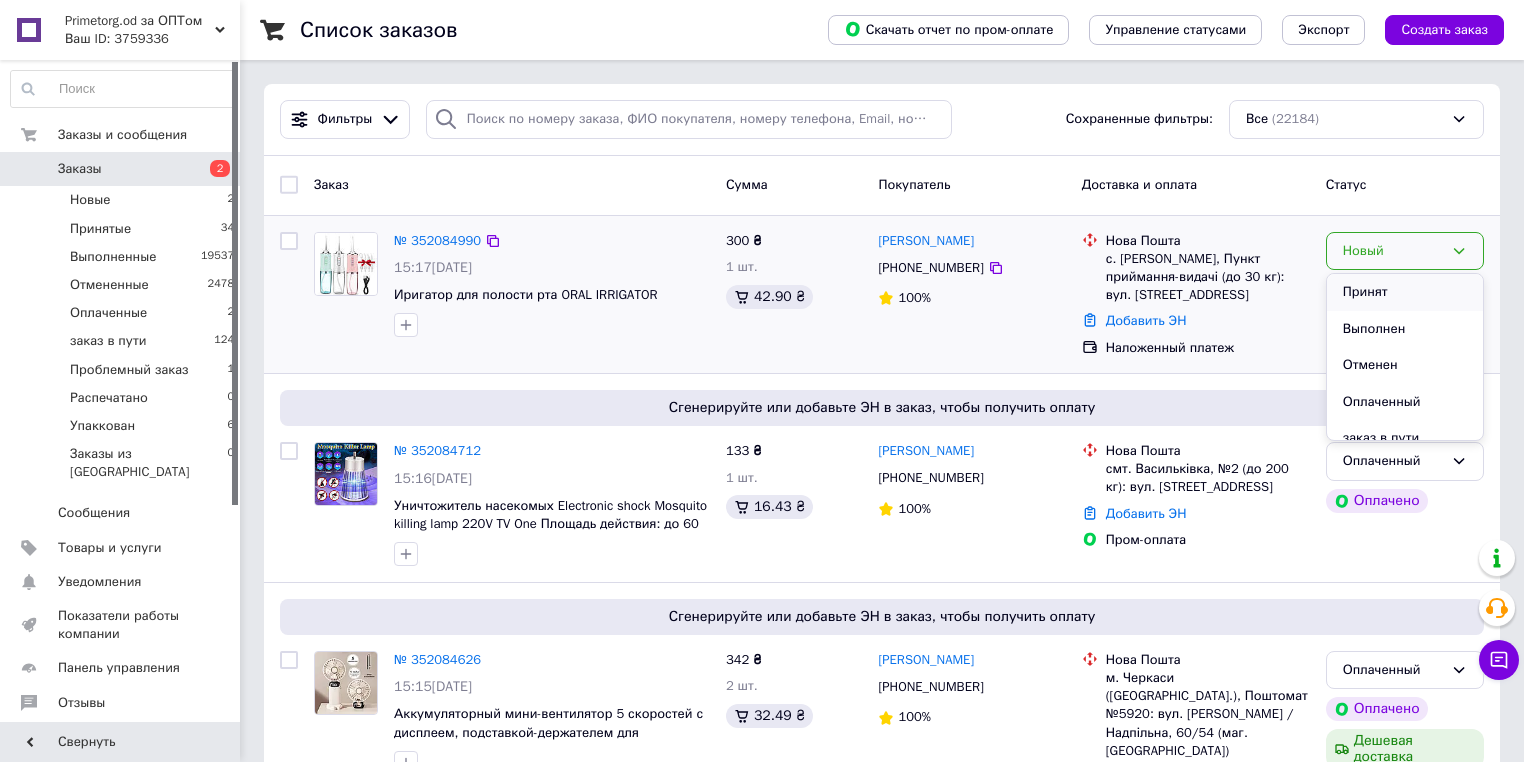 click on "Принят" at bounding box center [1405, 292] 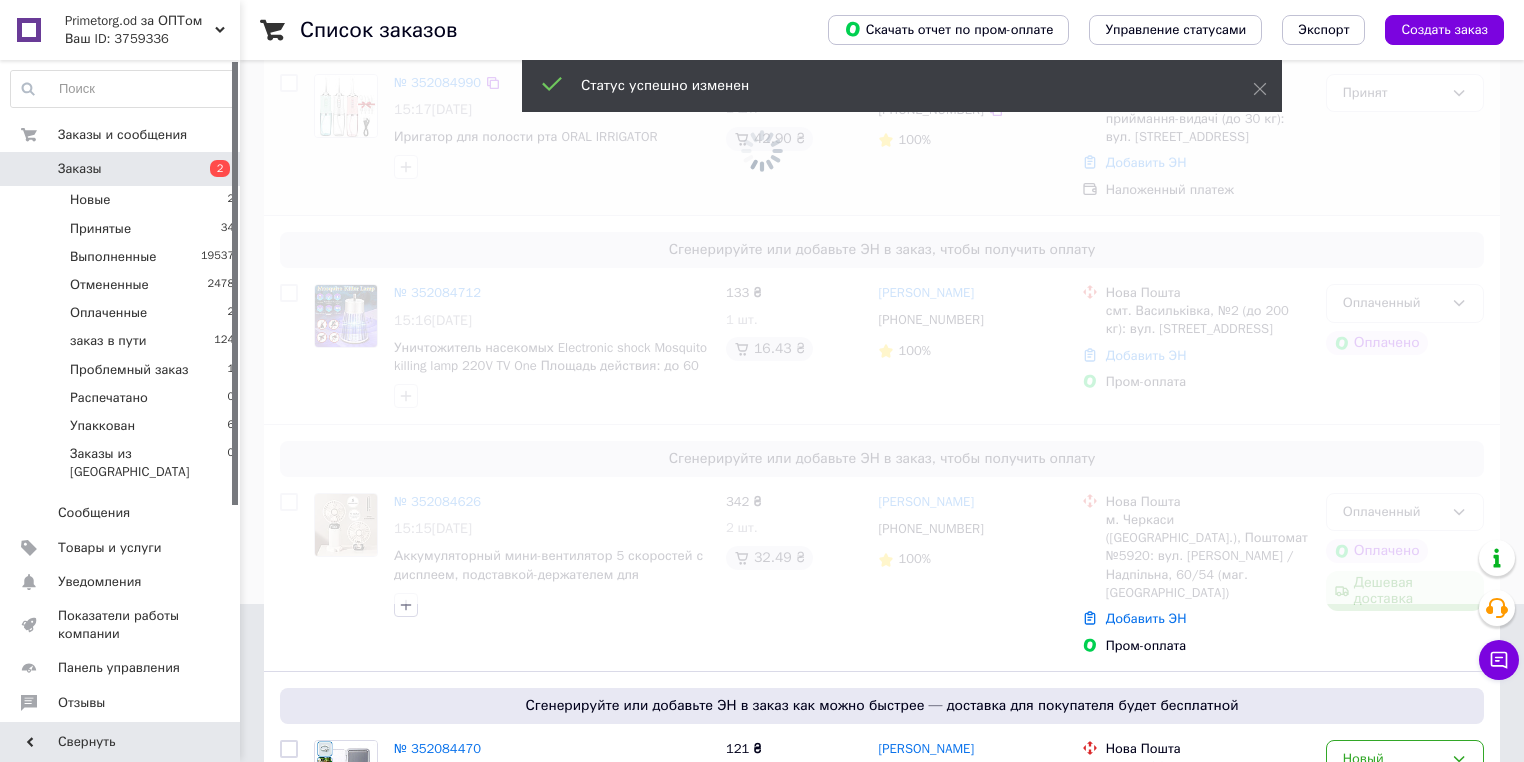 scroll, scrollTop: 160, scrollLeft: 0, axis: vertical 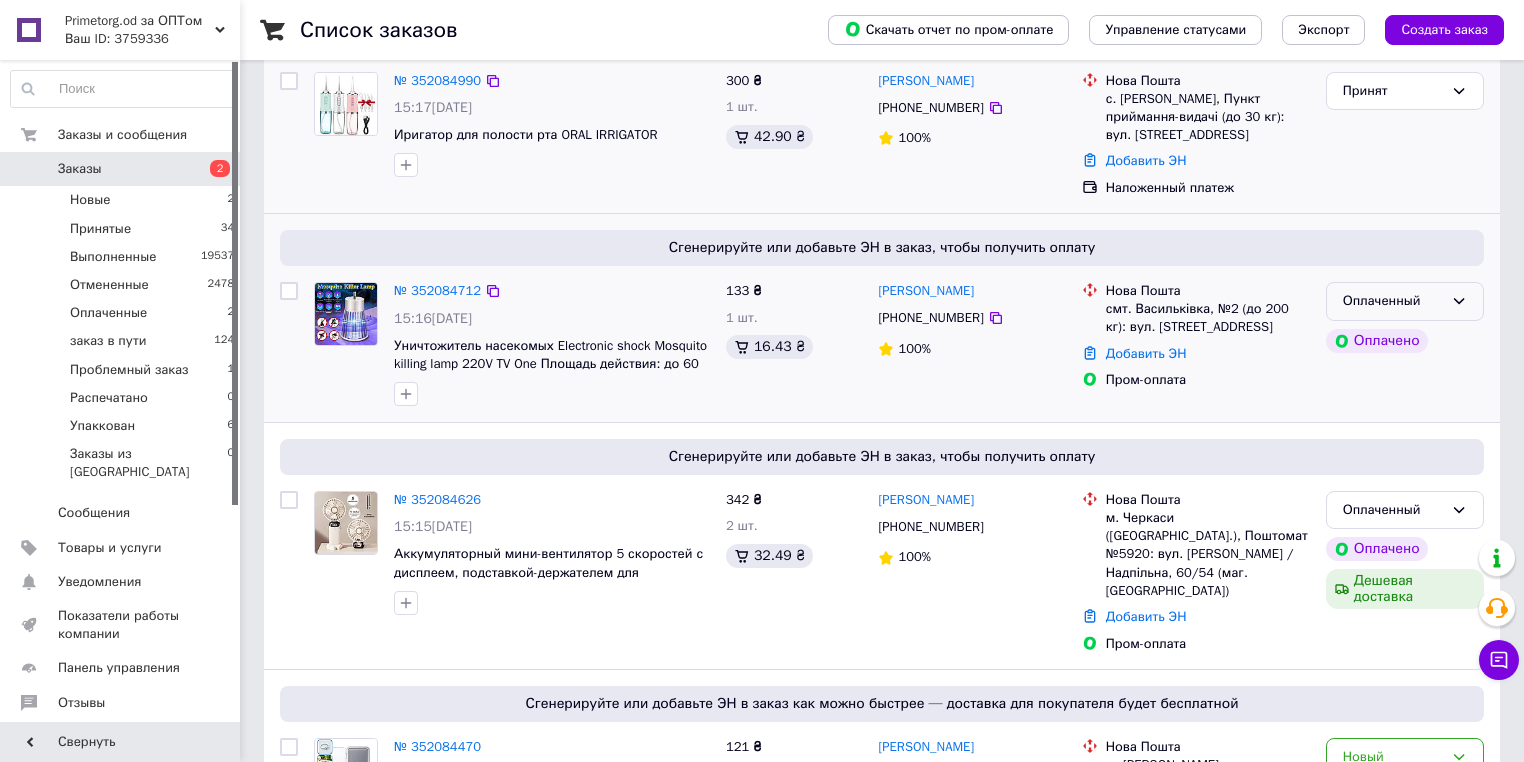 click on "Оплаченный" at bounding box center [1393, 301] 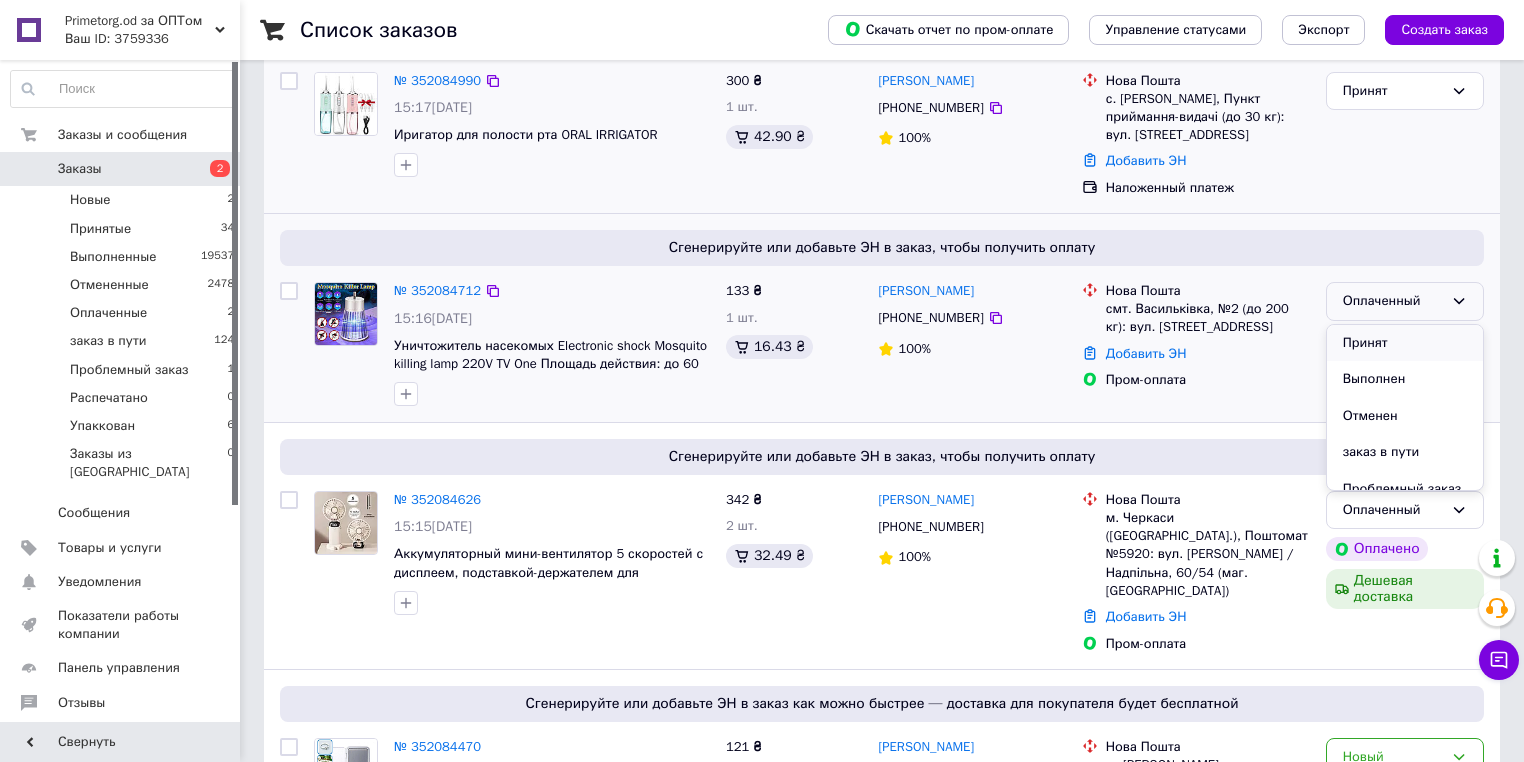 click on "Принят" at bounding box center (1405, 343) 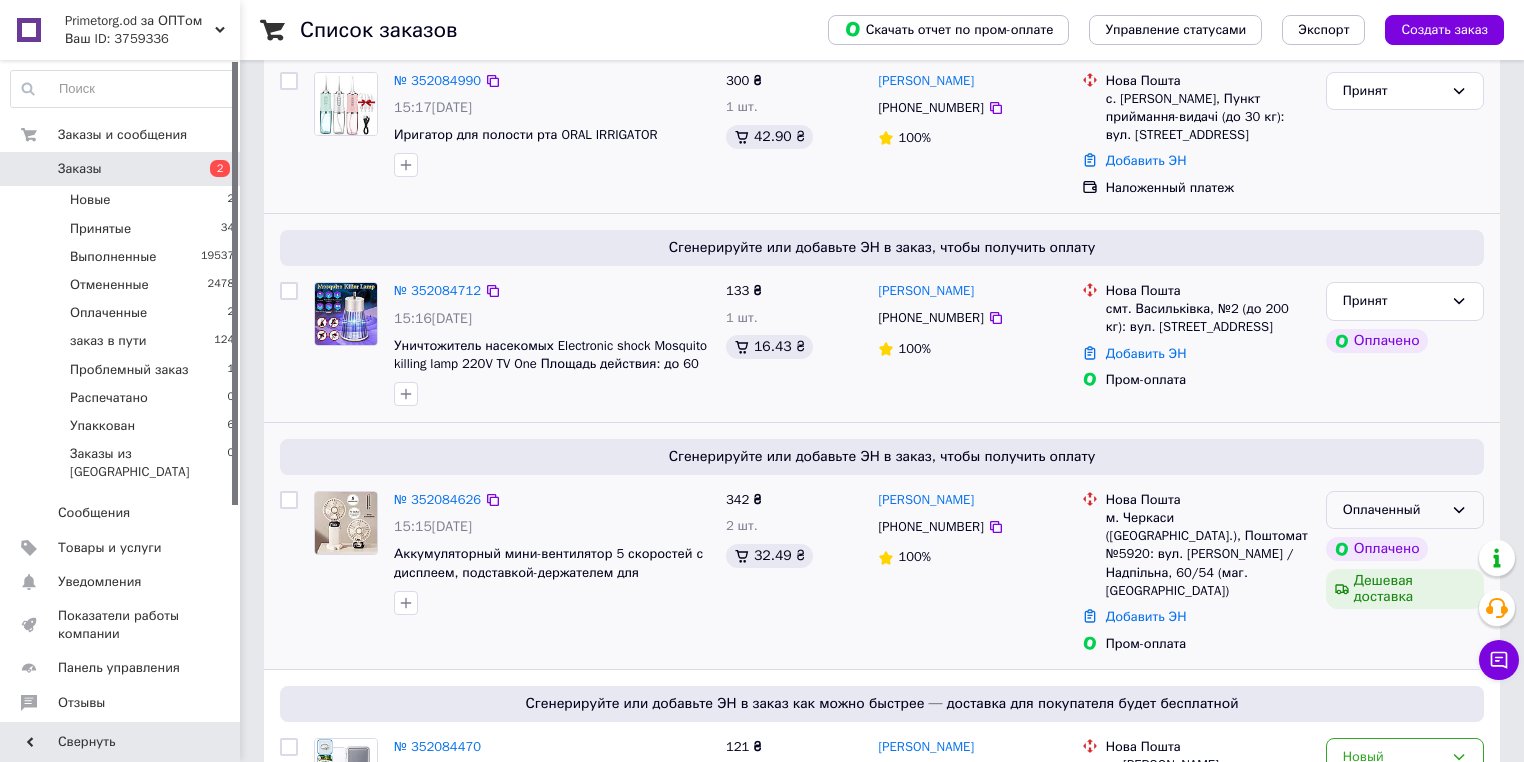 click on "Оплаченный" at bounding box center (1393, 510) 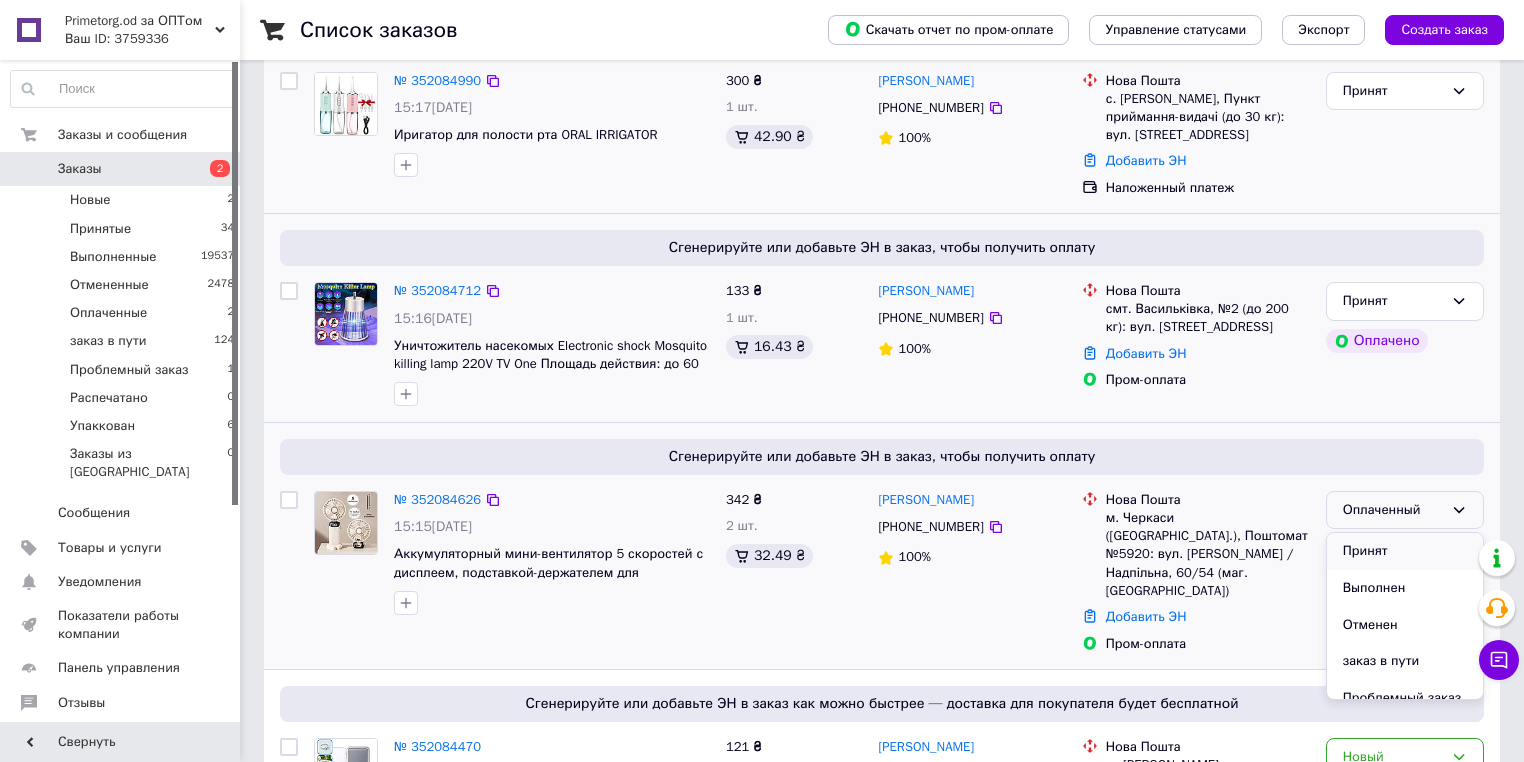 click on "Принят" at bounding box center [1405, 551] 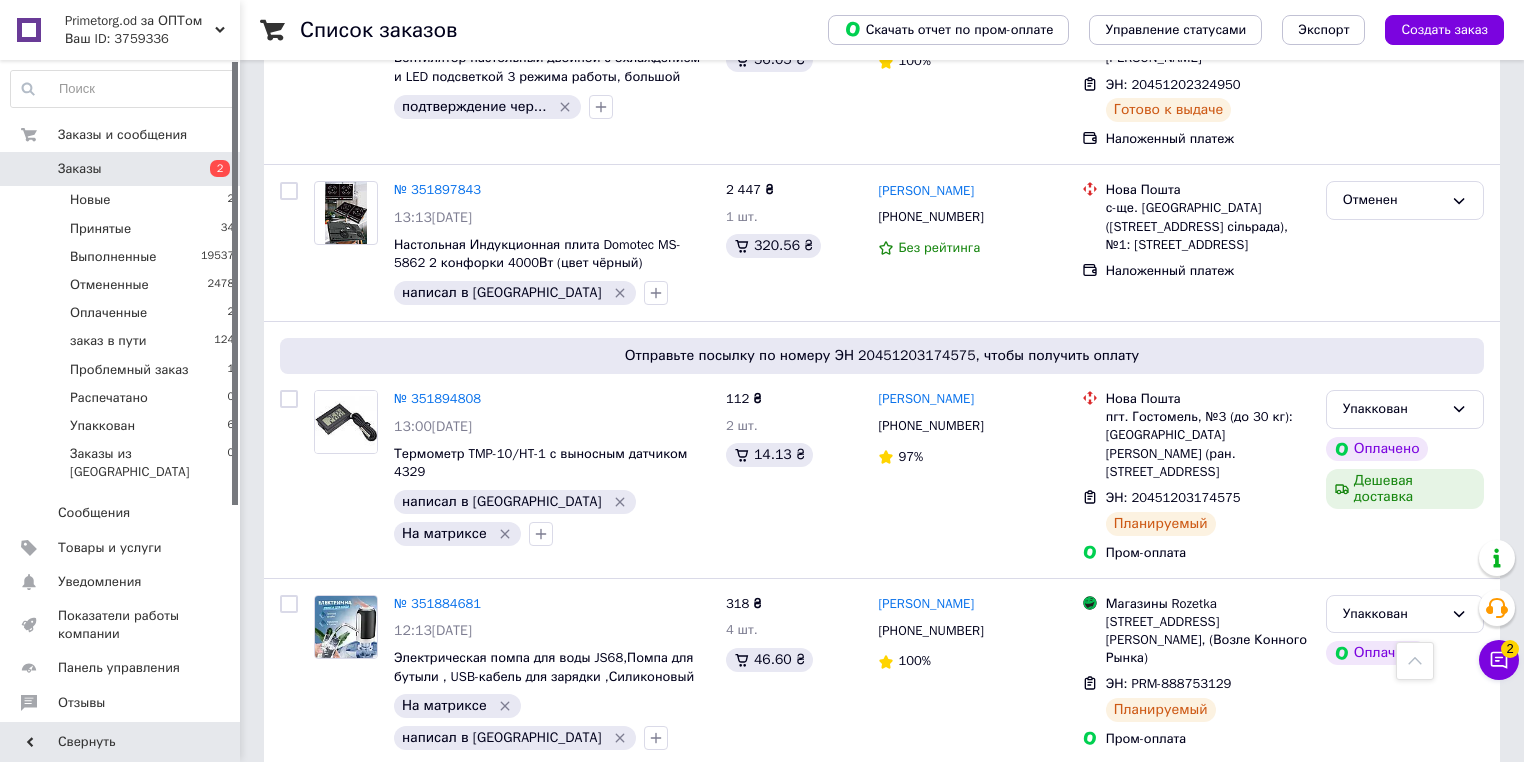 scroll, scrollTop: 10560, scrollLeft: 0, axis: vertical 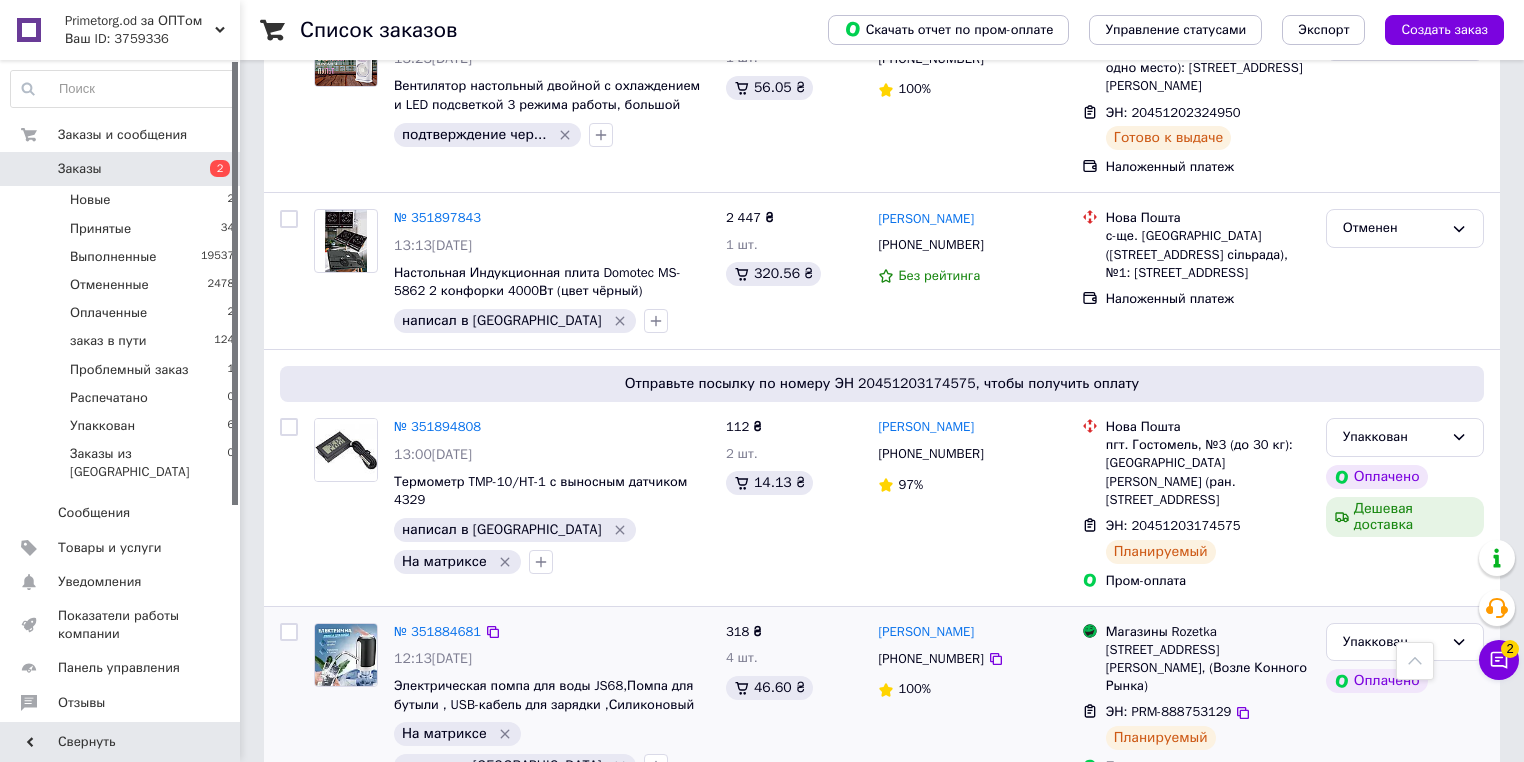 click on "2 товара в заказе" at bounding box center (448, 797) 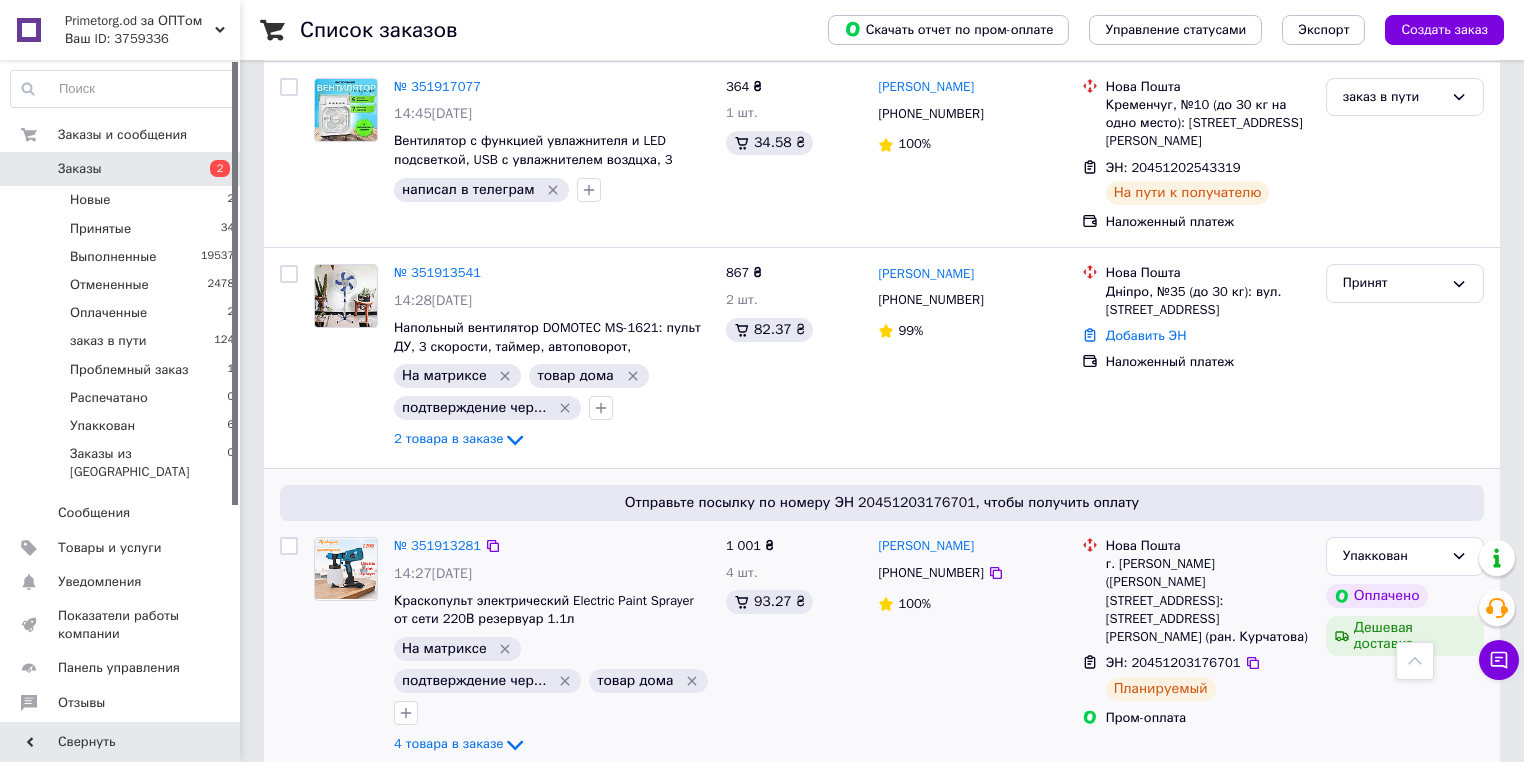 scroll, scrollTop: 8880, scrollLeft: 0, axis: vertical 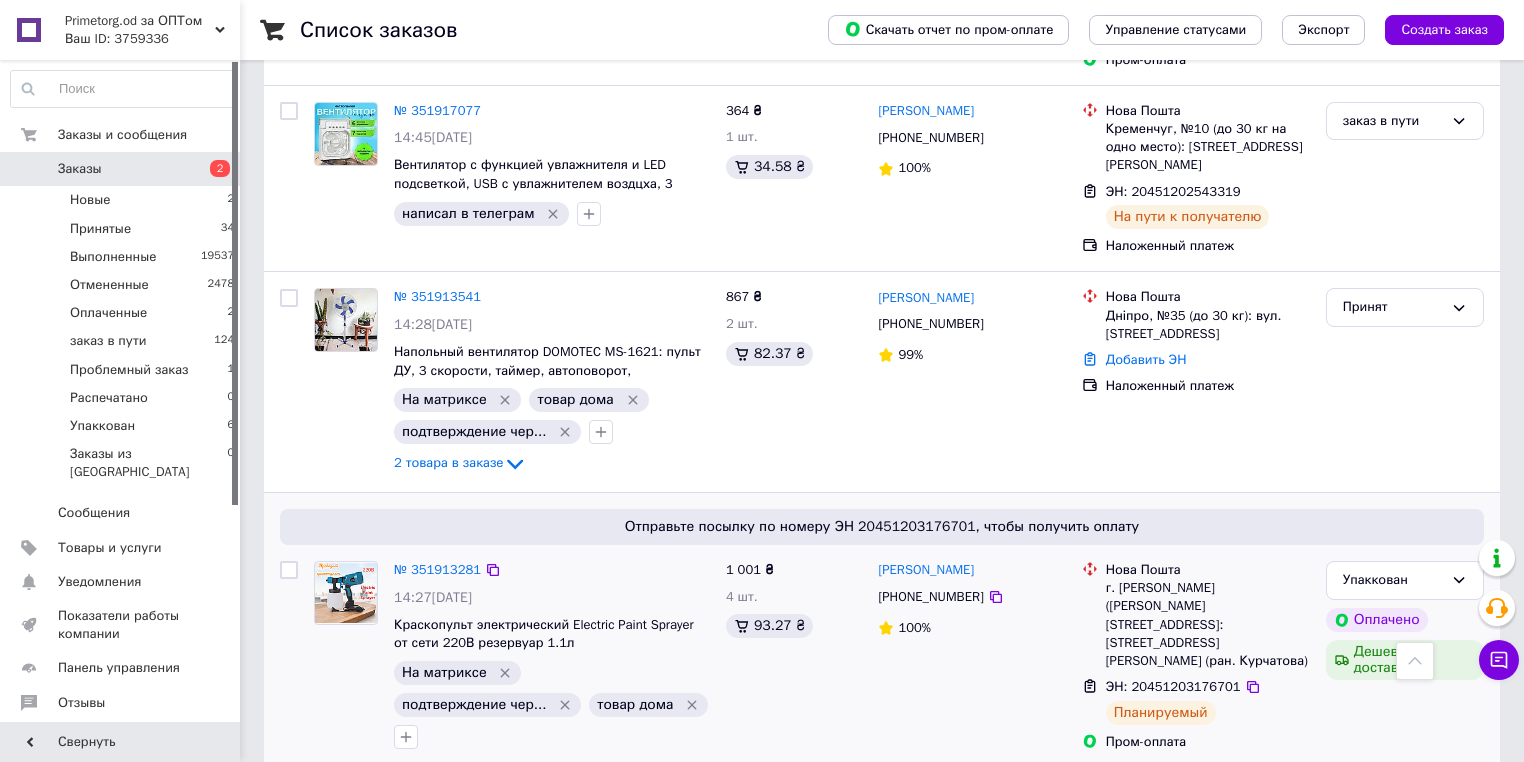 click on "4 товара в заказе" at bounding box center (448, 767) 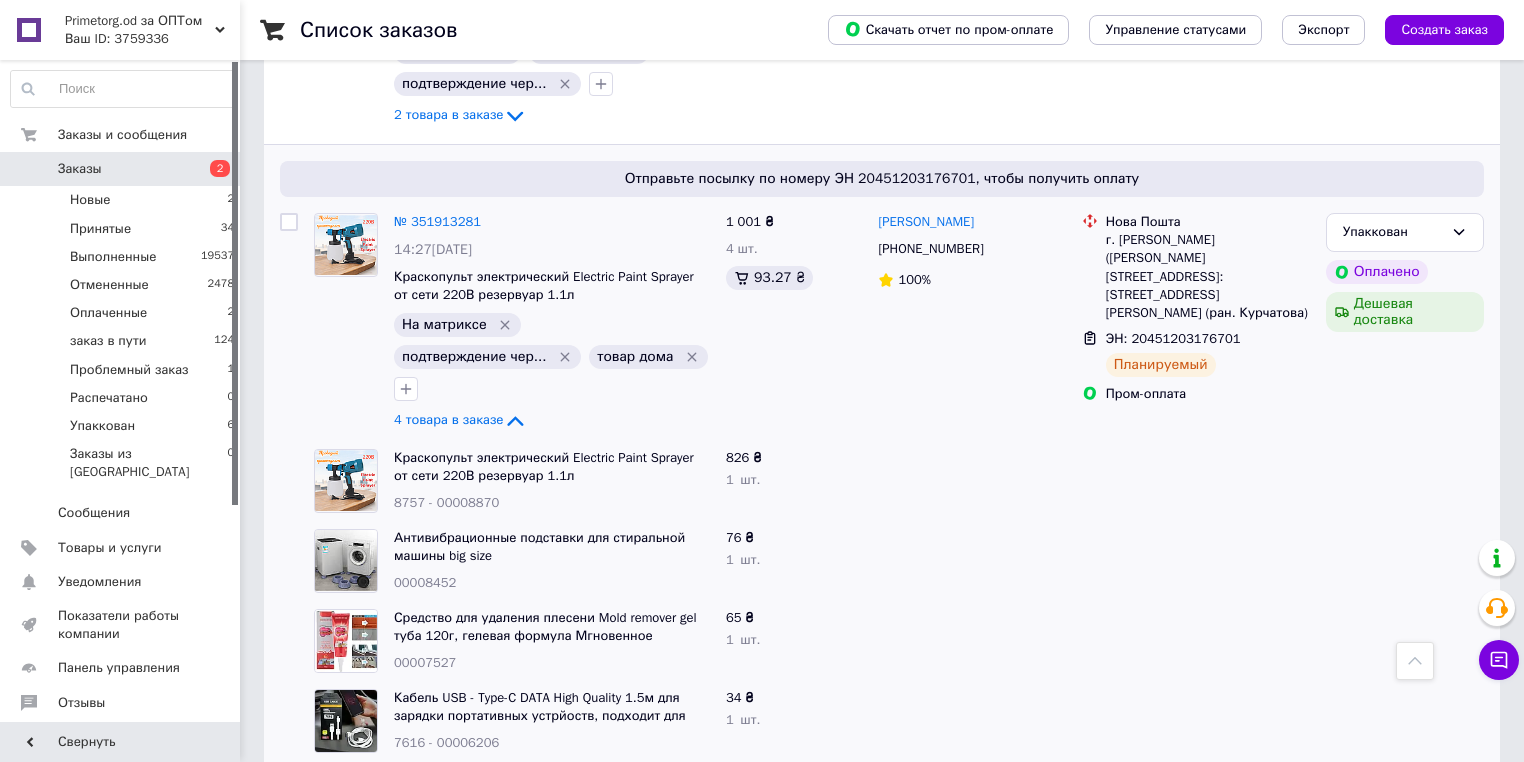 scroll, scrollTop: 9200, scrollLeft: 0, axis: vertical 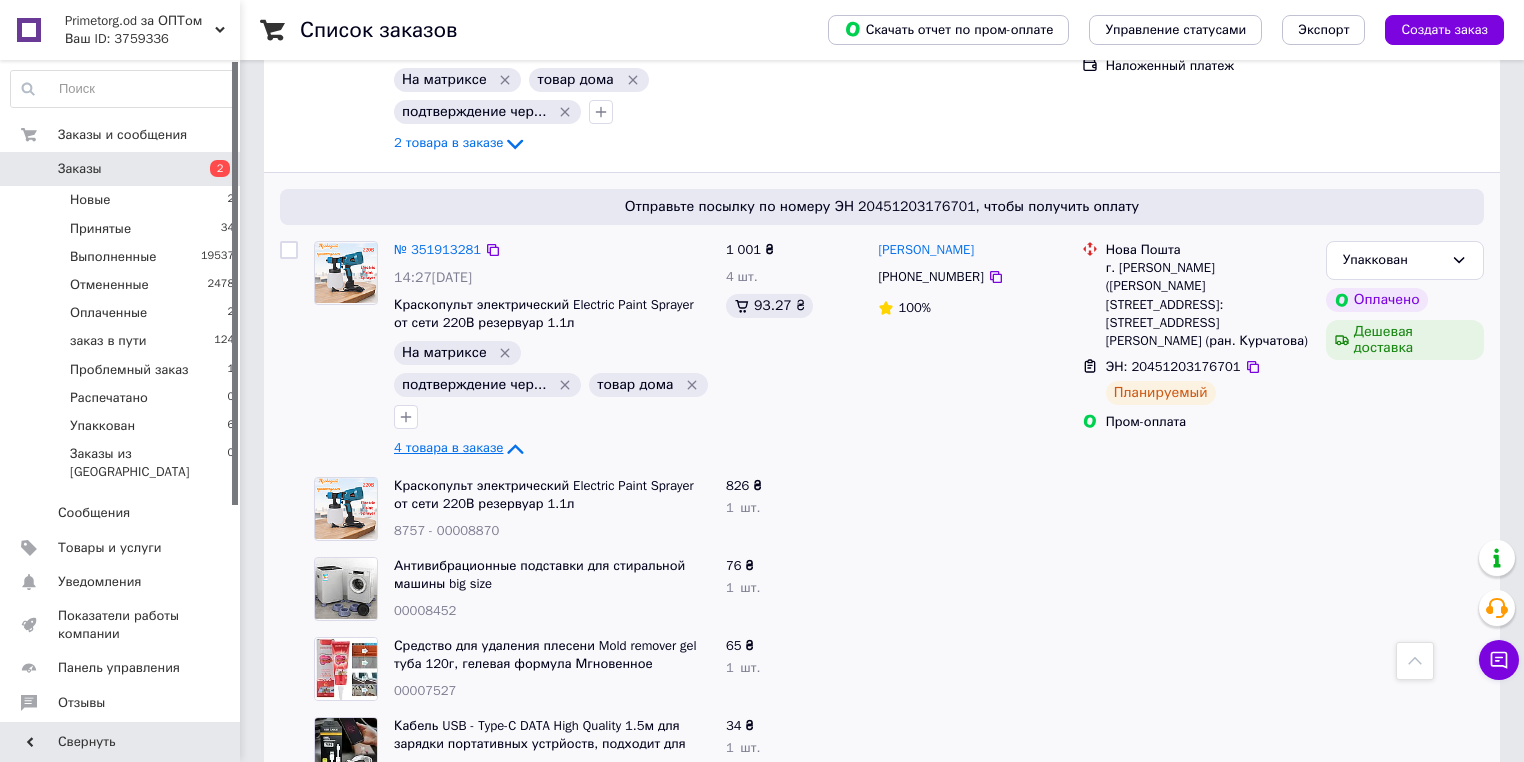 click on "4 товара в заказе" at bounding box center (448, 447) 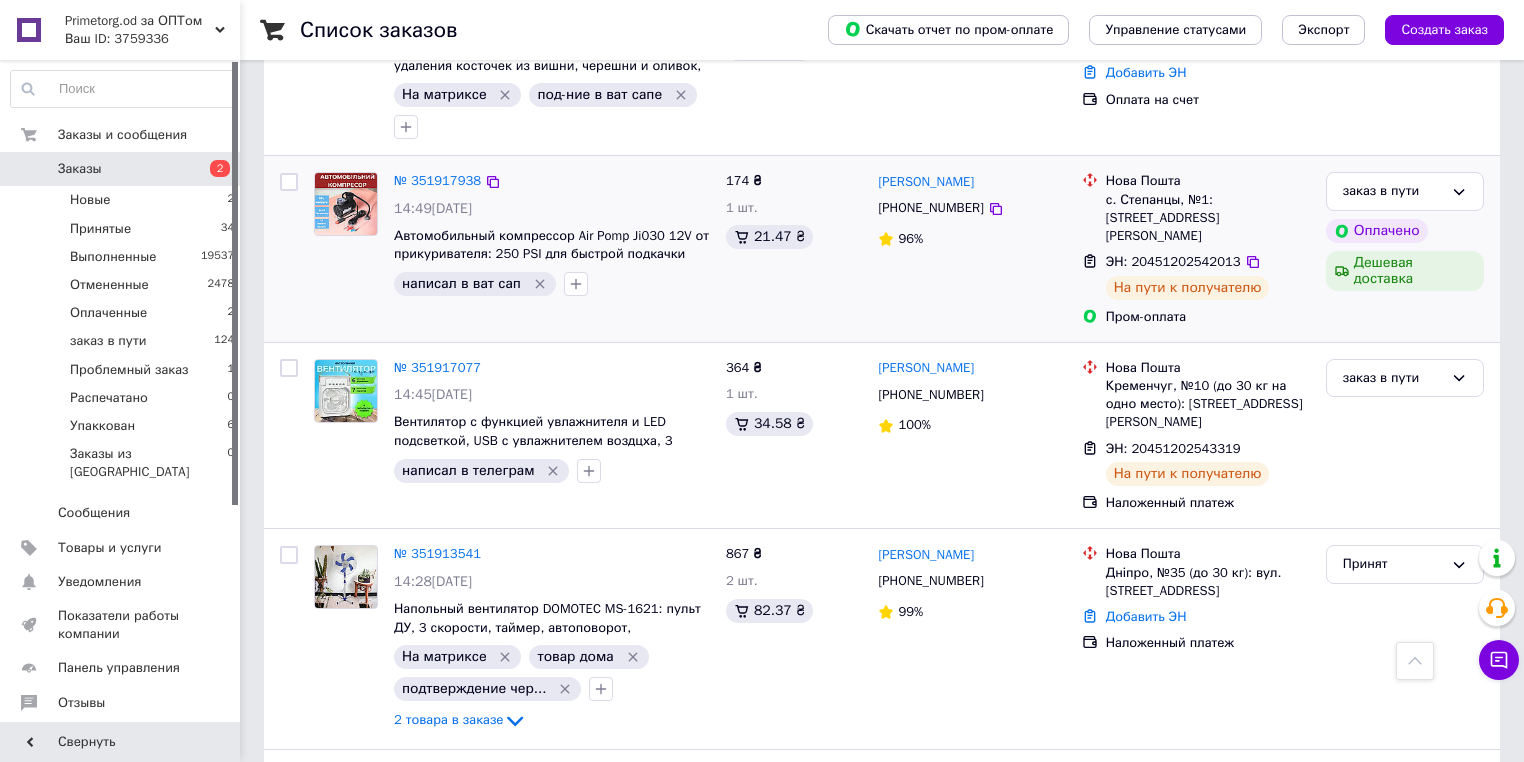 scroll, scrollTop: 8640, scrollLeft: 0, axis: vertical 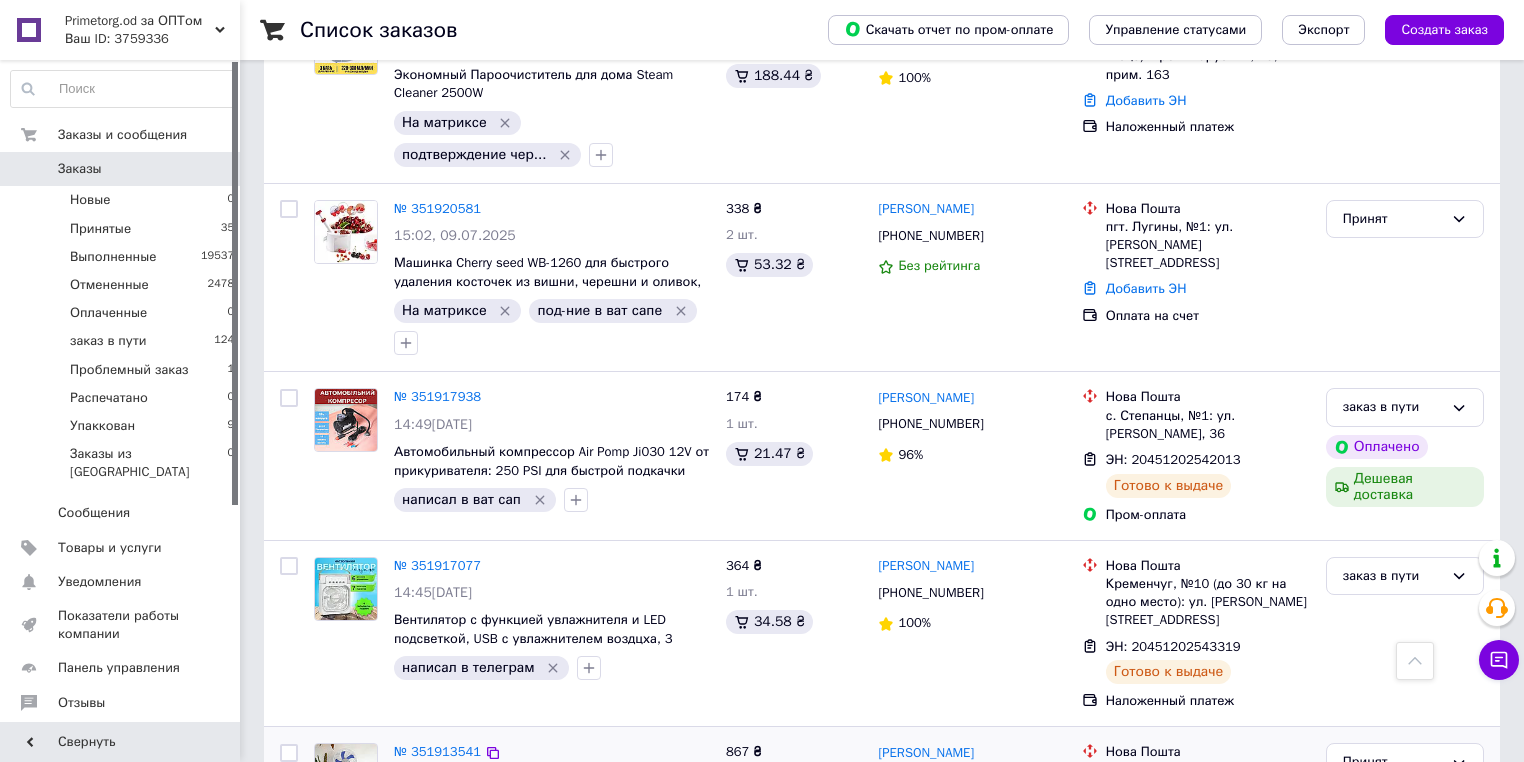 click on "867 ₴ 2 шт. 82.37 ₴" at bounding box center [794, 837] 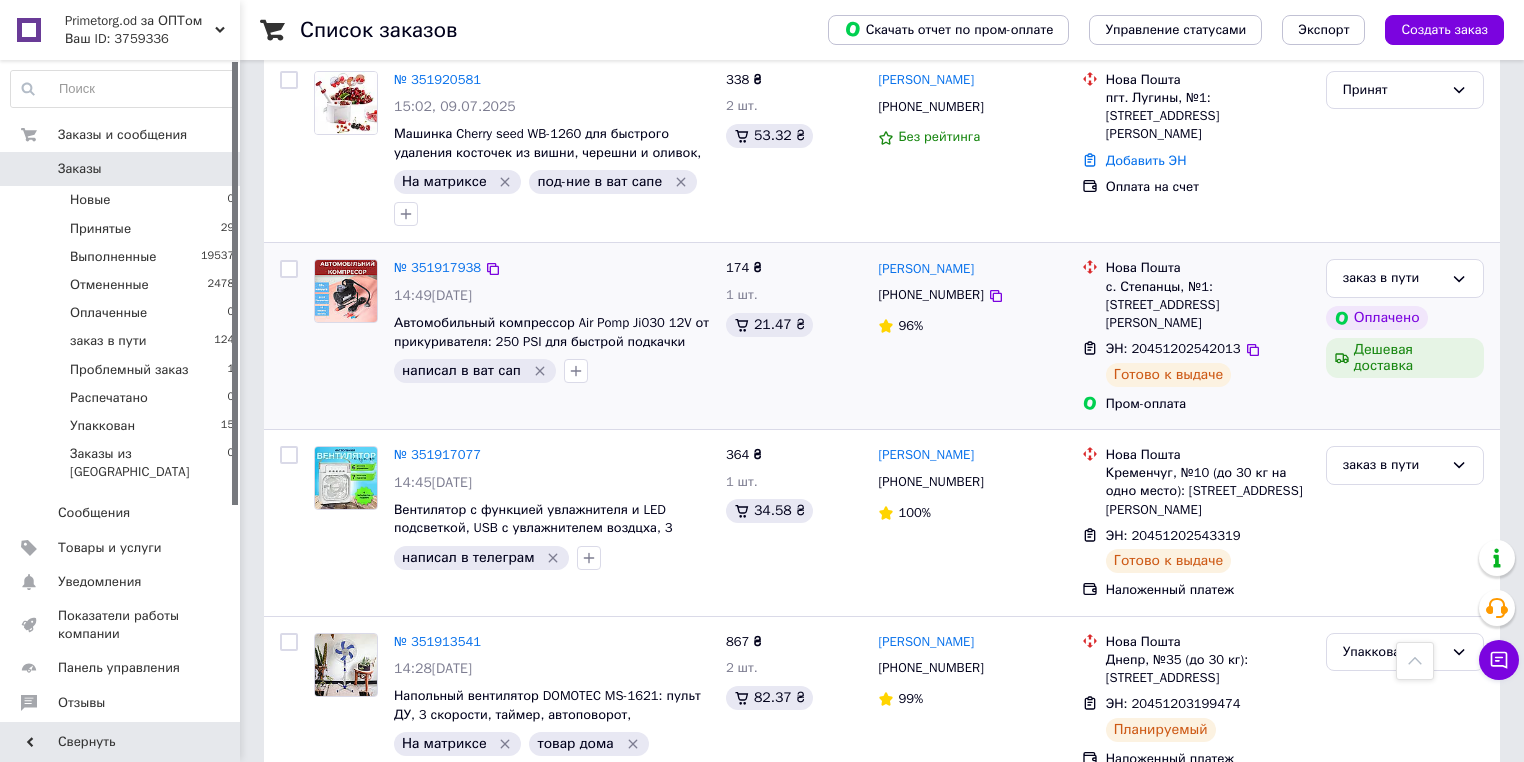 scroll, scrollTop: 8640, scrollLeft: 0, axis: vertical 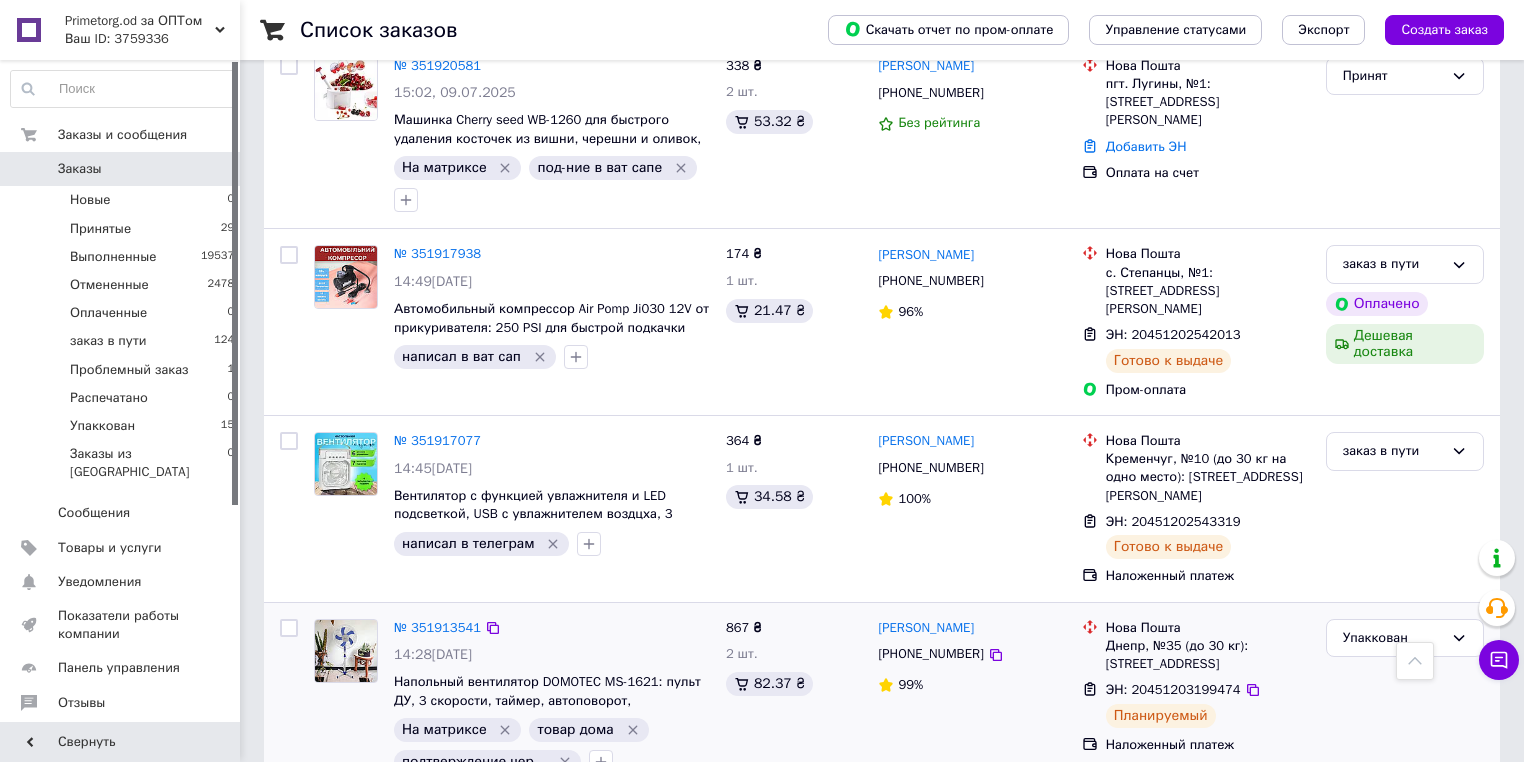 click on "2 товара в заказе" at bounding box center (448, 793) 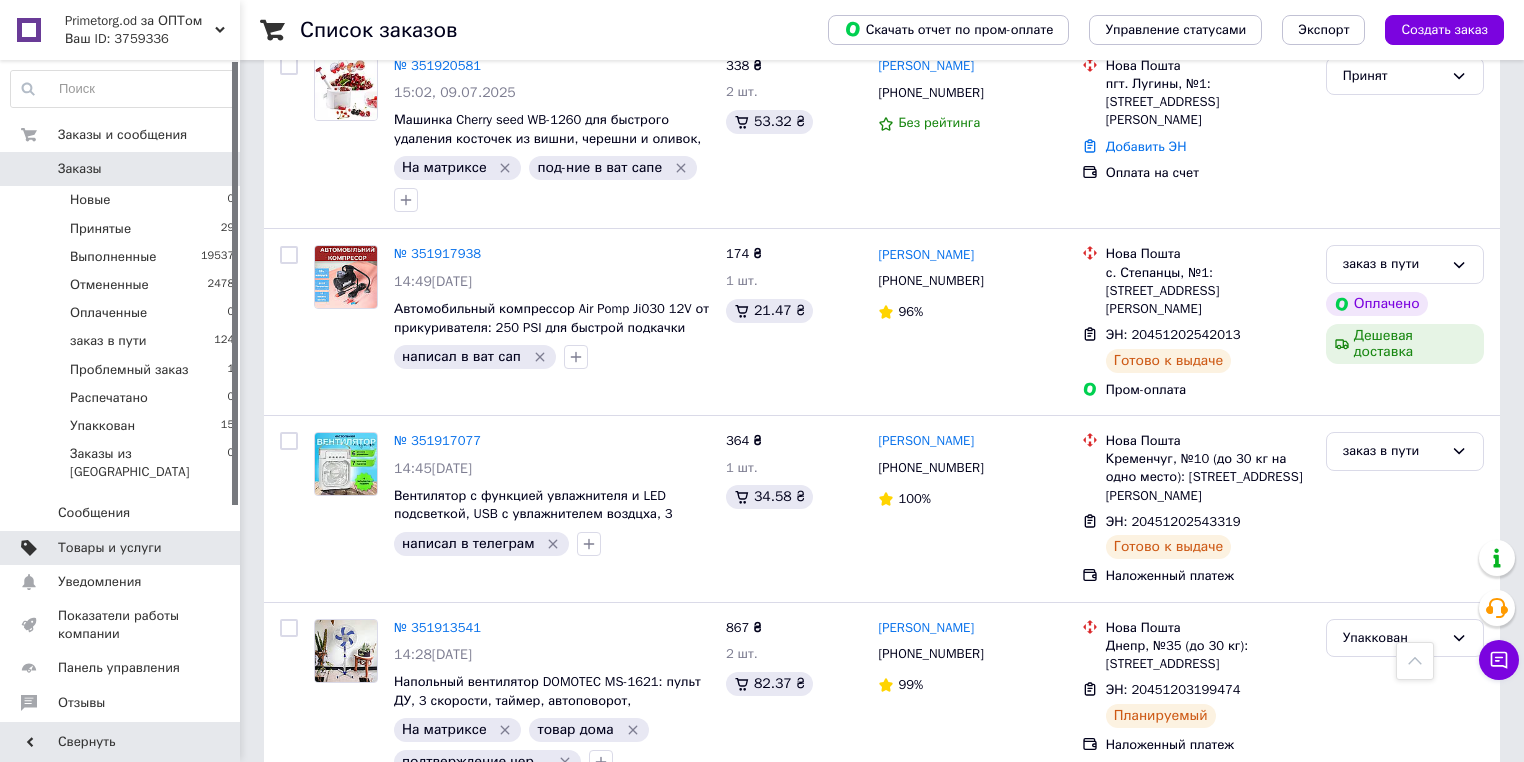 click on "Товары и услуги" at bounding box center (110, 548) 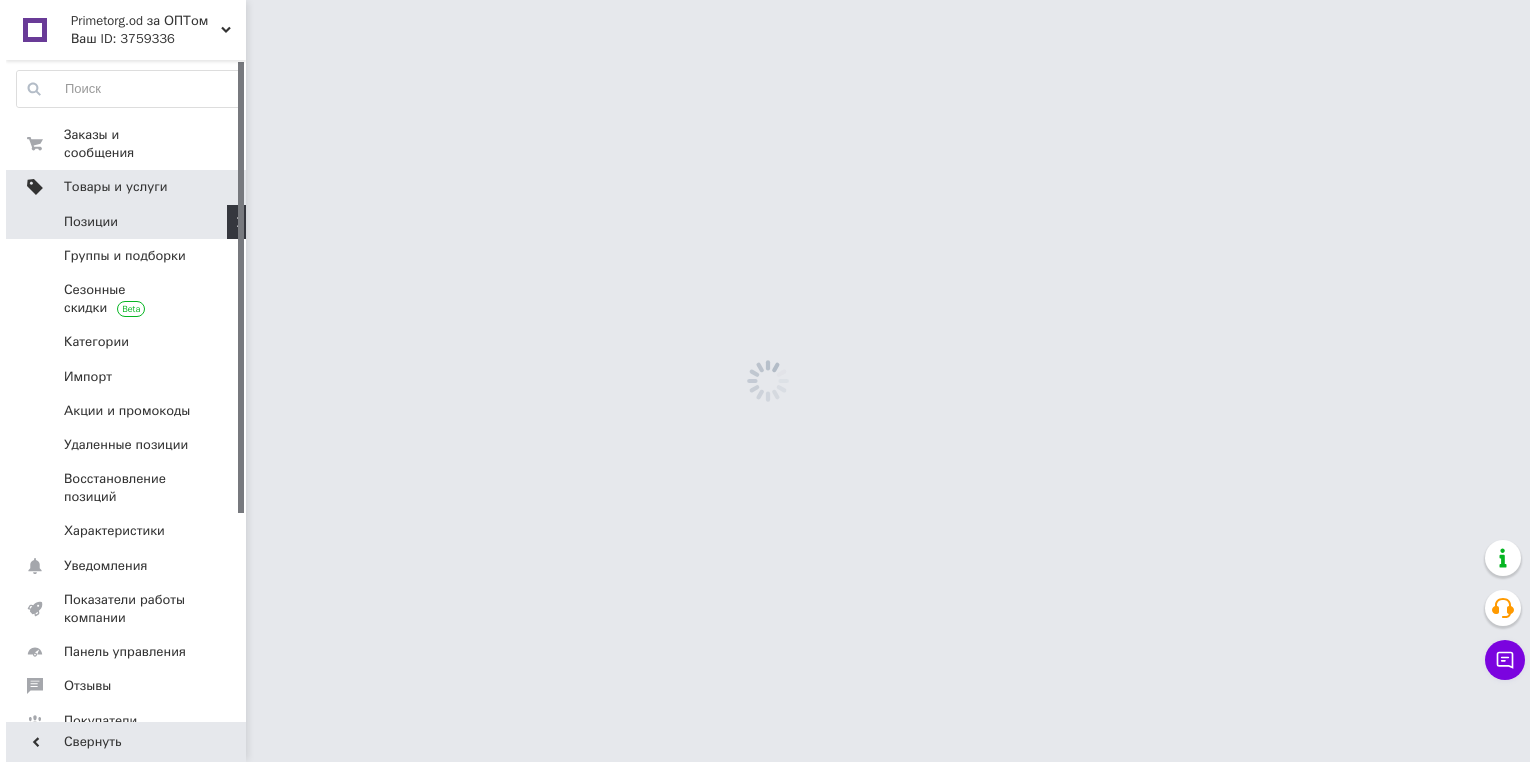scroll, scrollTop: 0, scrollLeft: 0, axis: both 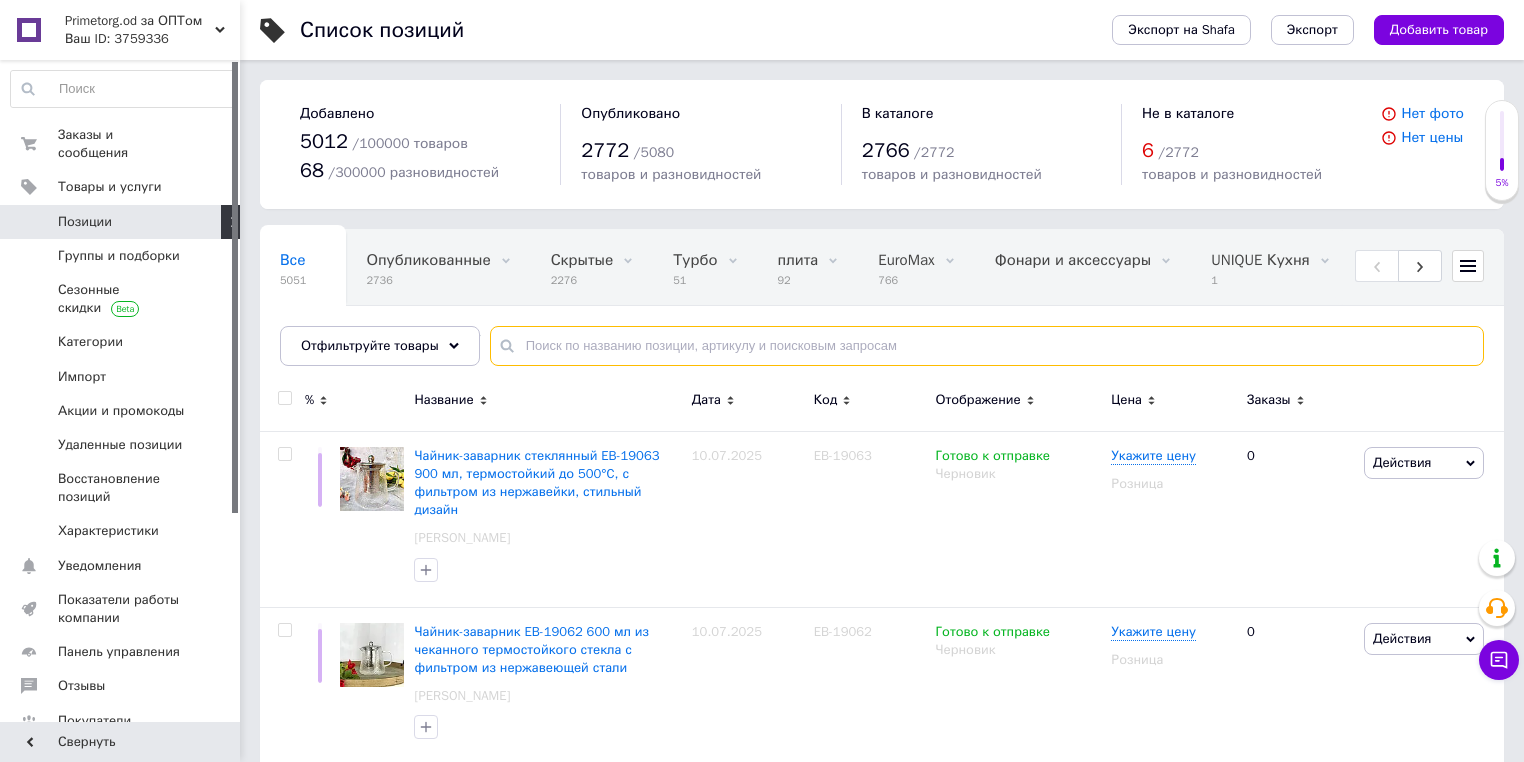 click at bounding box center [987, 346] 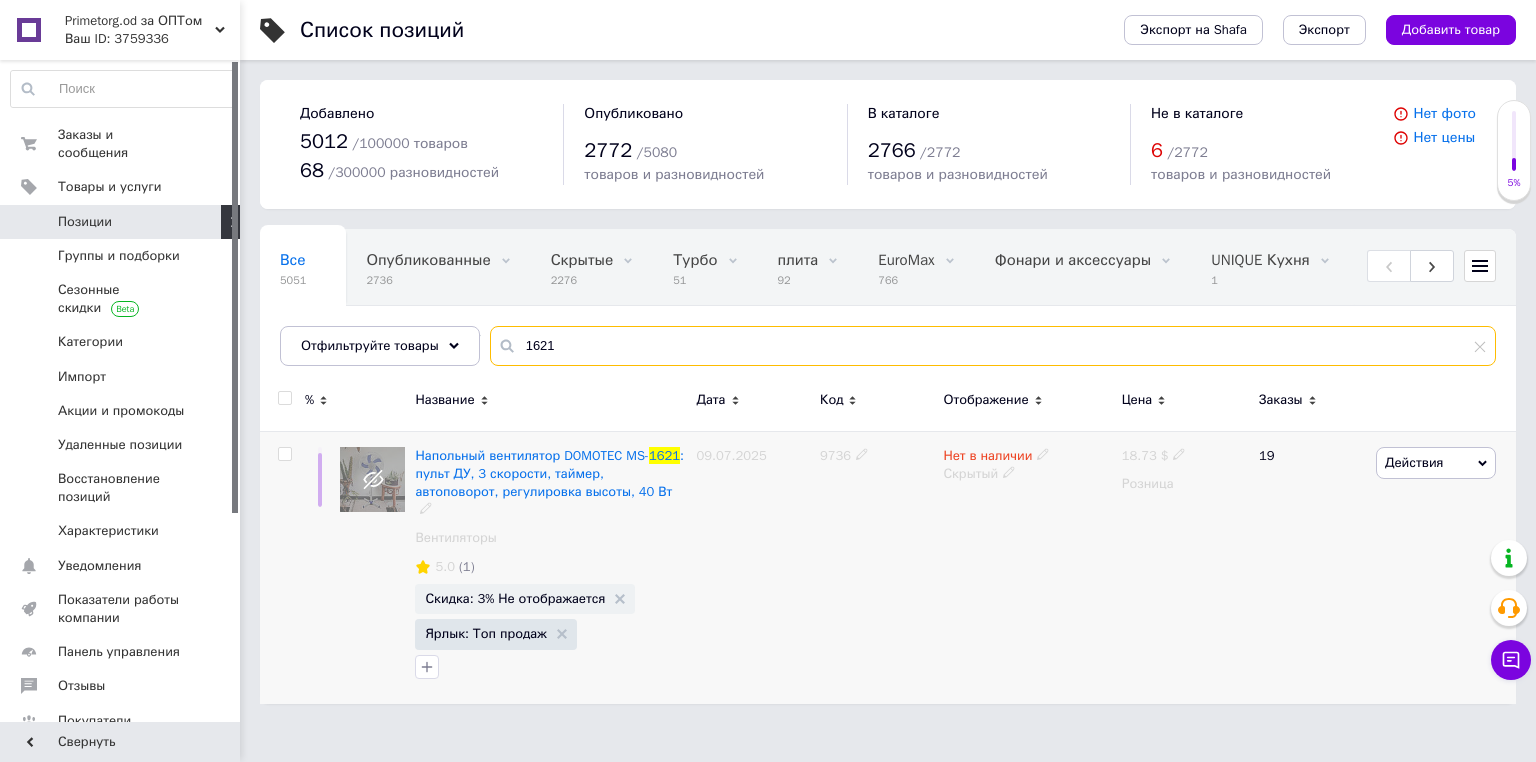 type on "1621" 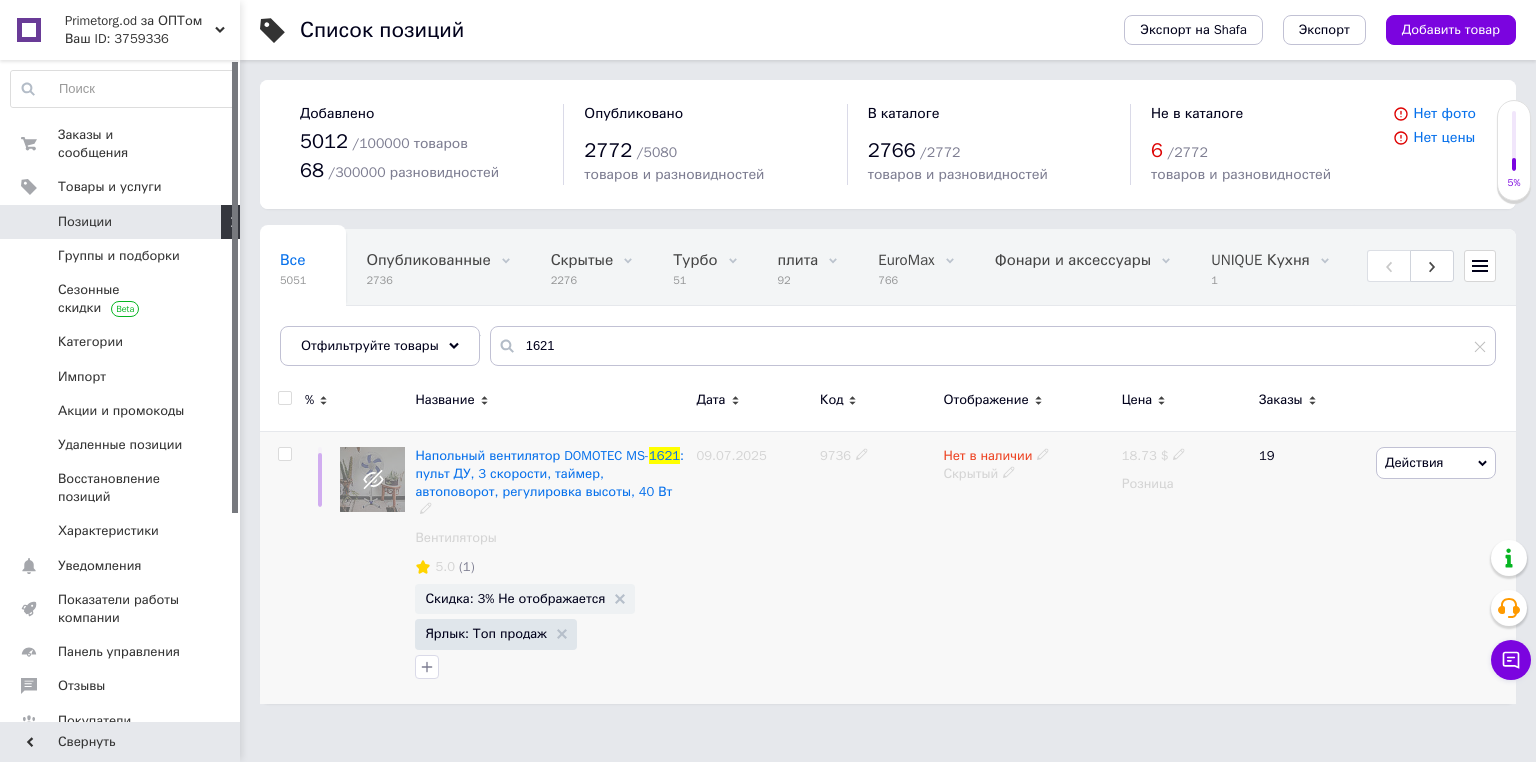 click 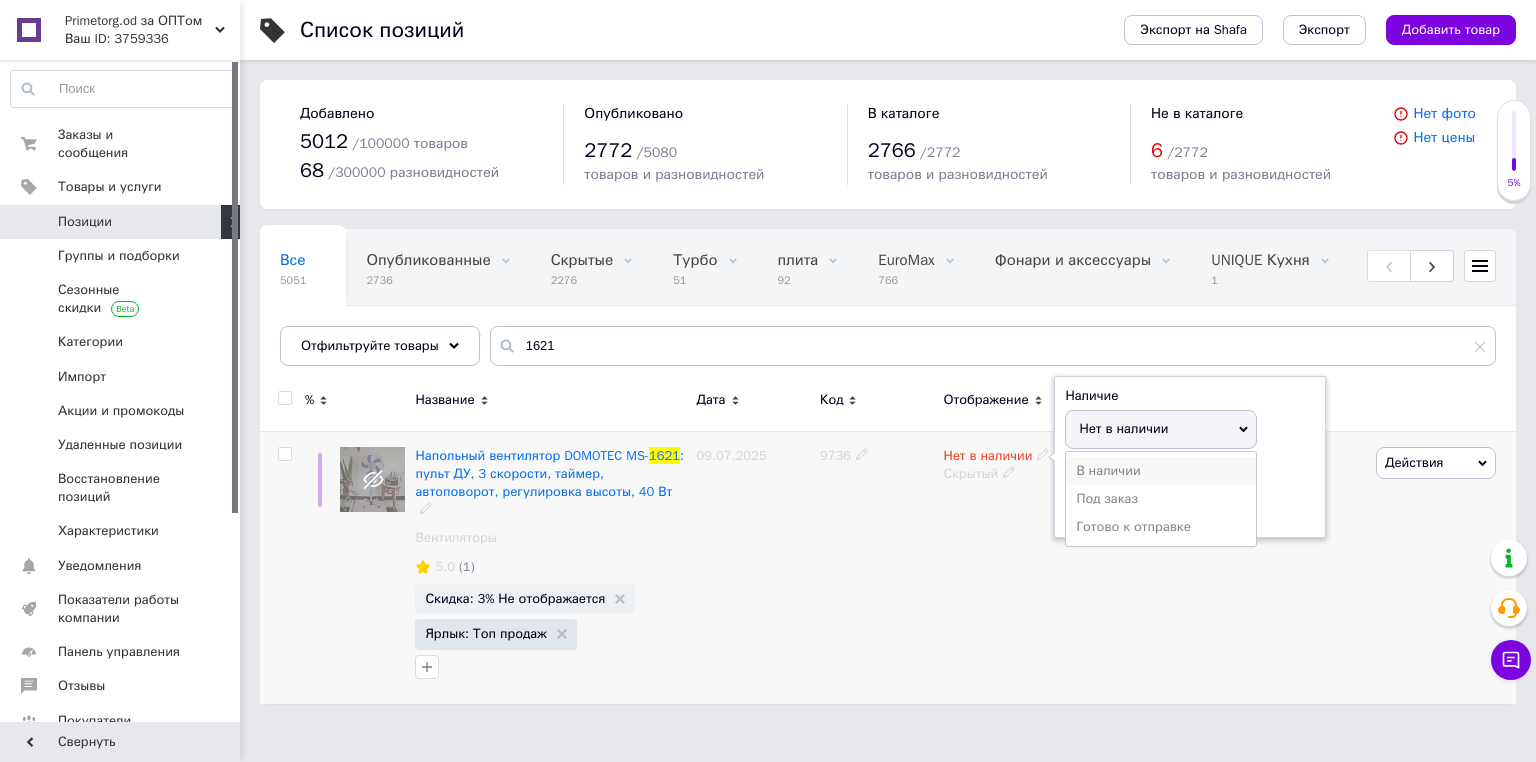 click on "В наличии" at bounding box center [1161, 471] 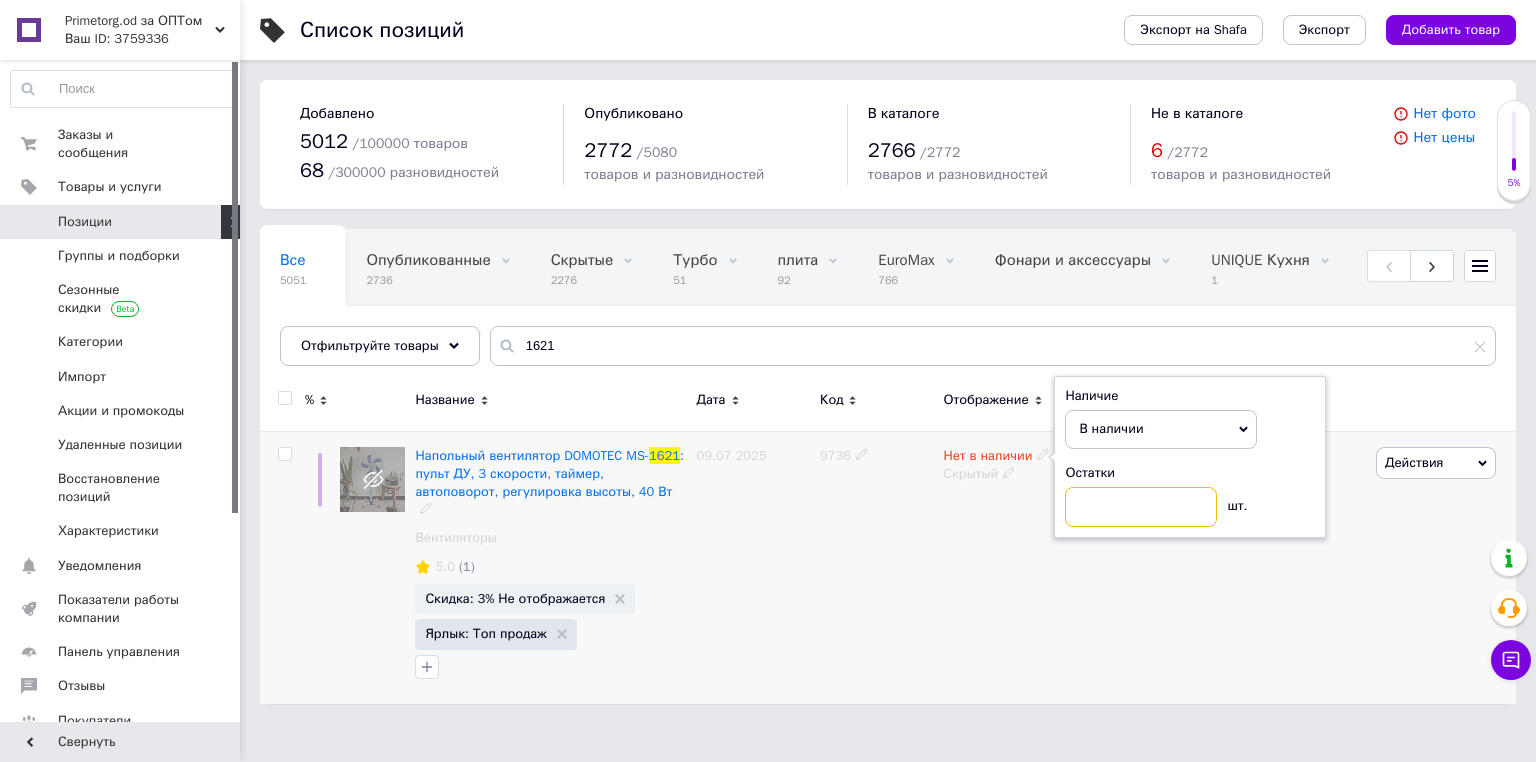 click at bounding box center [1141, 507] 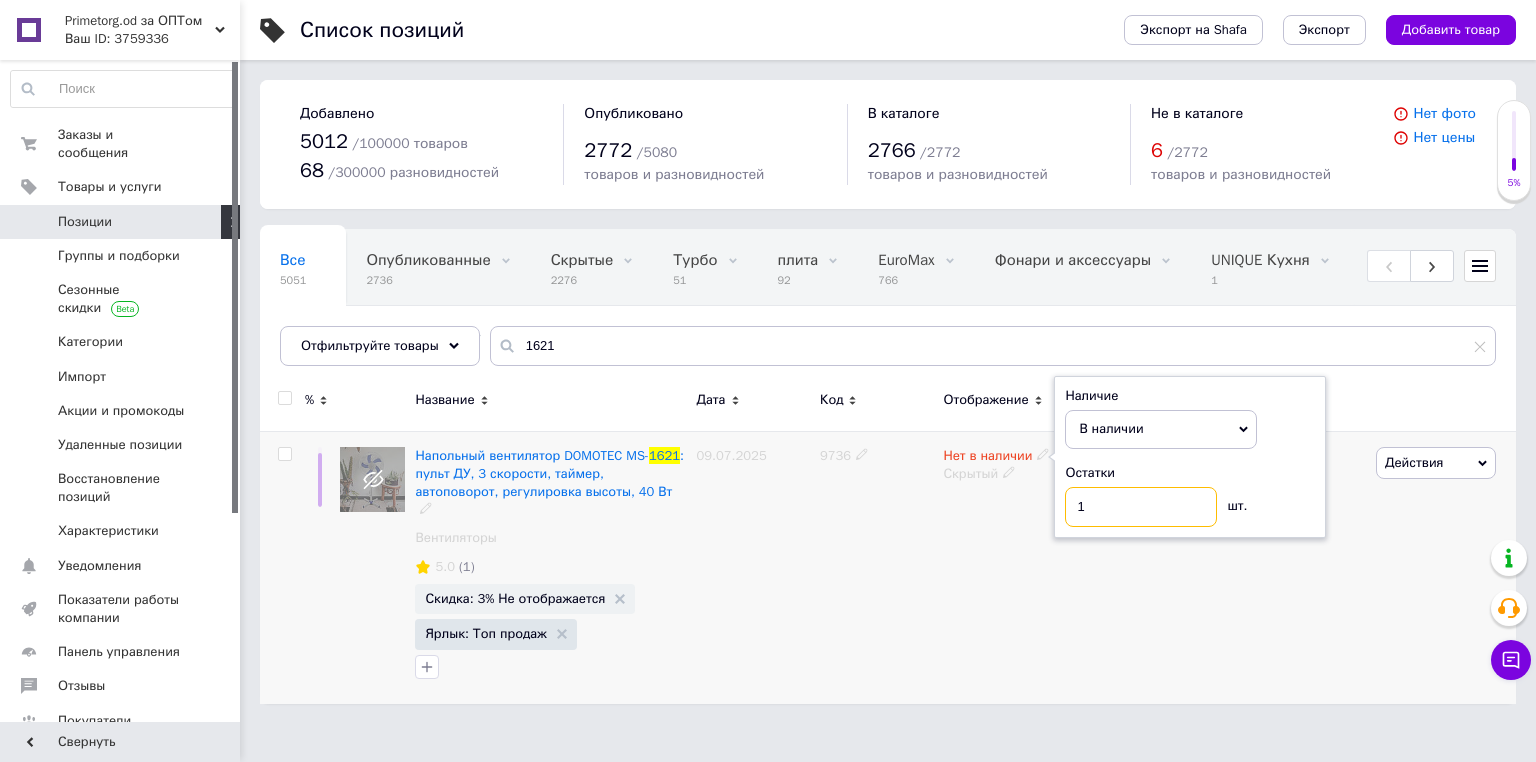 type on "1" 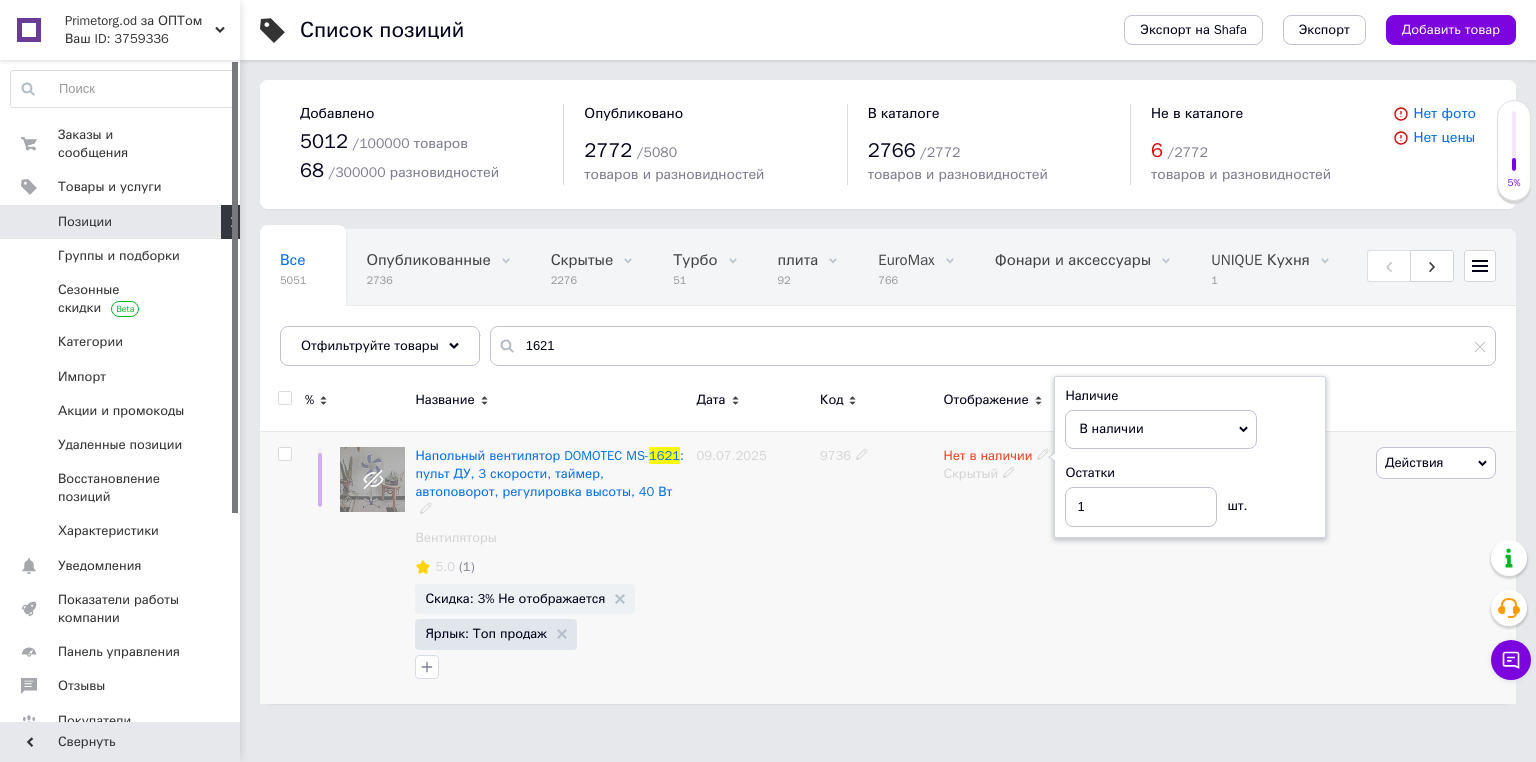 click on "Нет в наличии Наличие В наличии Нет в наличии Под заказ Готово к отправке Остатки 1 шт. Скрытый" at bounding box center (1027, 567) 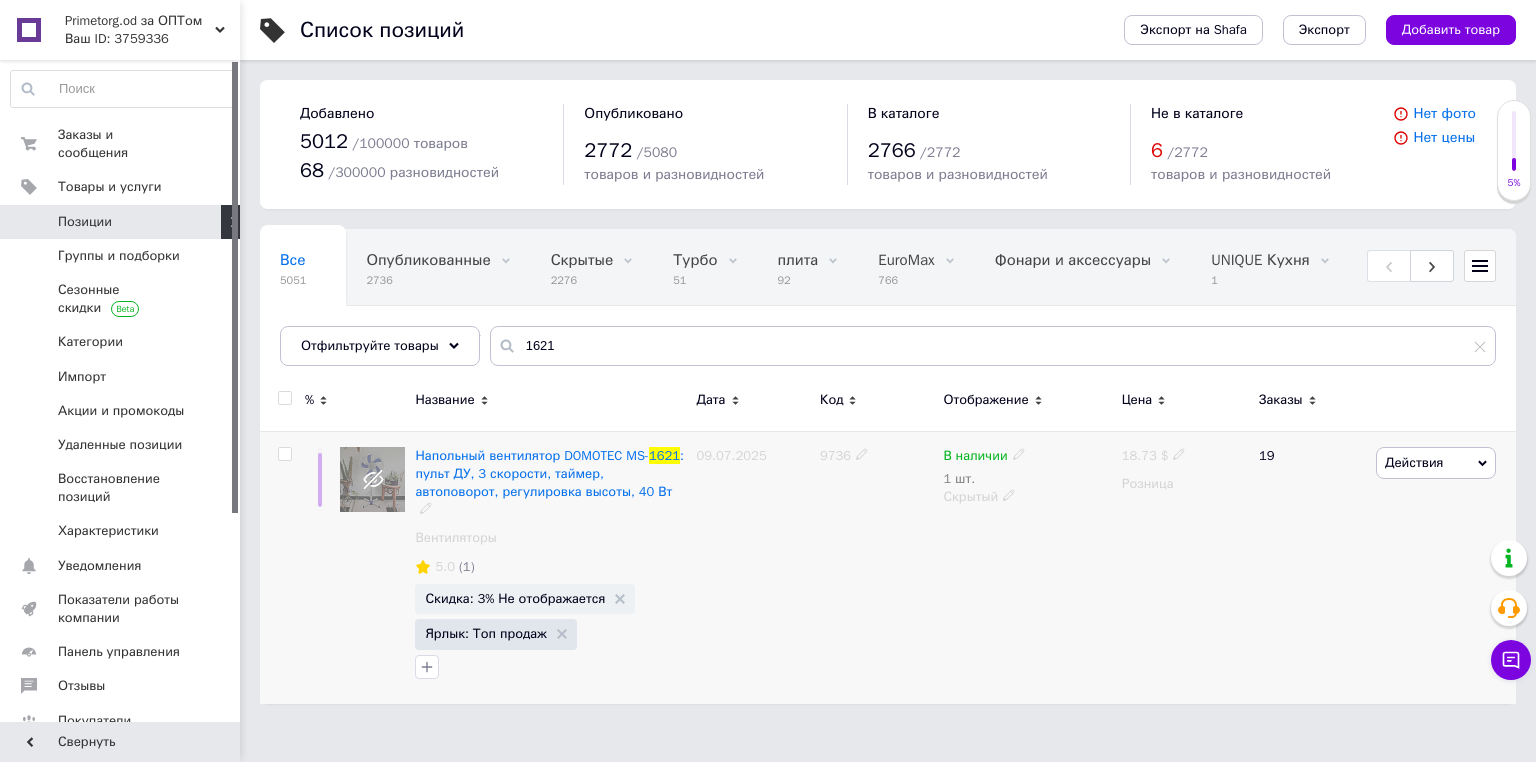 click 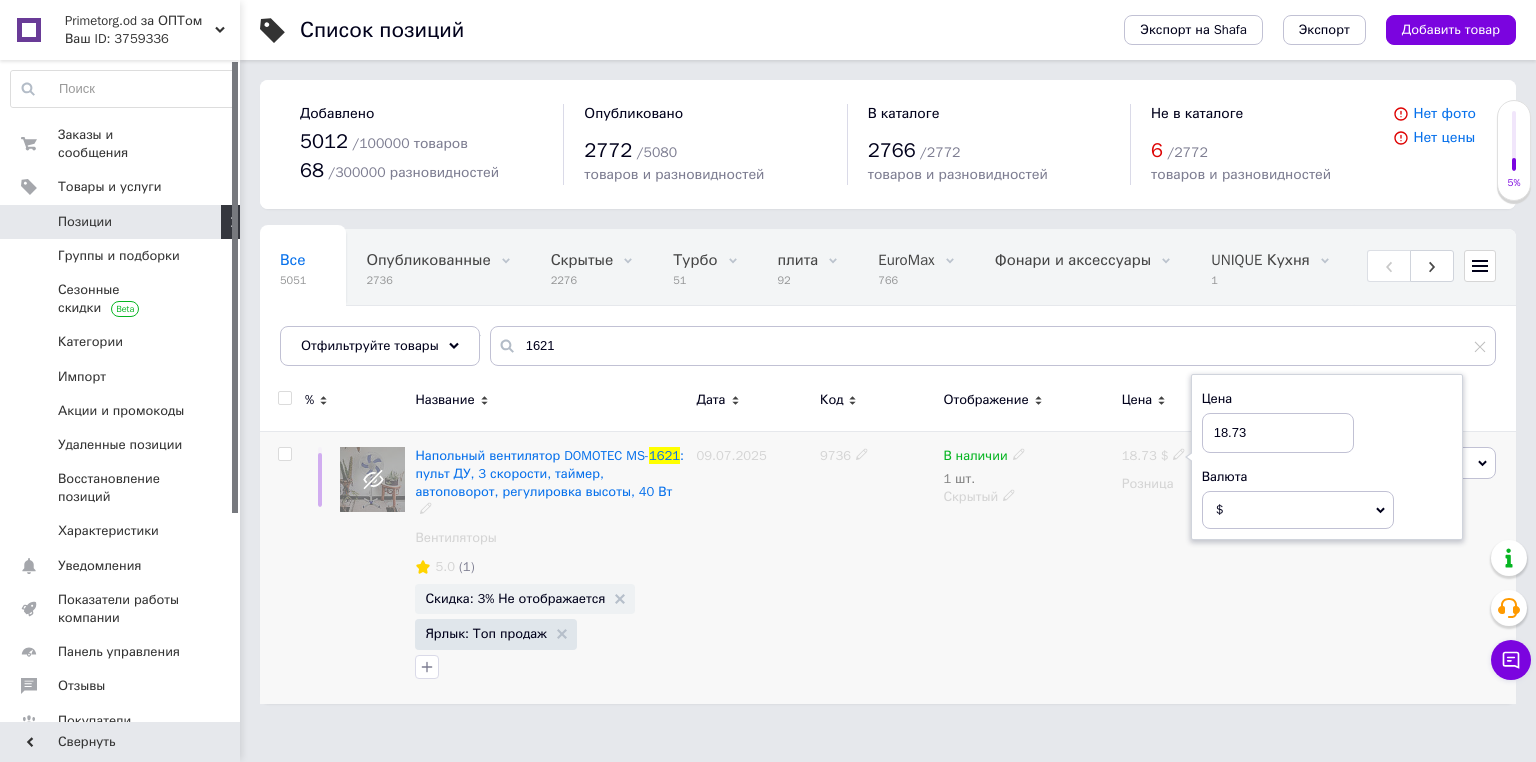 click on "18.73" at bounding box center (1278, 433) 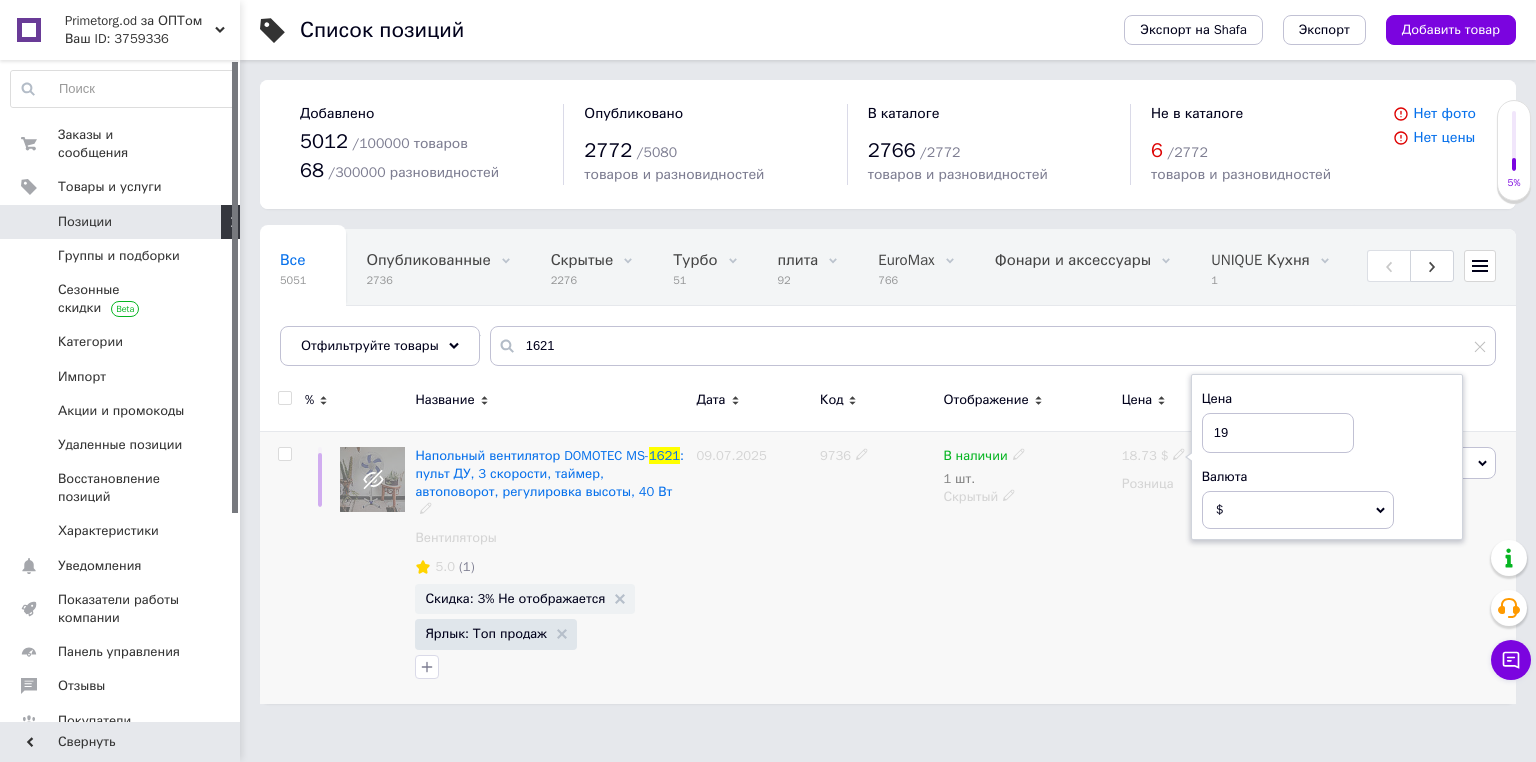 type on "19" 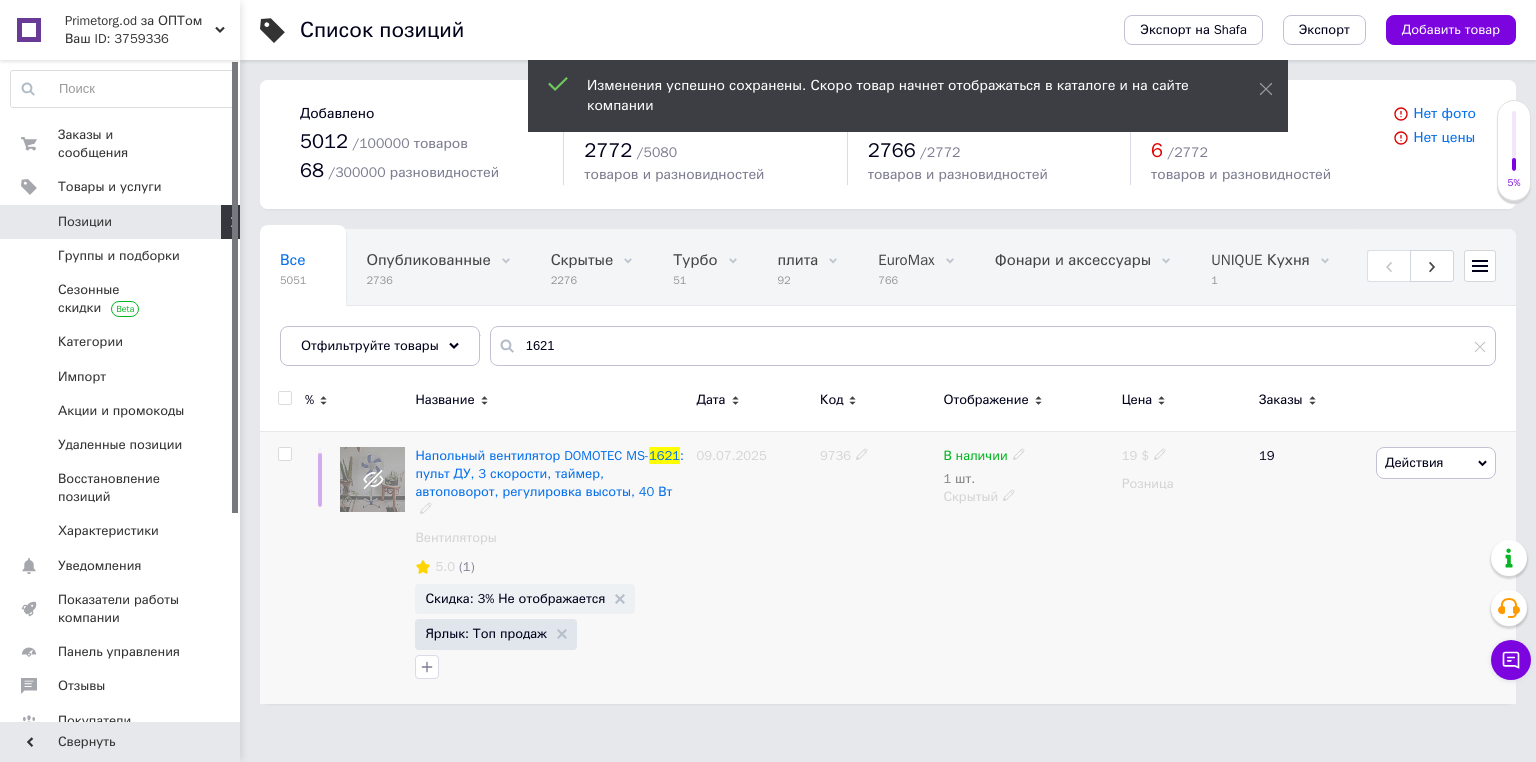 click 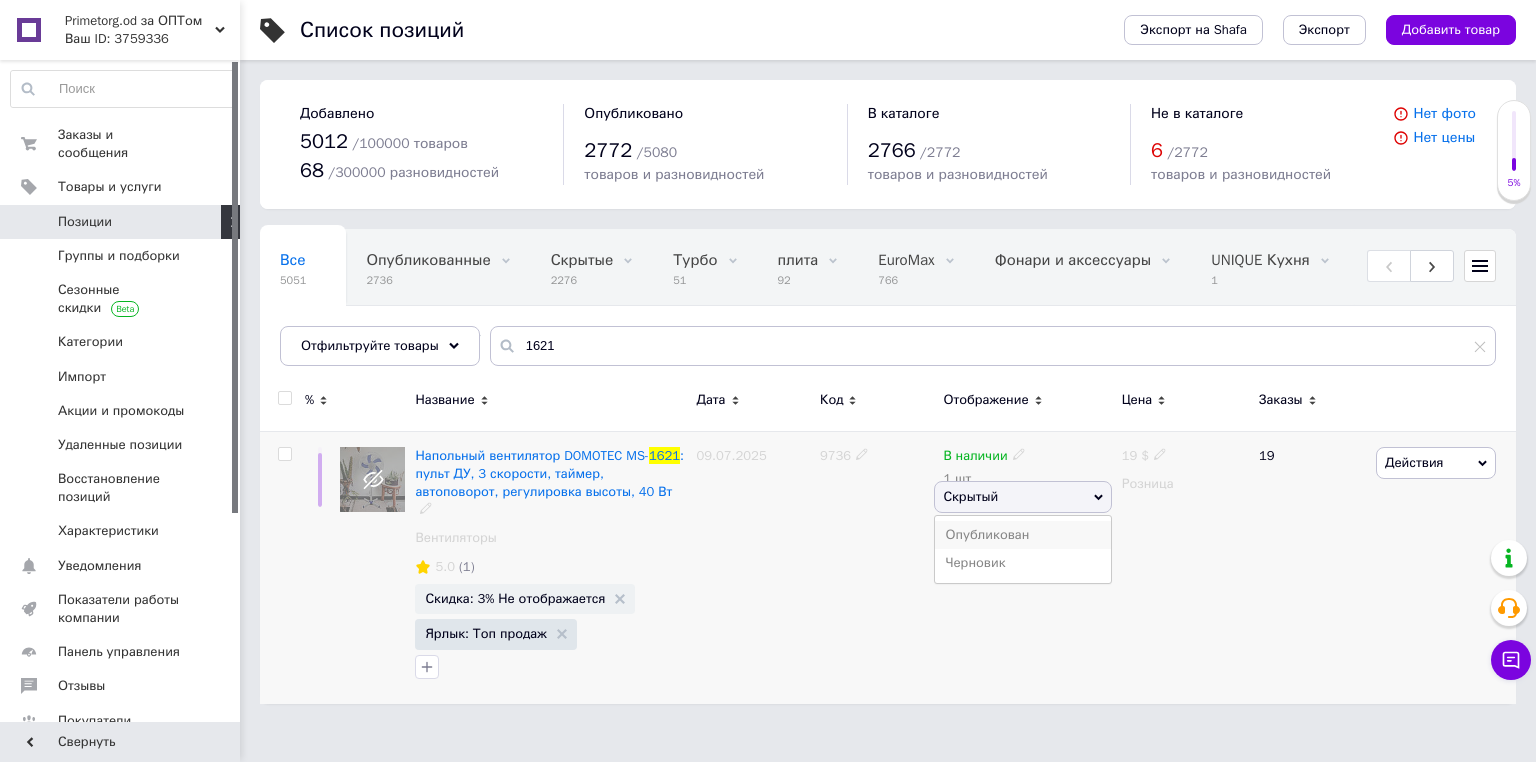click on "Опубликован" at bounding box center [1022, 535] 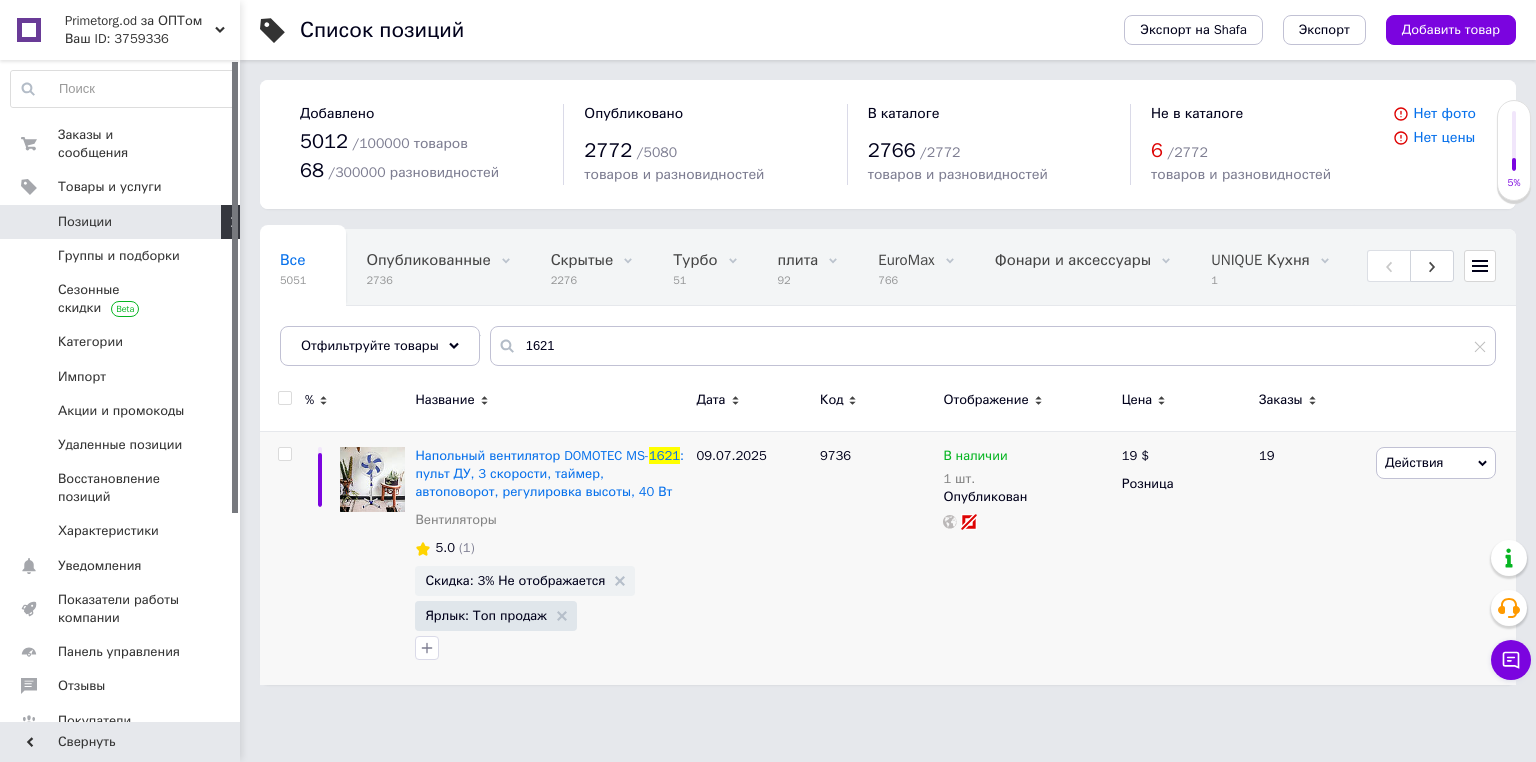 click on "Primetorg.od за ОПТом" at bounding box center [140, 21] 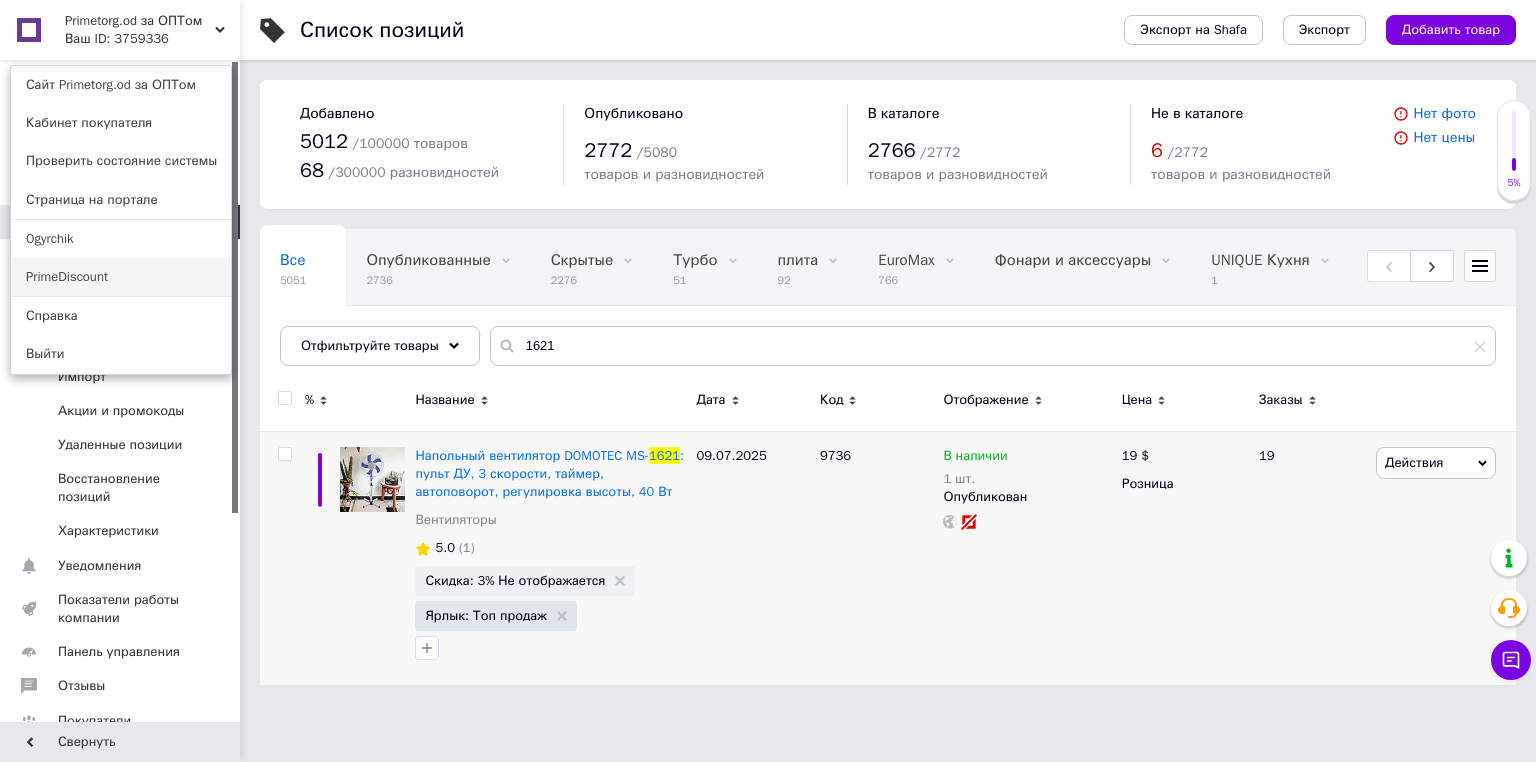 click on "PrimeDiscount" at bounding box center (121, 277) 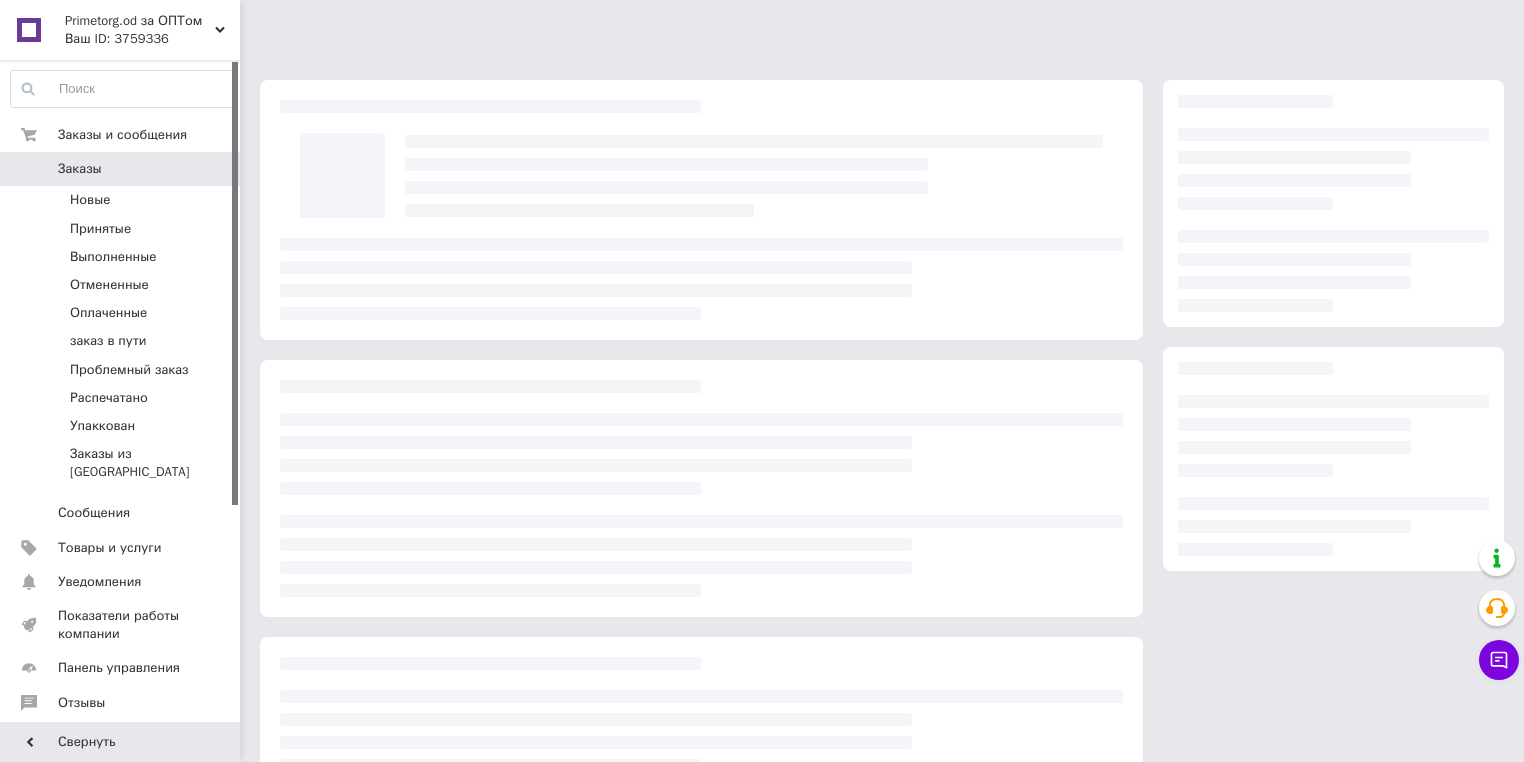 scroll, scrollTop: 0, scrollLeft: 0, axis: both 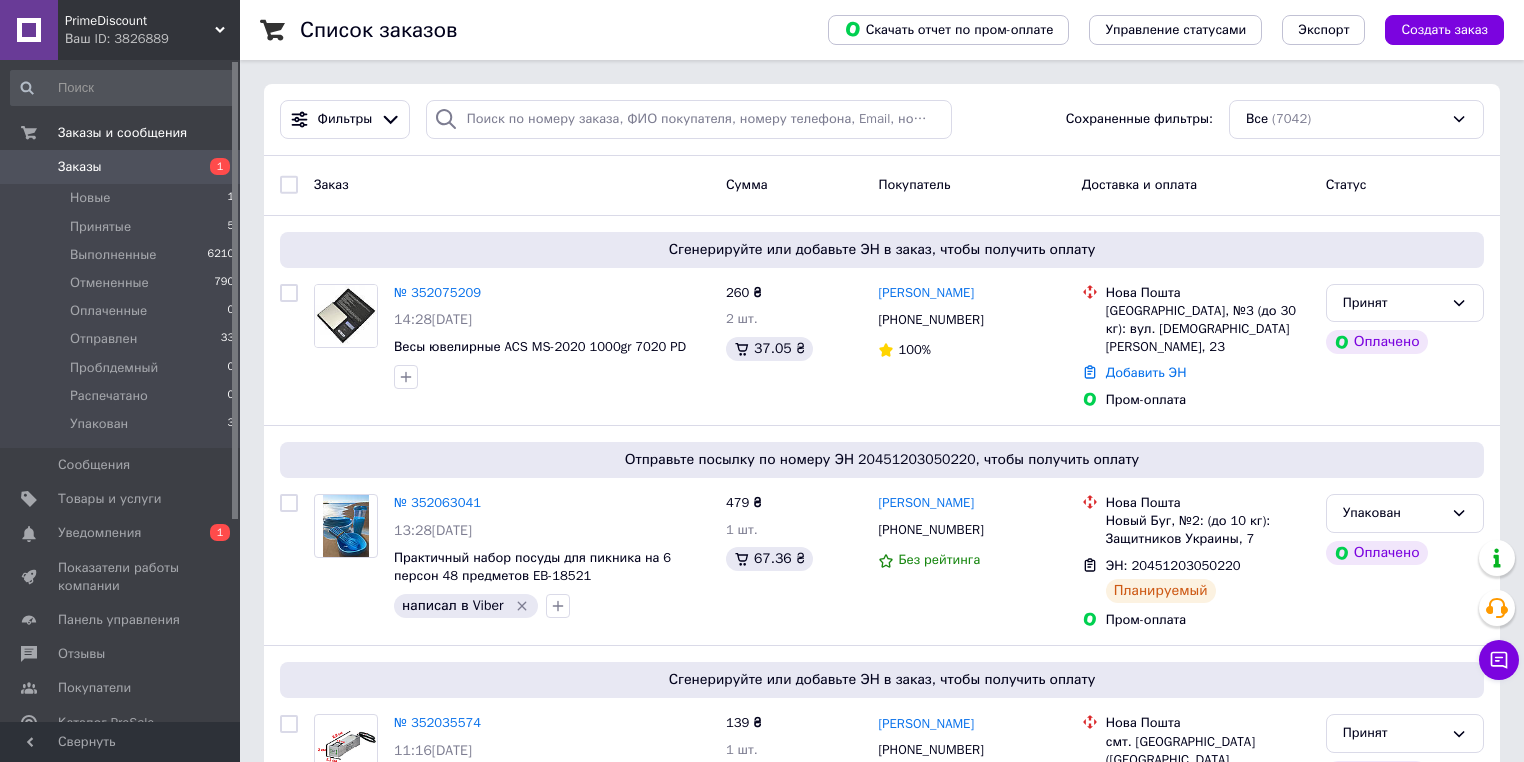 click on "PrimeDiscount" at bounding box center [140, 21] 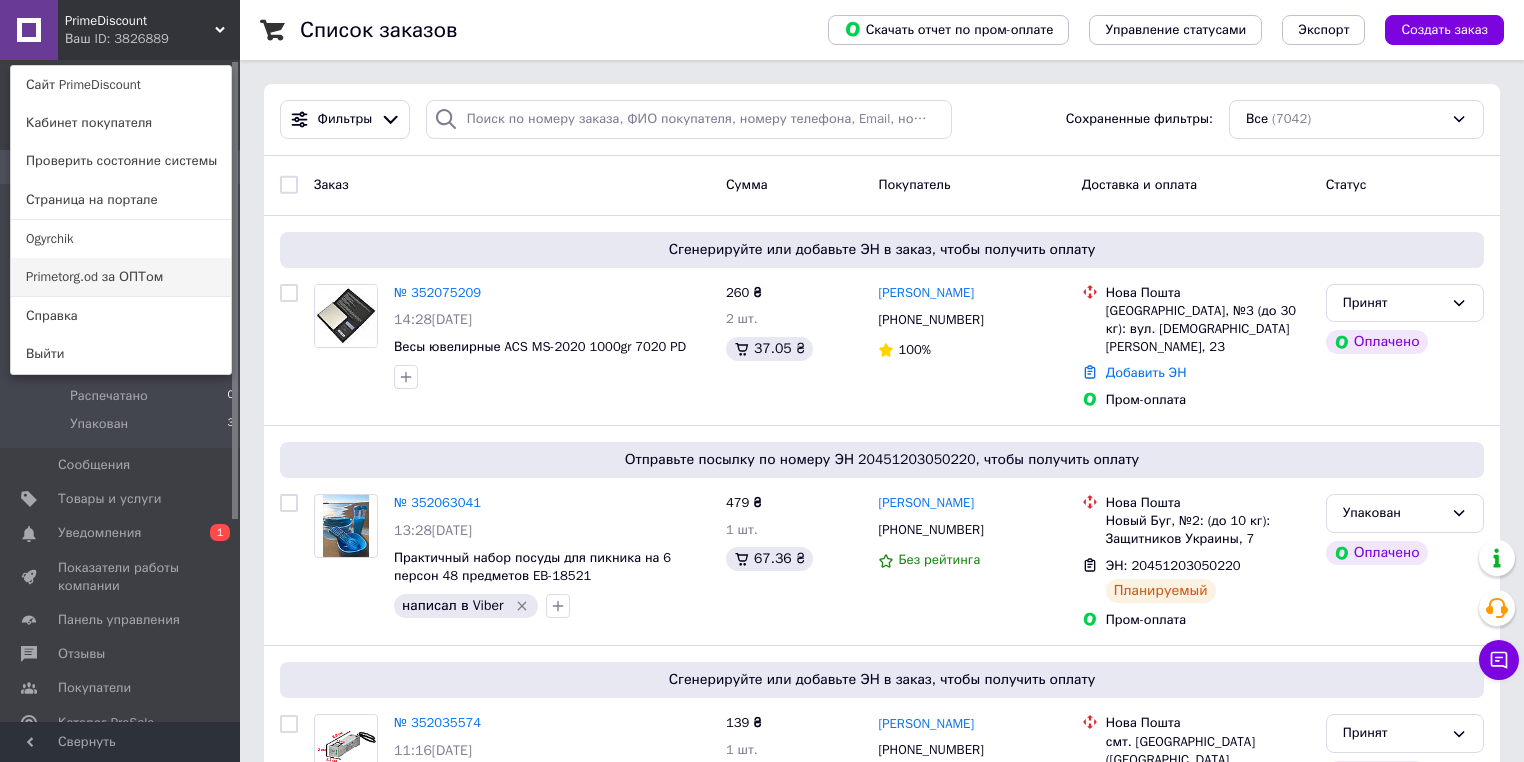 click on "Primetorg.od за ОПТом" at bounding box center [121, 277] 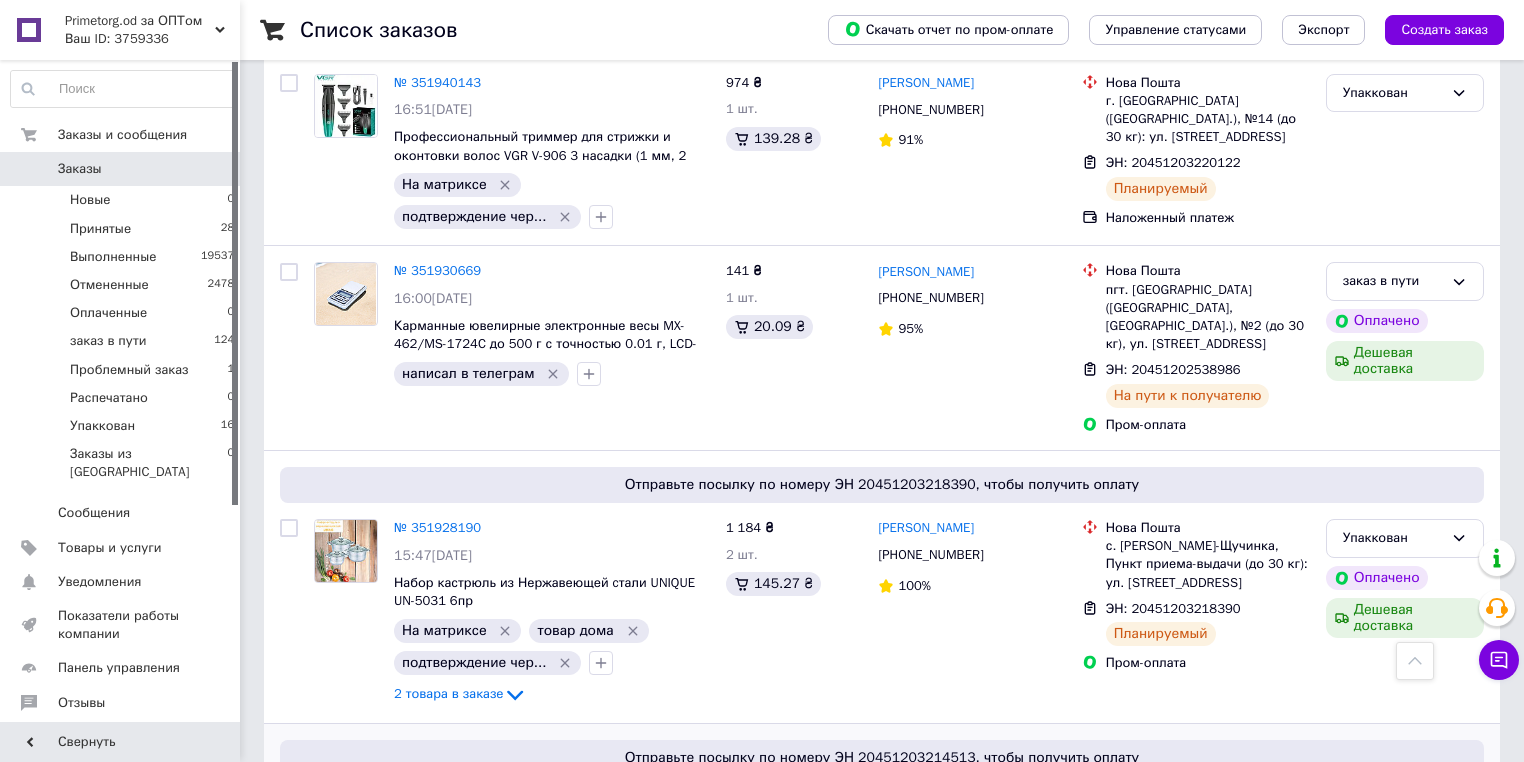 scroll, scrollTop: 7360, scrollLeft: 0, axis: vertical 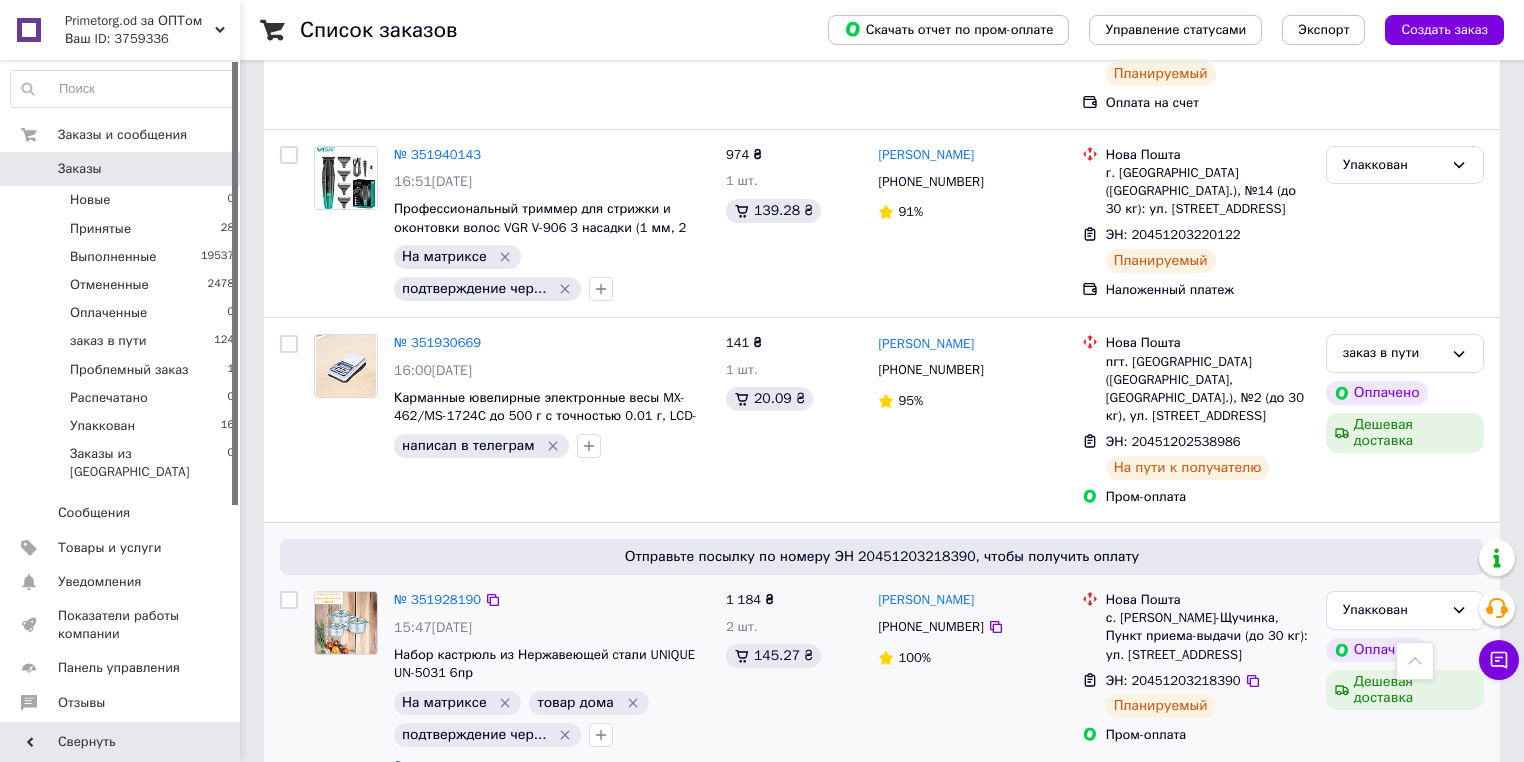click on "2 товара в заказе" at bounding box center [448, 765] 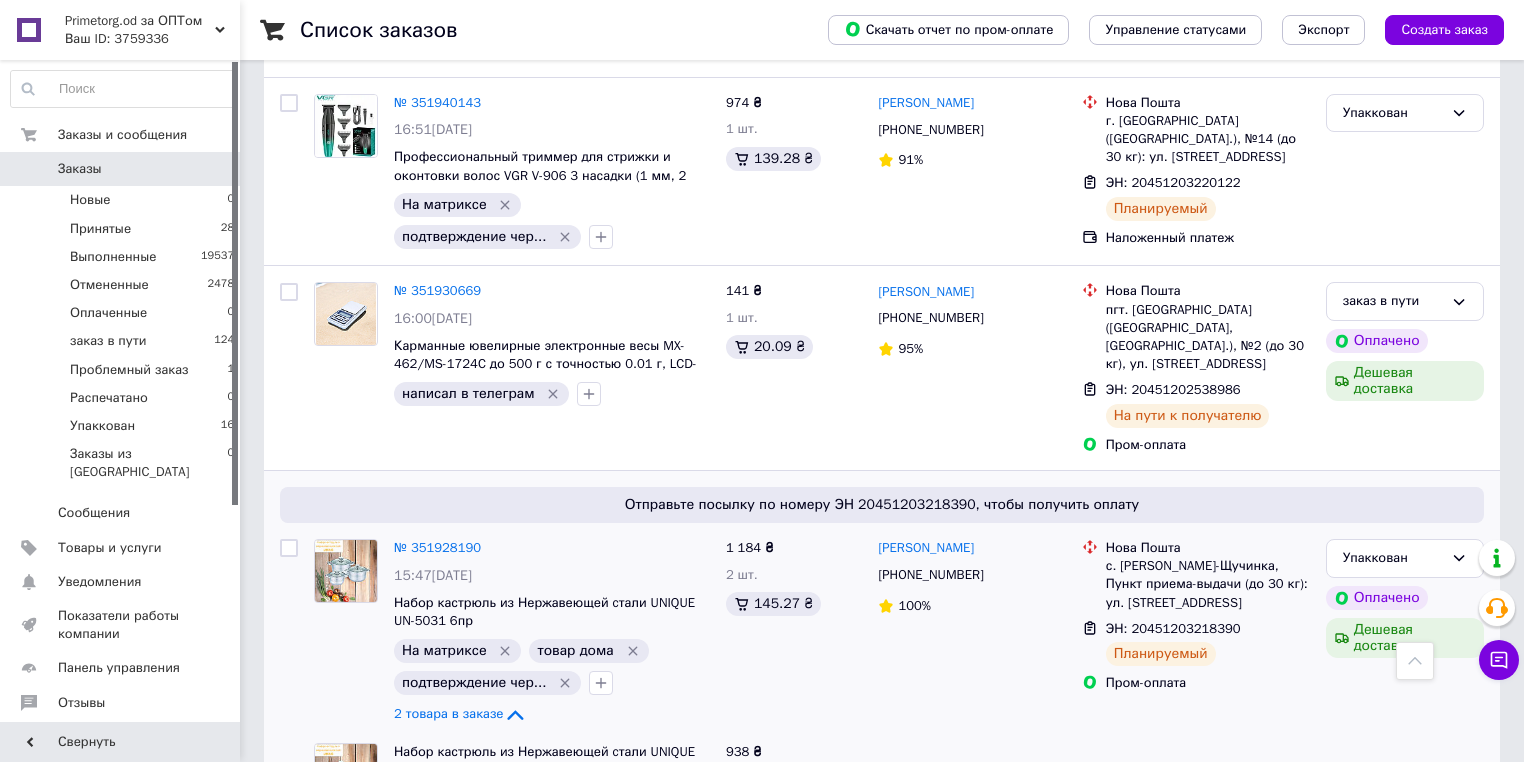 scroll, scrollTop: 7440, scrollLeft: 0, axis: vertical 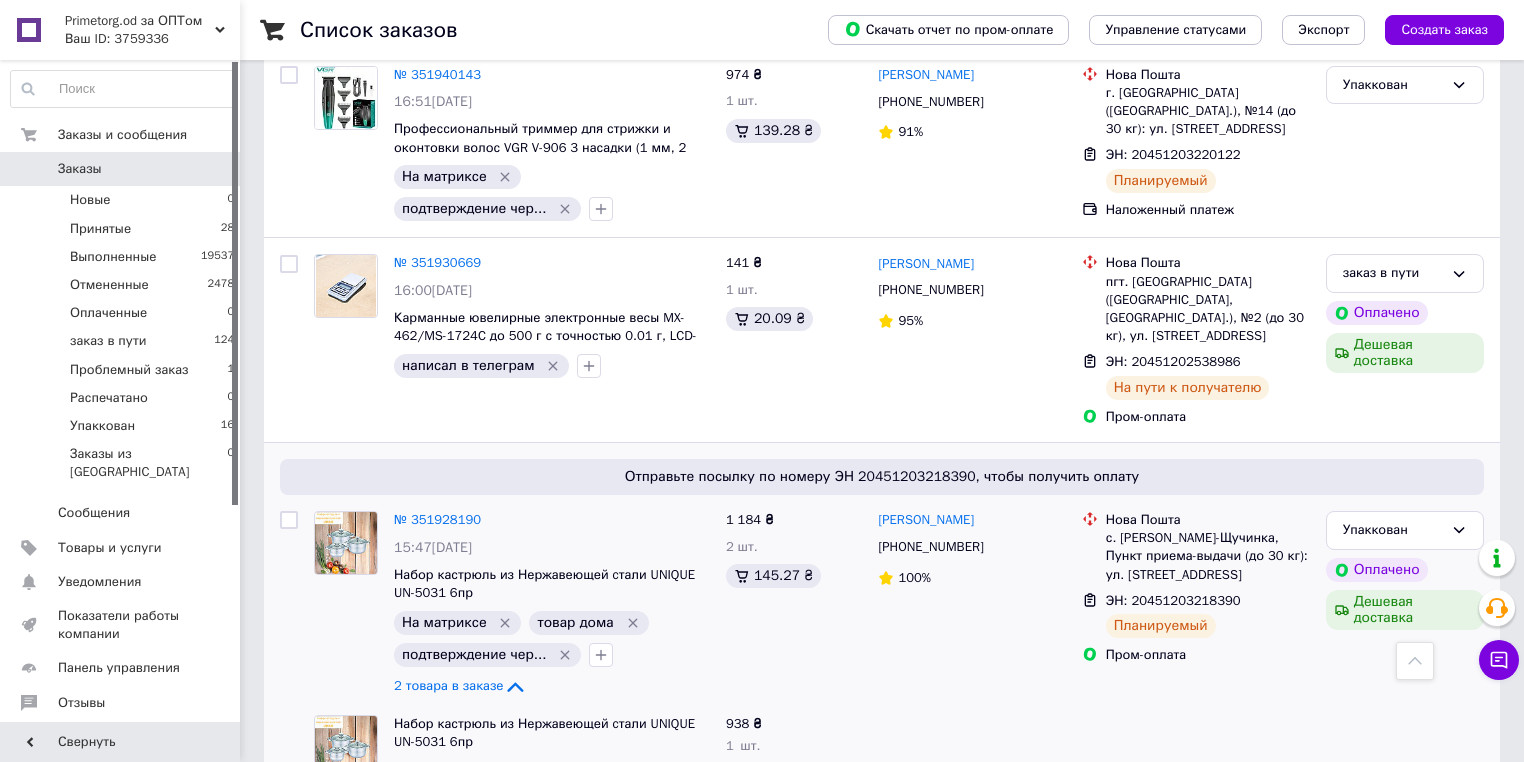 drag, startPoint x: 392, startPoint y: 322, endPoint x: 218, endPoint y: 793, distance: 502.11255 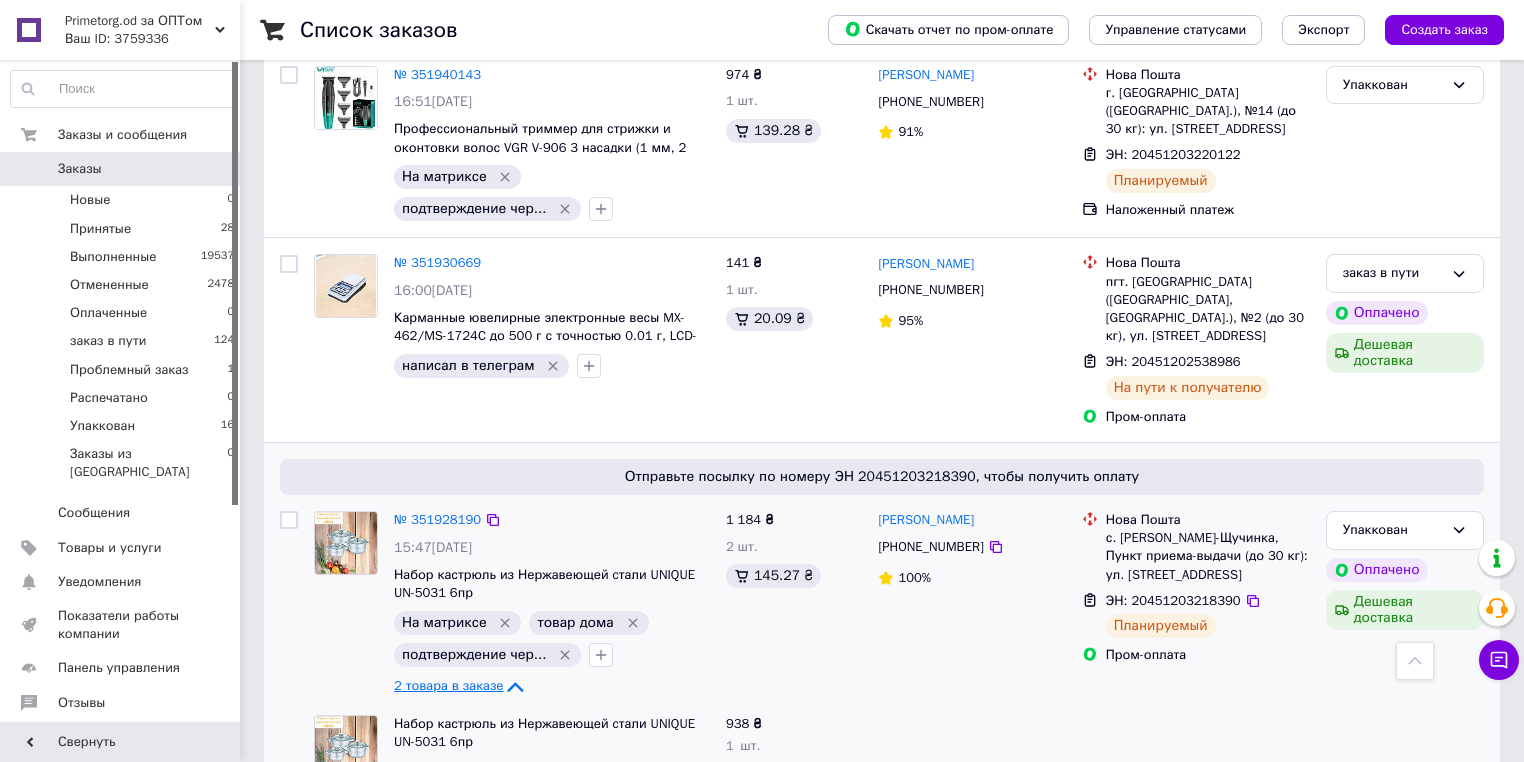 click on "2 товара в заказе" at bounding box center (448, 685) 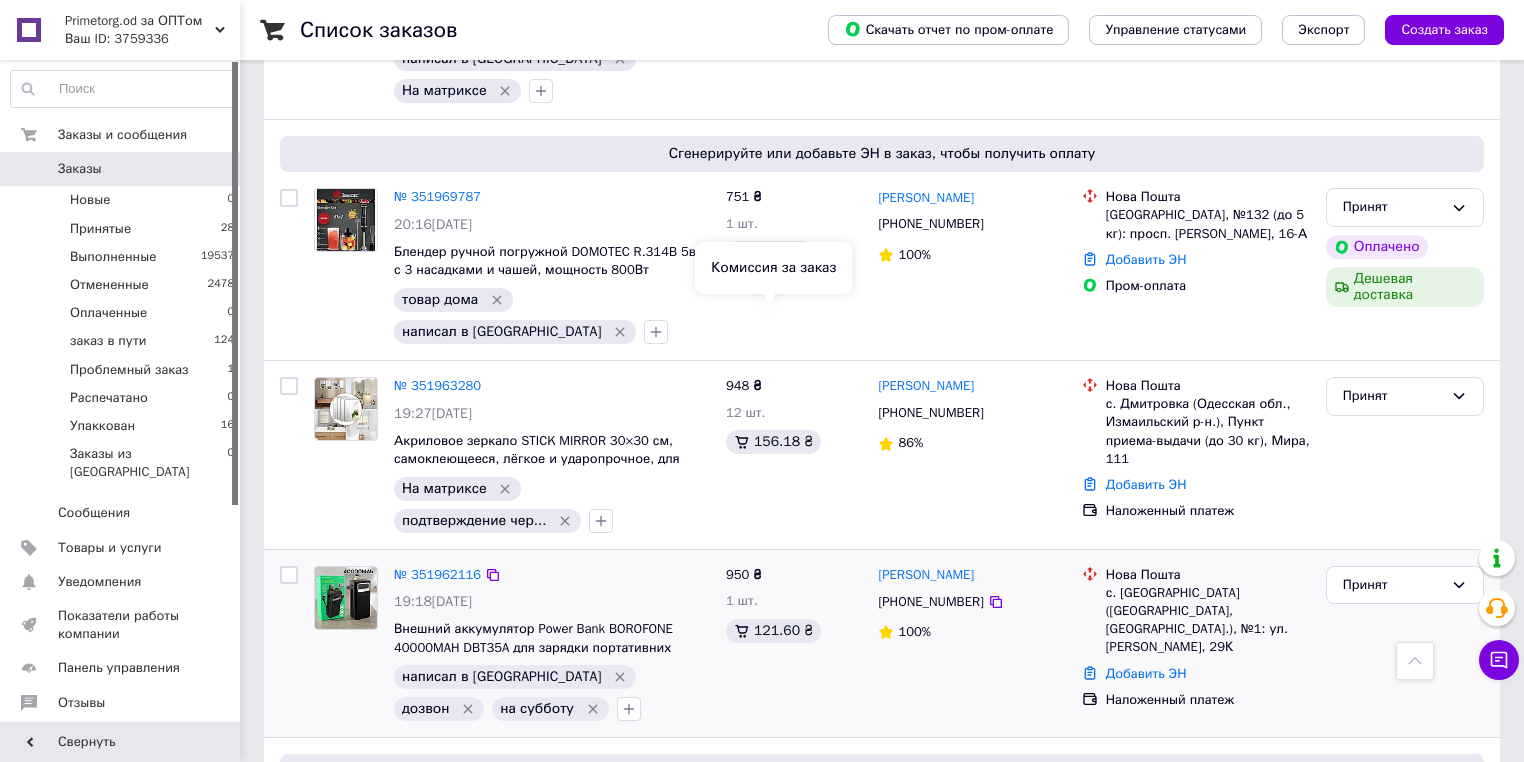 scroll, scrollTop: 5920, scrollLeft: 0, axis: vertical 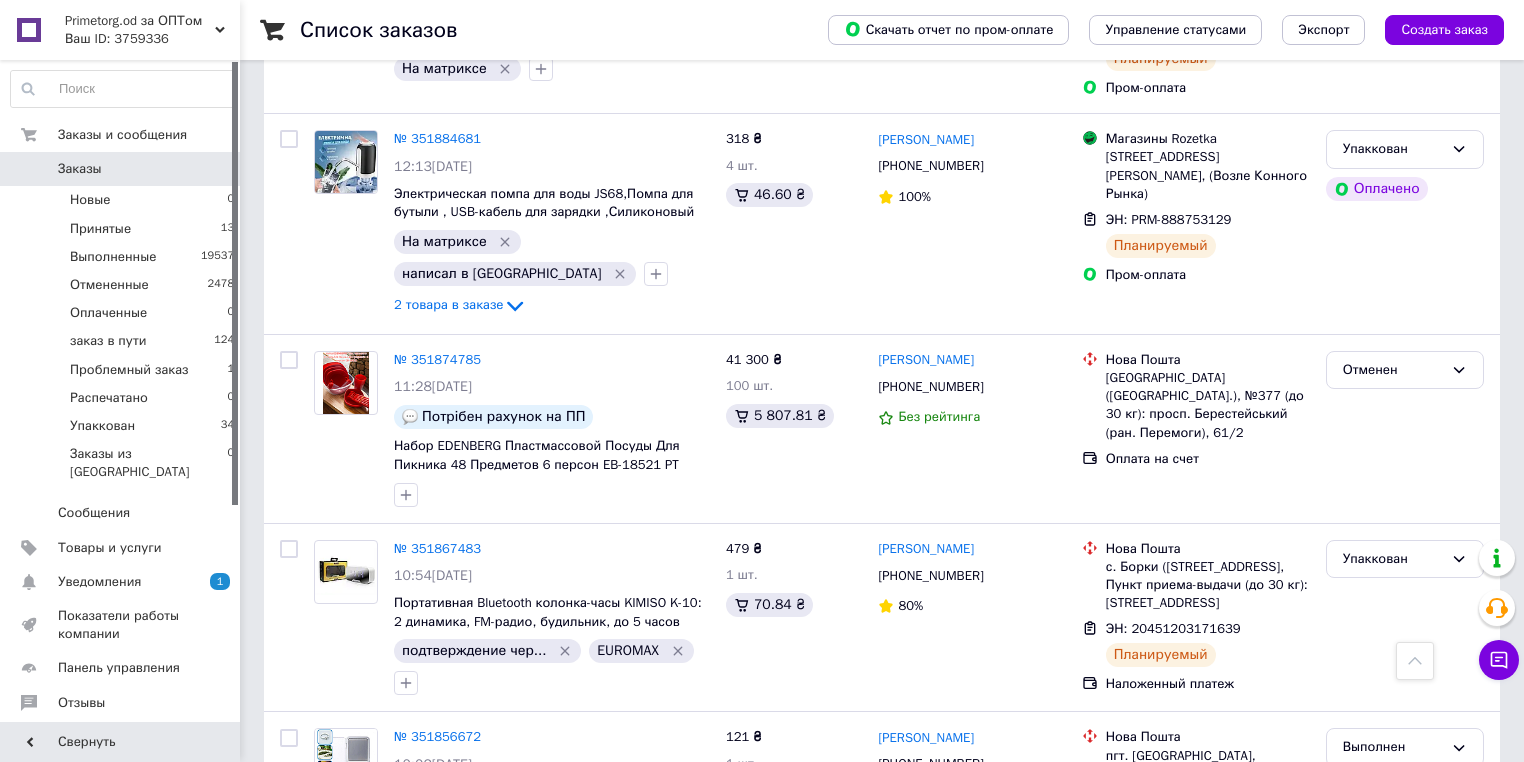 click on "Primetorg.od за ОПТом" at bounding box center [140, 21] 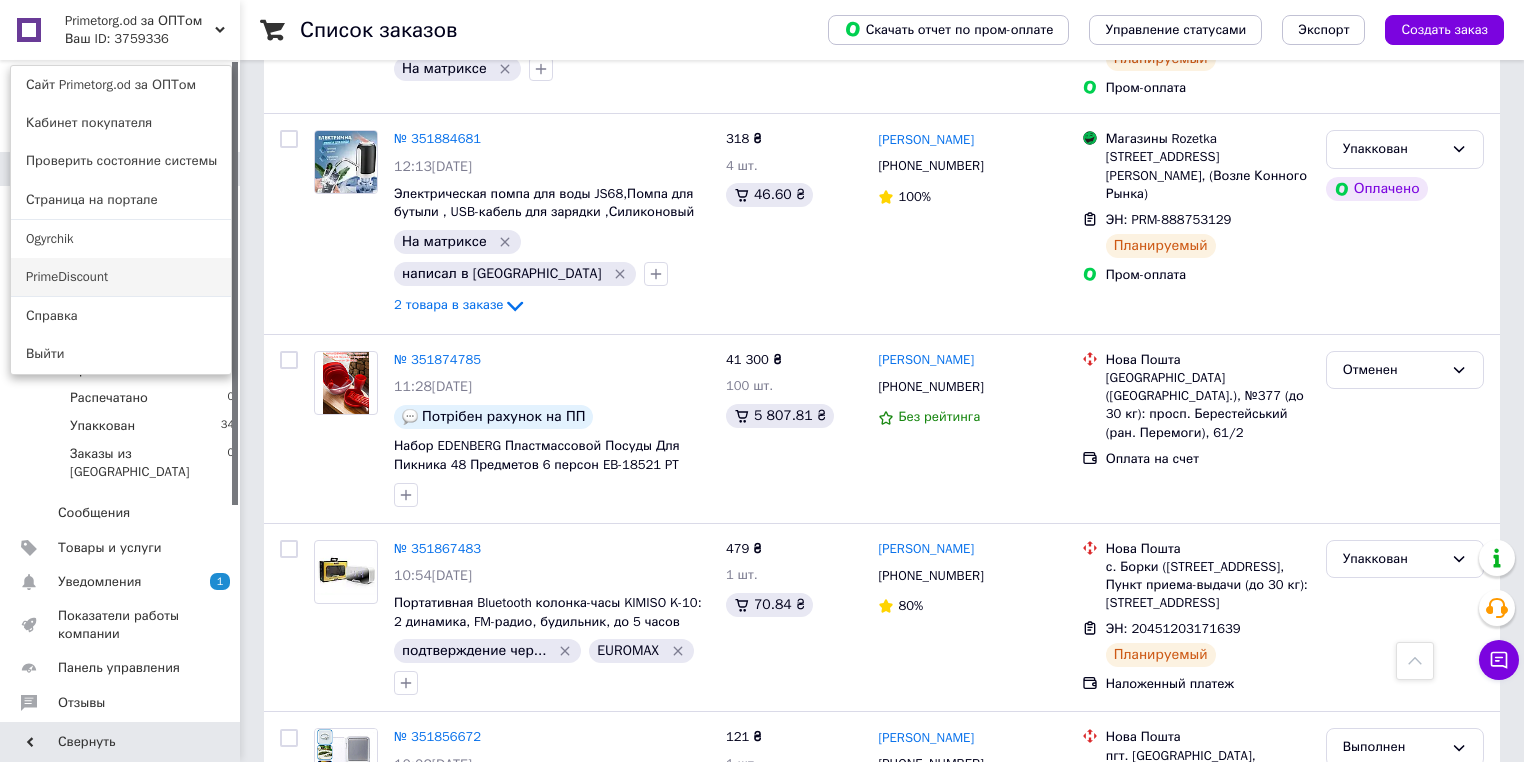 click on "PrimeDiscount" at bounding box center (121, 277) 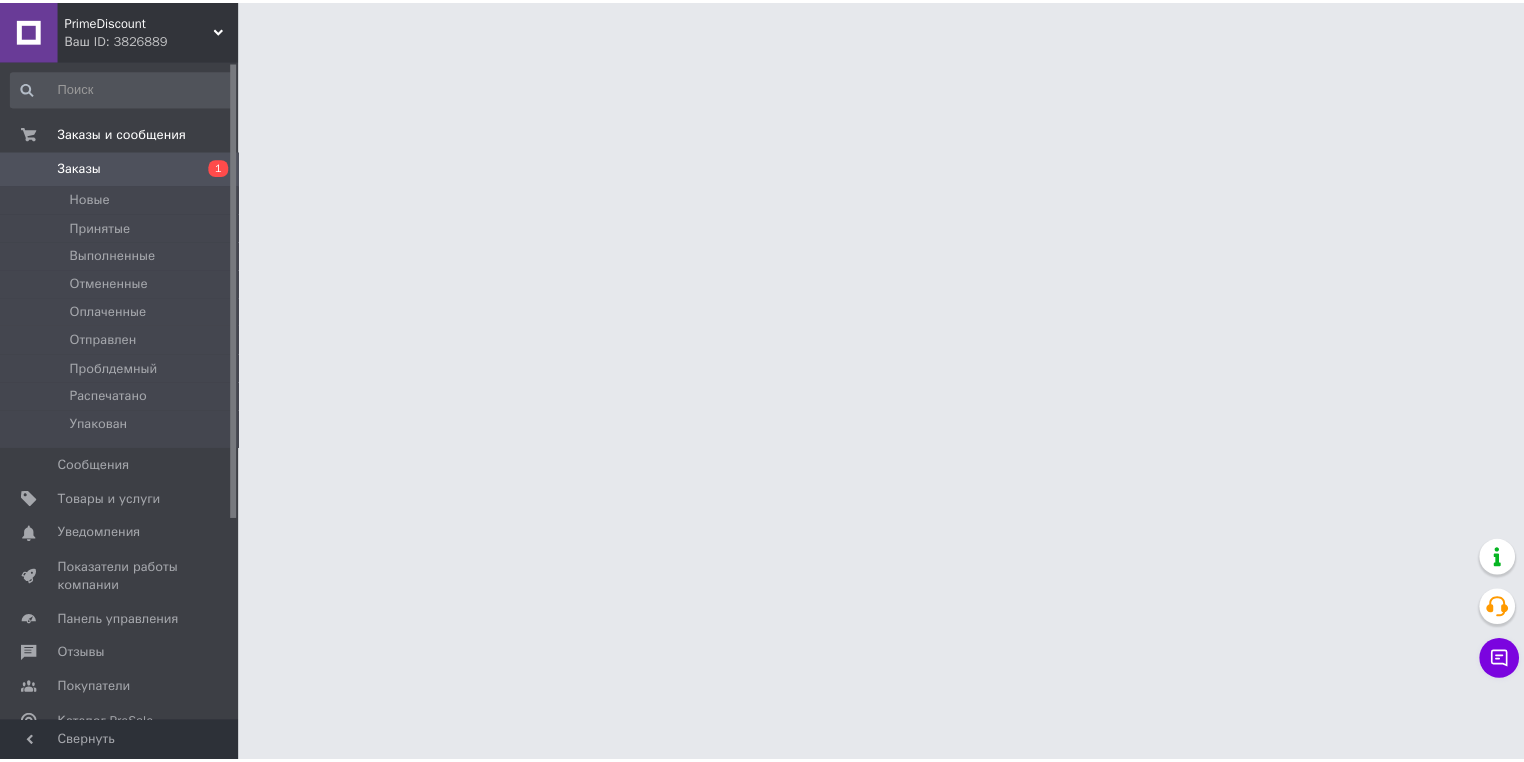 scroll, scrollTop: 0, scrollLeft: 0, axis: both 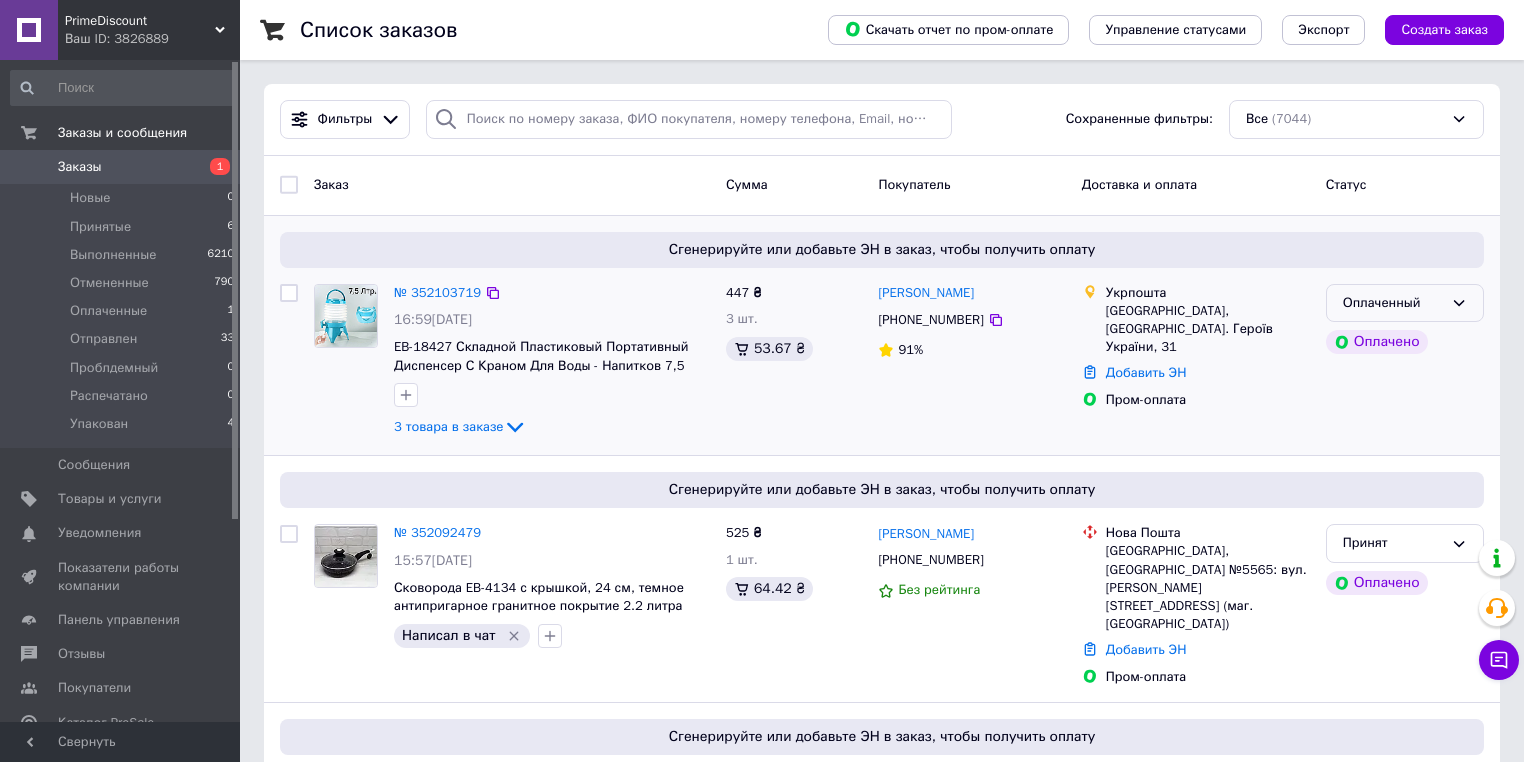 click on "Оплаченный" at bounding box center (1393, 303) 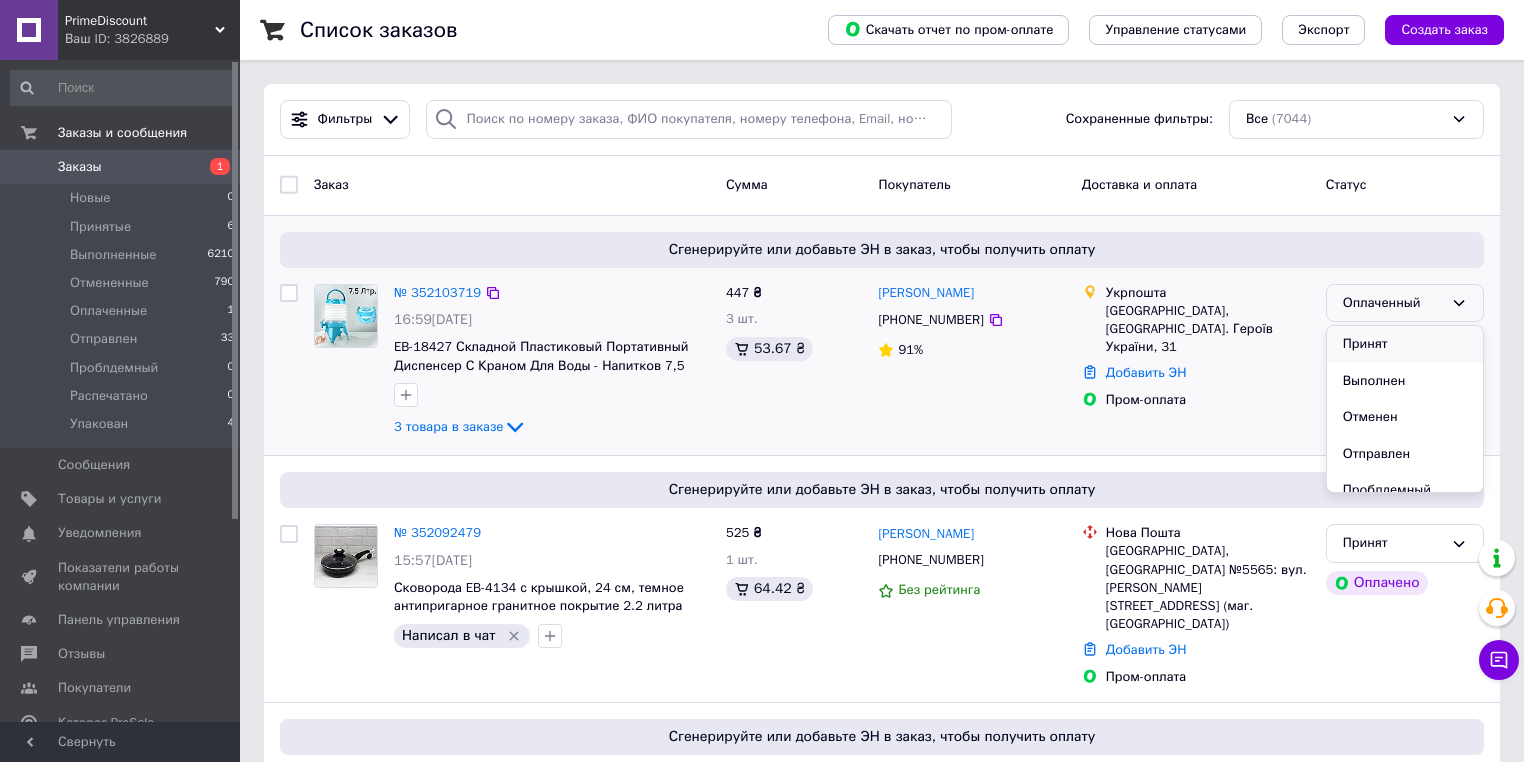 click on "Принят" at bounding box center [1405, 344] 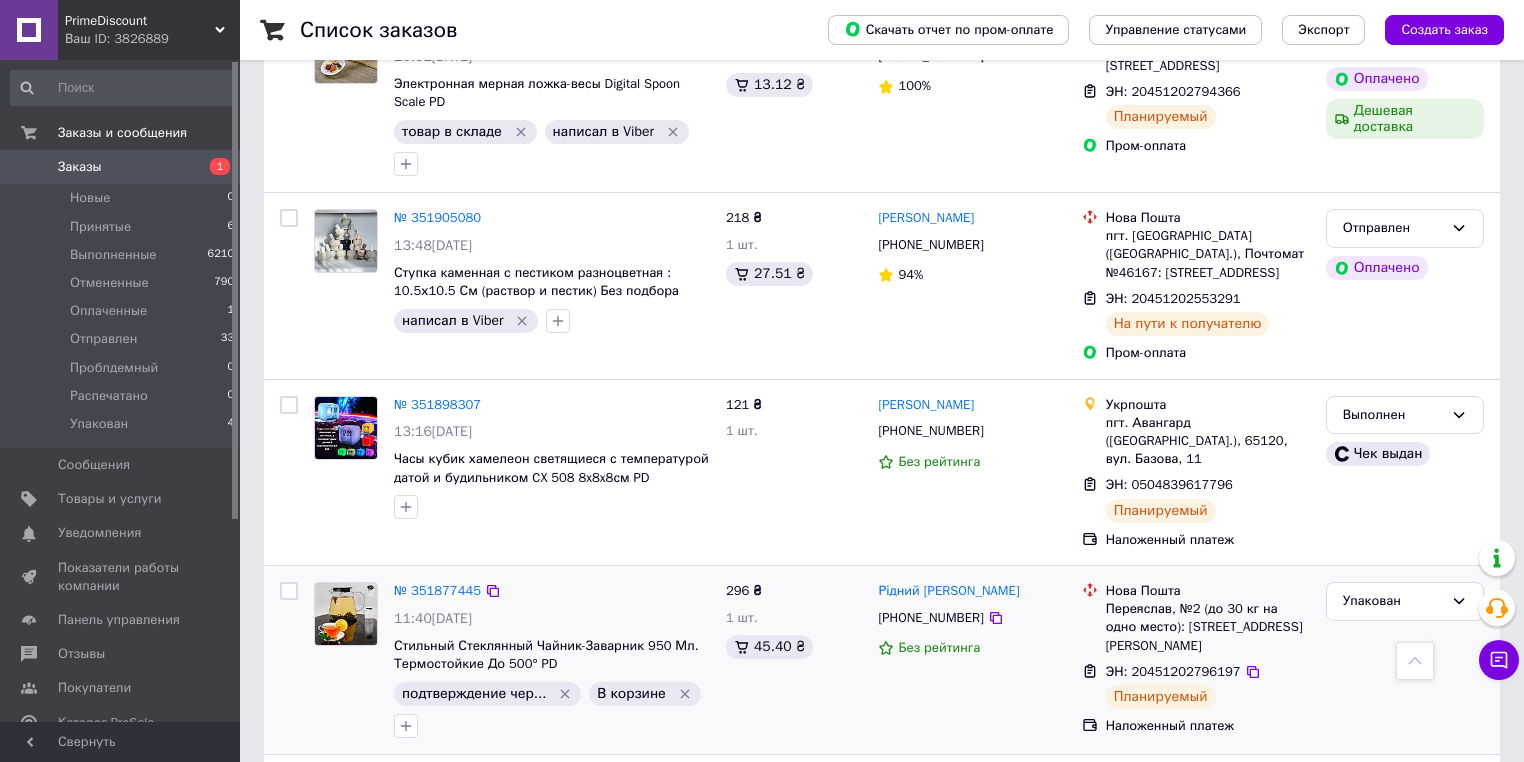 scroll, scrollTop: 2560, scrollLeft: 0, axis: vertical 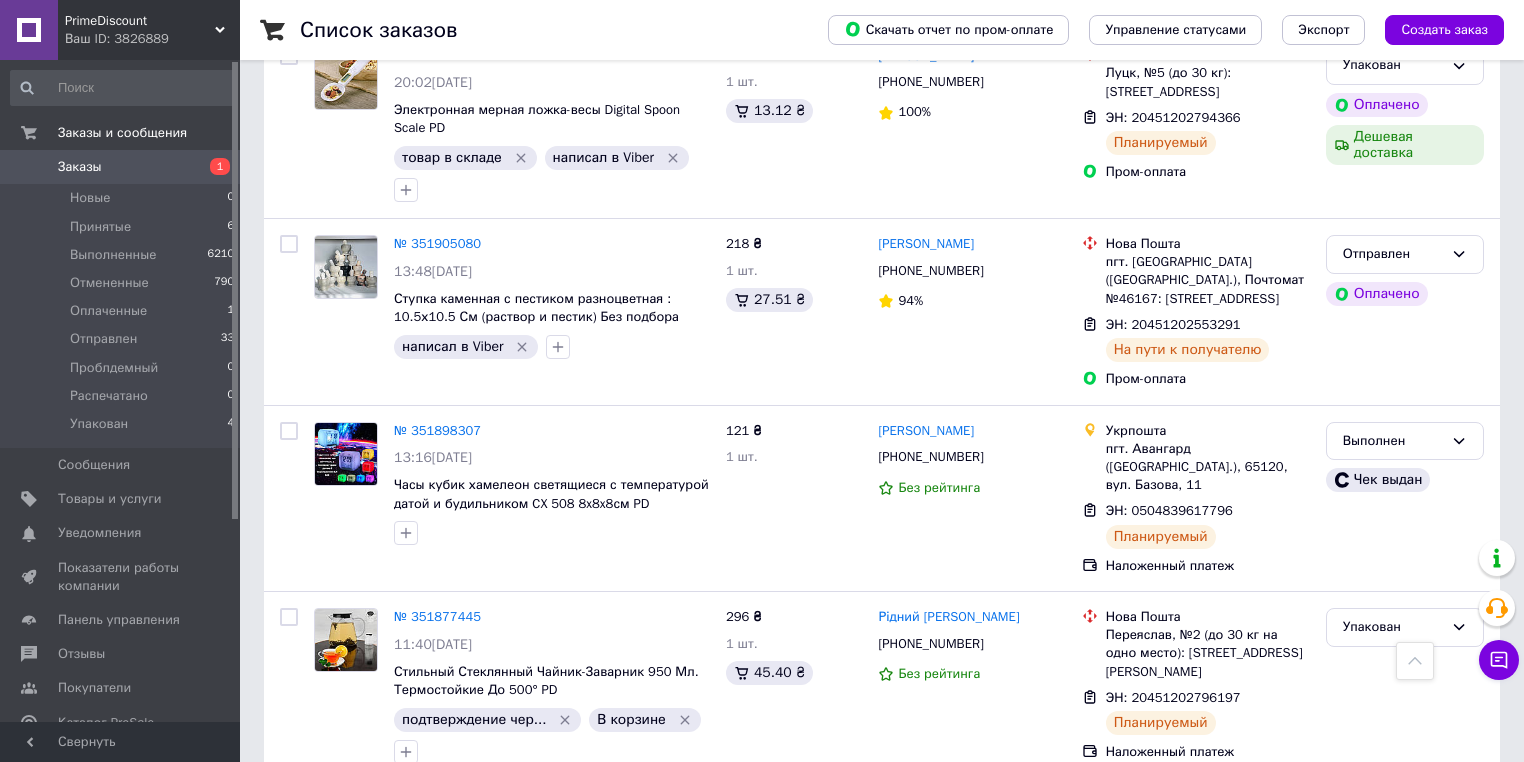 click on "PrimeDiscount" at bounding box center [140, 21] 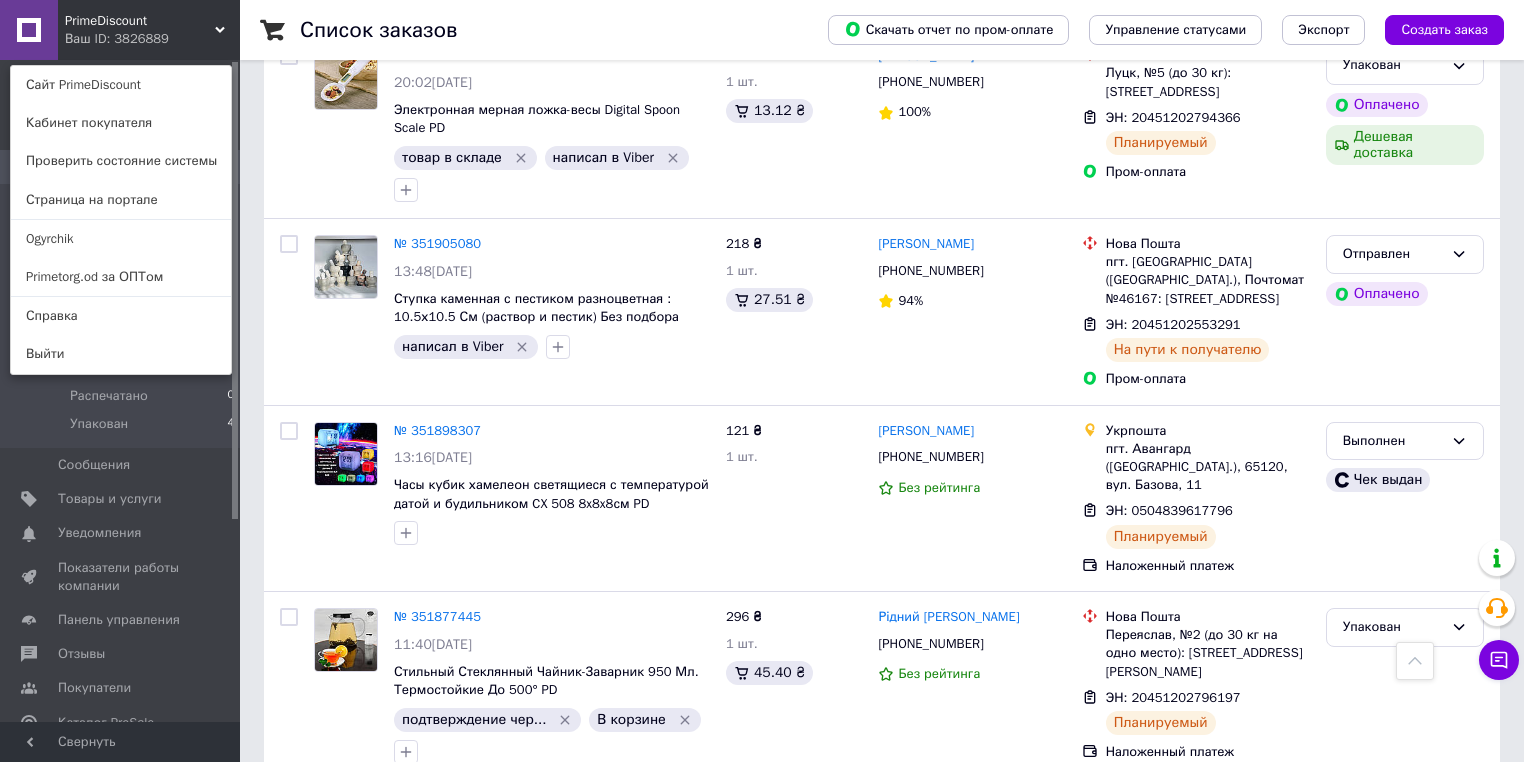 click on "Primetorg.od за ОПТом" at bounding box center (121, 277) 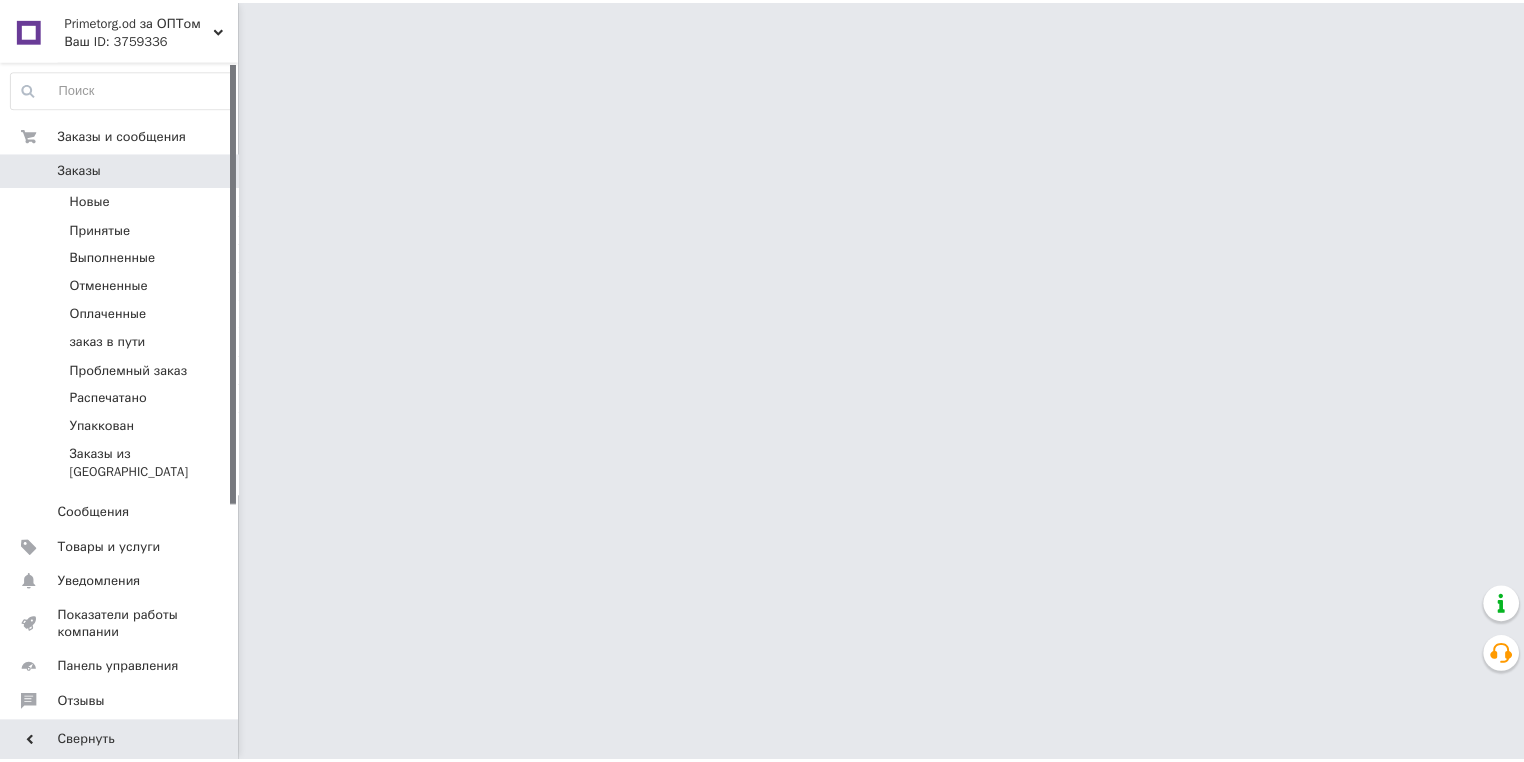 scroll, scrollTop: 0, scrollLeft: 0, axis: both 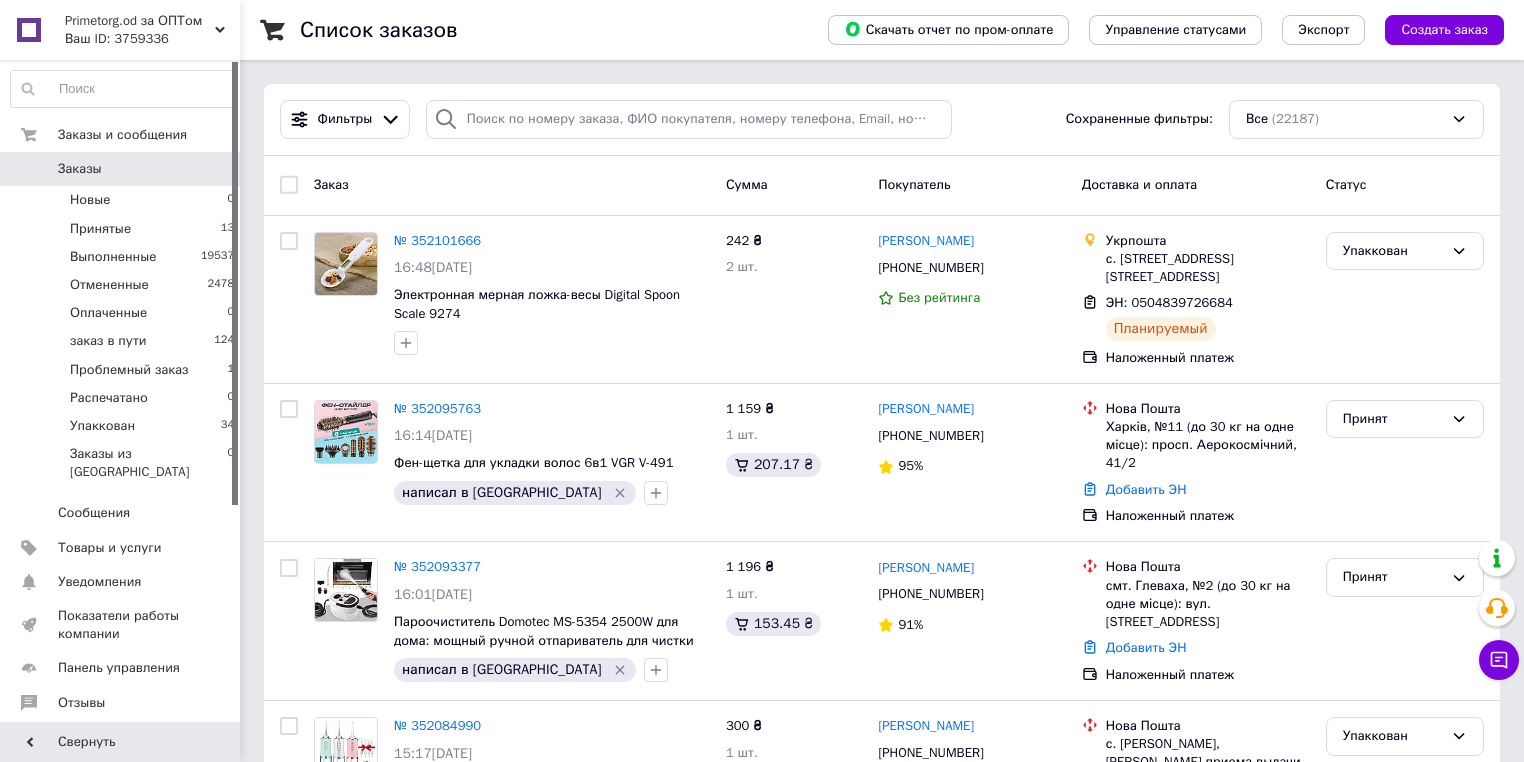 click on "Primetorg.od за ОПТом" at bounding box center [140, 21] 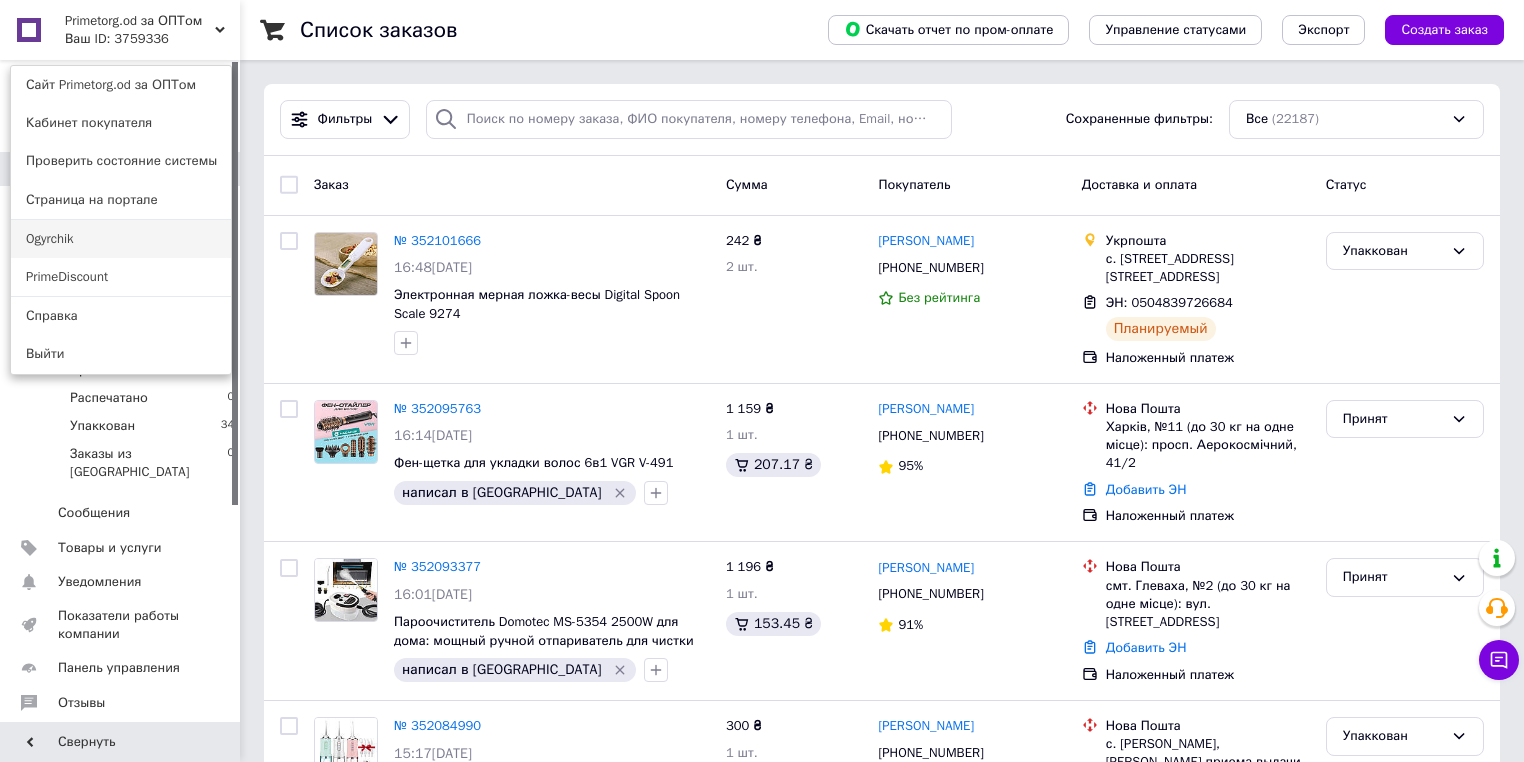 click on "Ogyrchik" at bounding box center [121, 239] 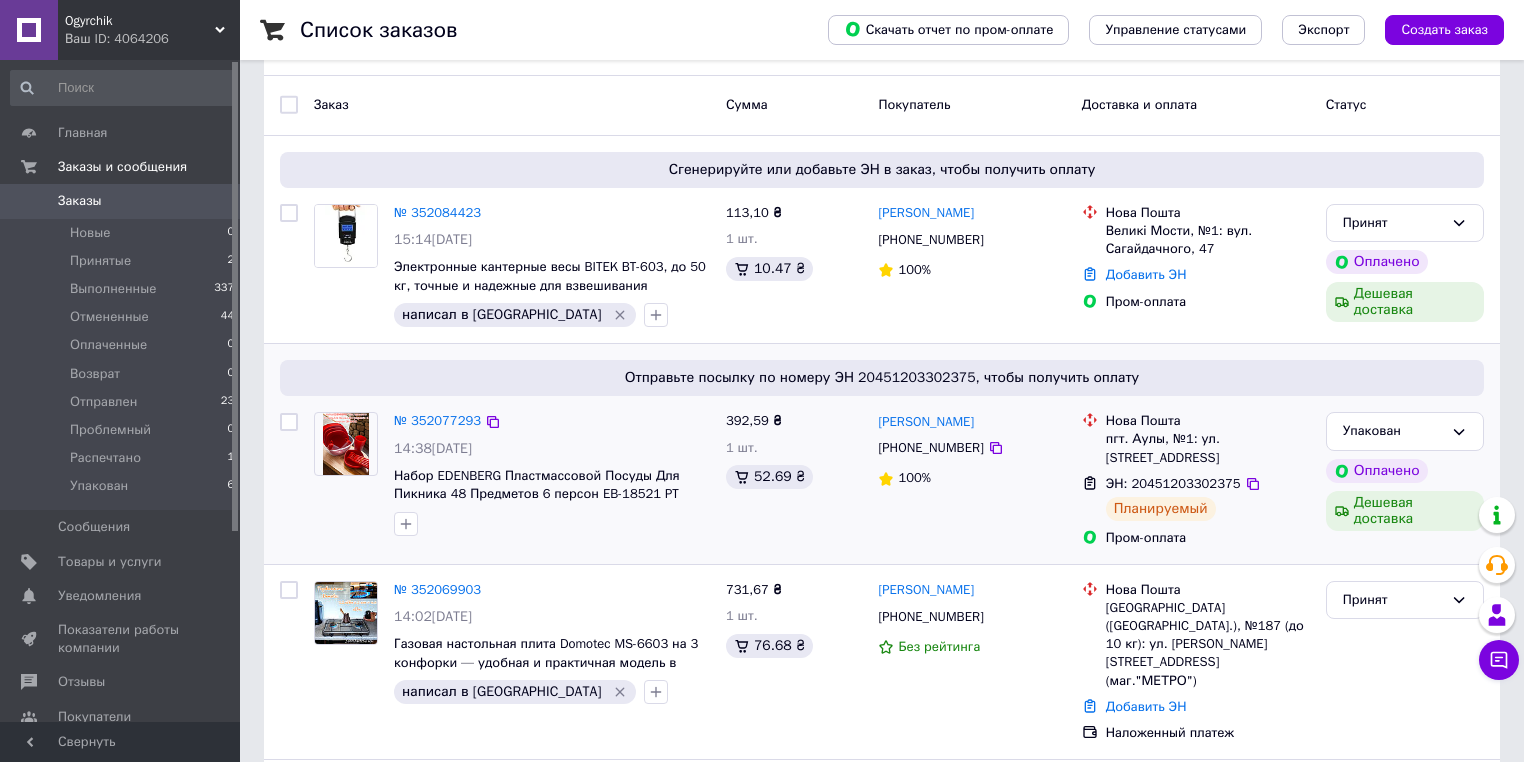 scroll, scrollTop: 0, scrollLeft: 0, axis: both 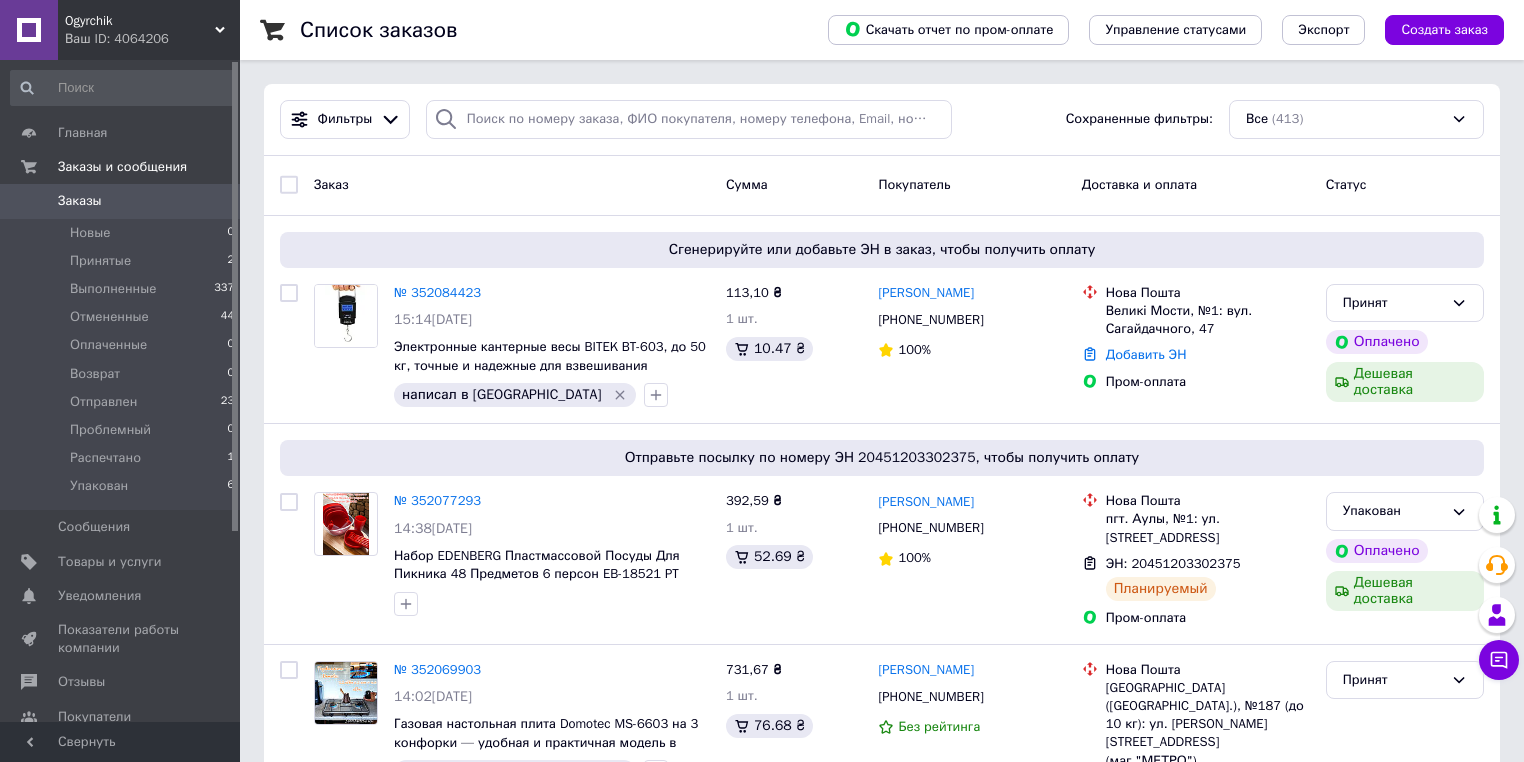 click on "Ogyrchik" at bounding box center (140, 21) 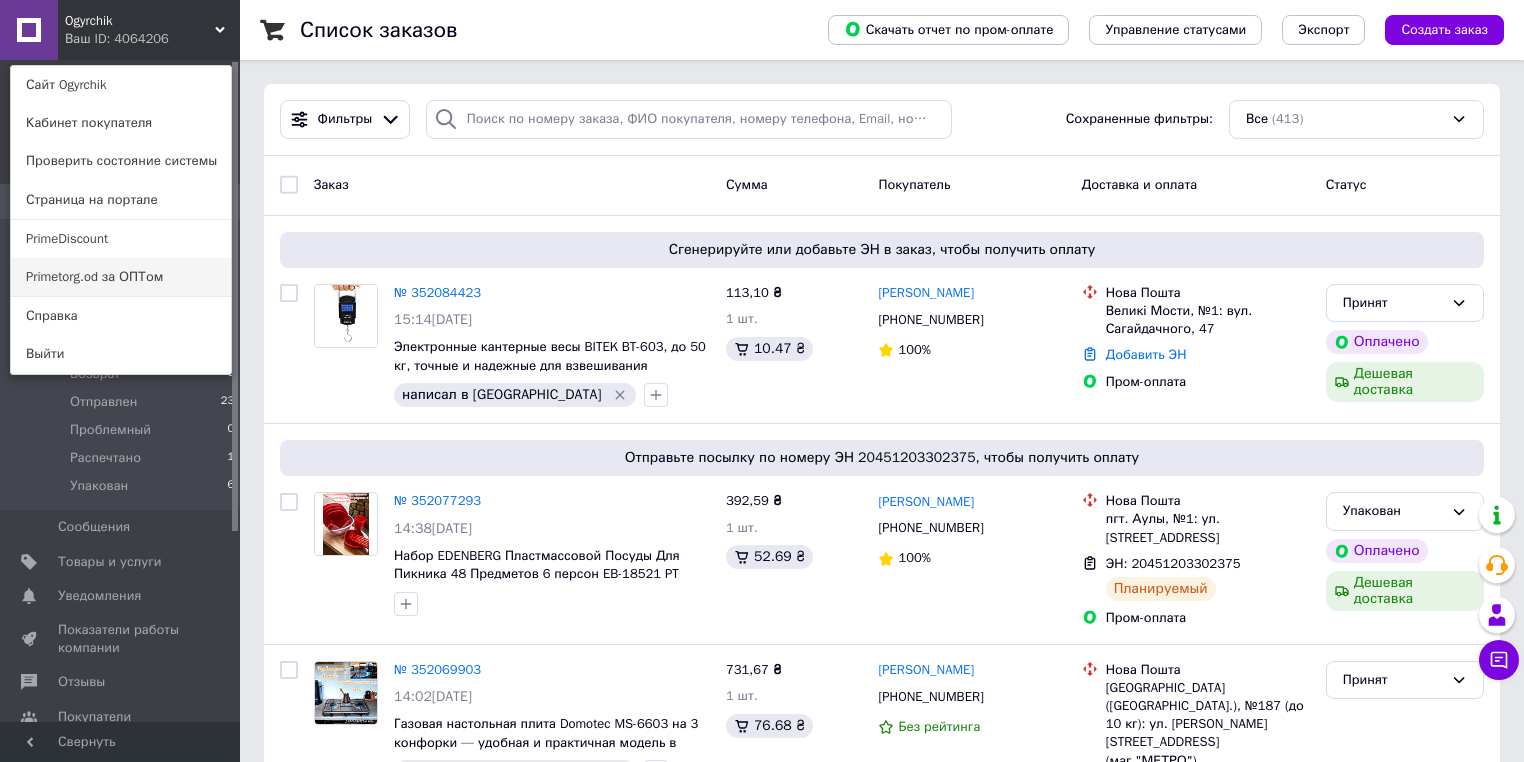 click on "Primetorg.od за ОПТом" at bounding box center (121, 277) 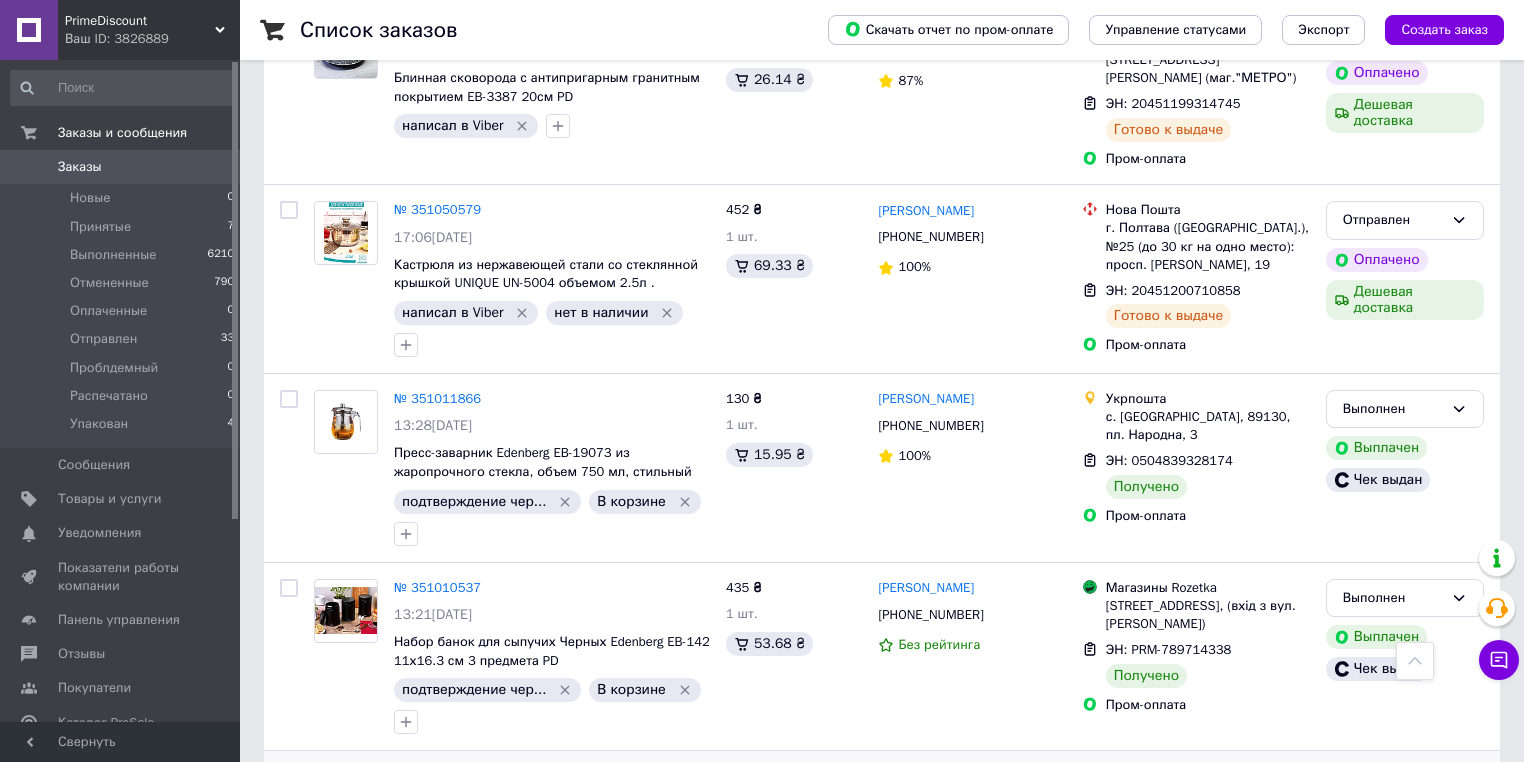scroll, scrollTop: 9200, scrollLeft: 0, axis: vertical 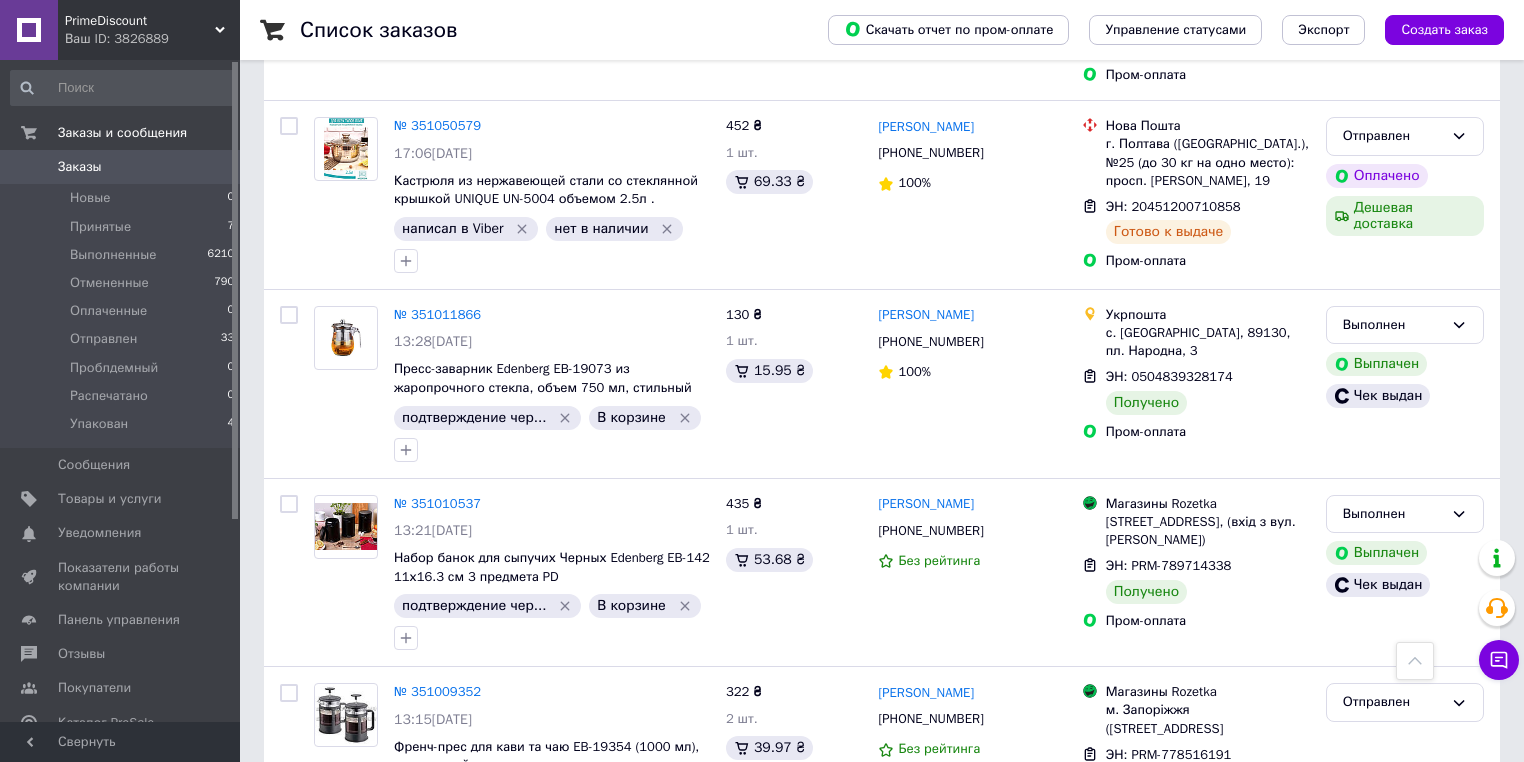 click on "PrimeDiscount" at bounding box center (140, 21) 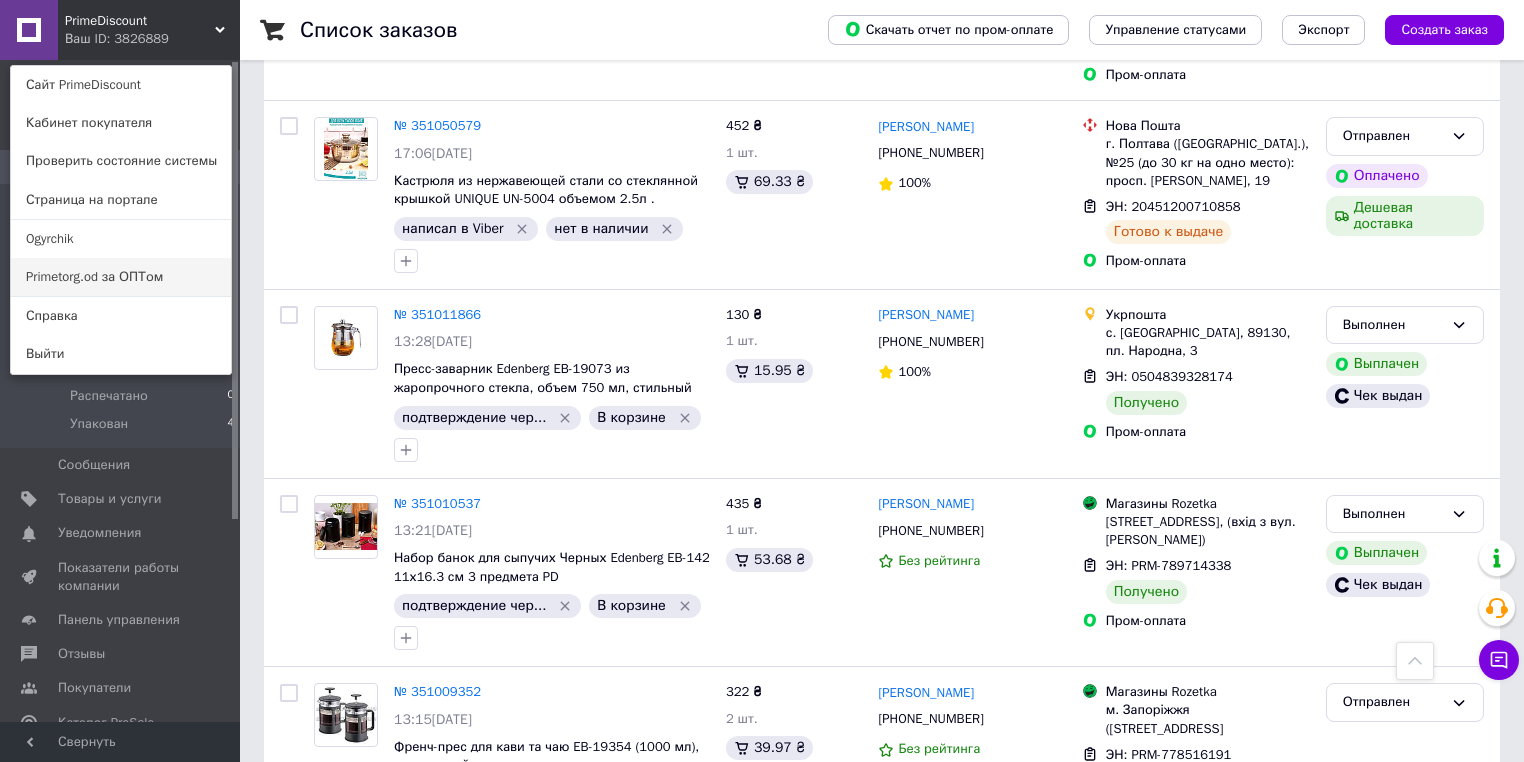 click on "Primetorg.od за ОПТом" at bounding box center (121, 277) 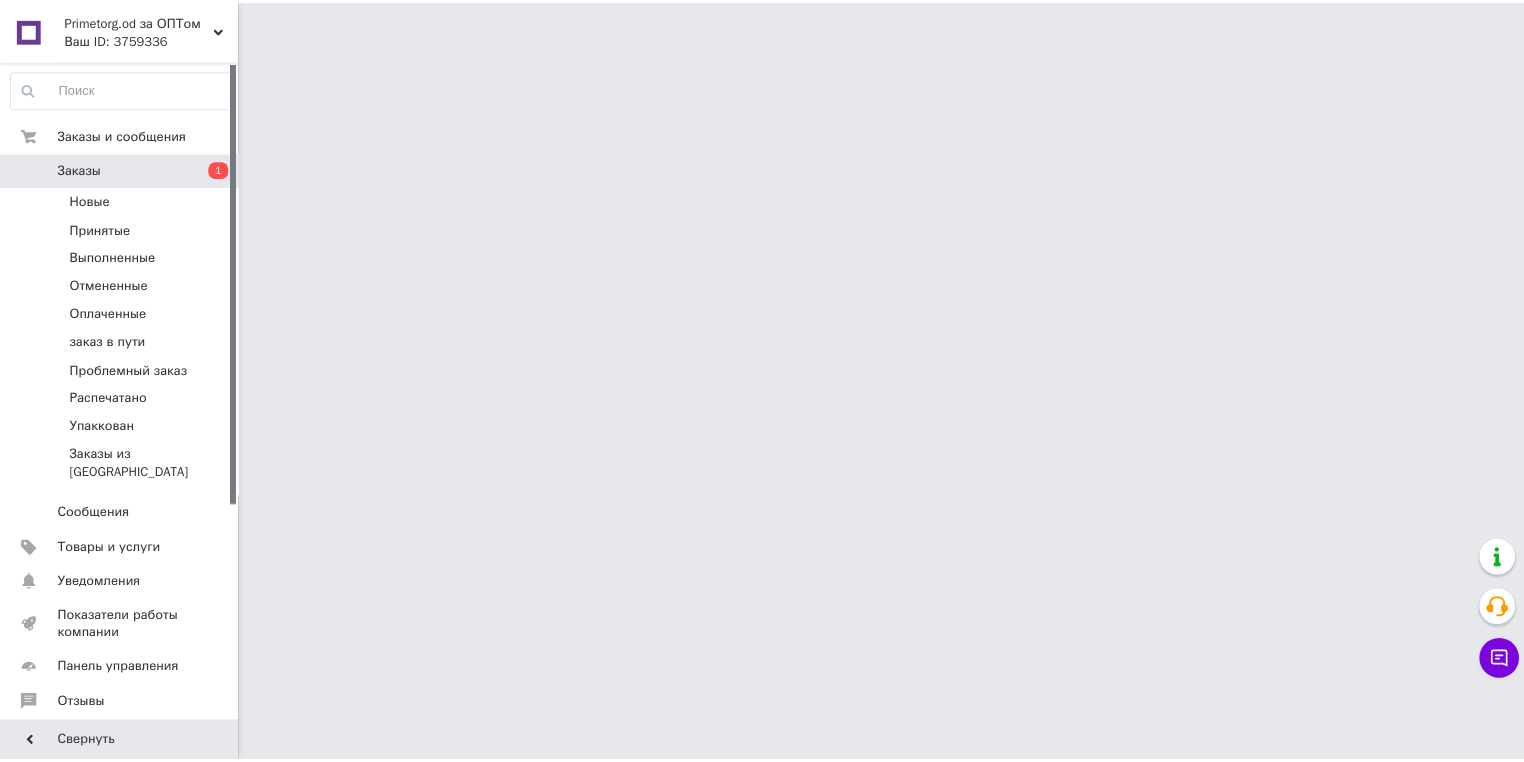 scroll, scrollTop: 0, scrollLeft: 0, axis: both 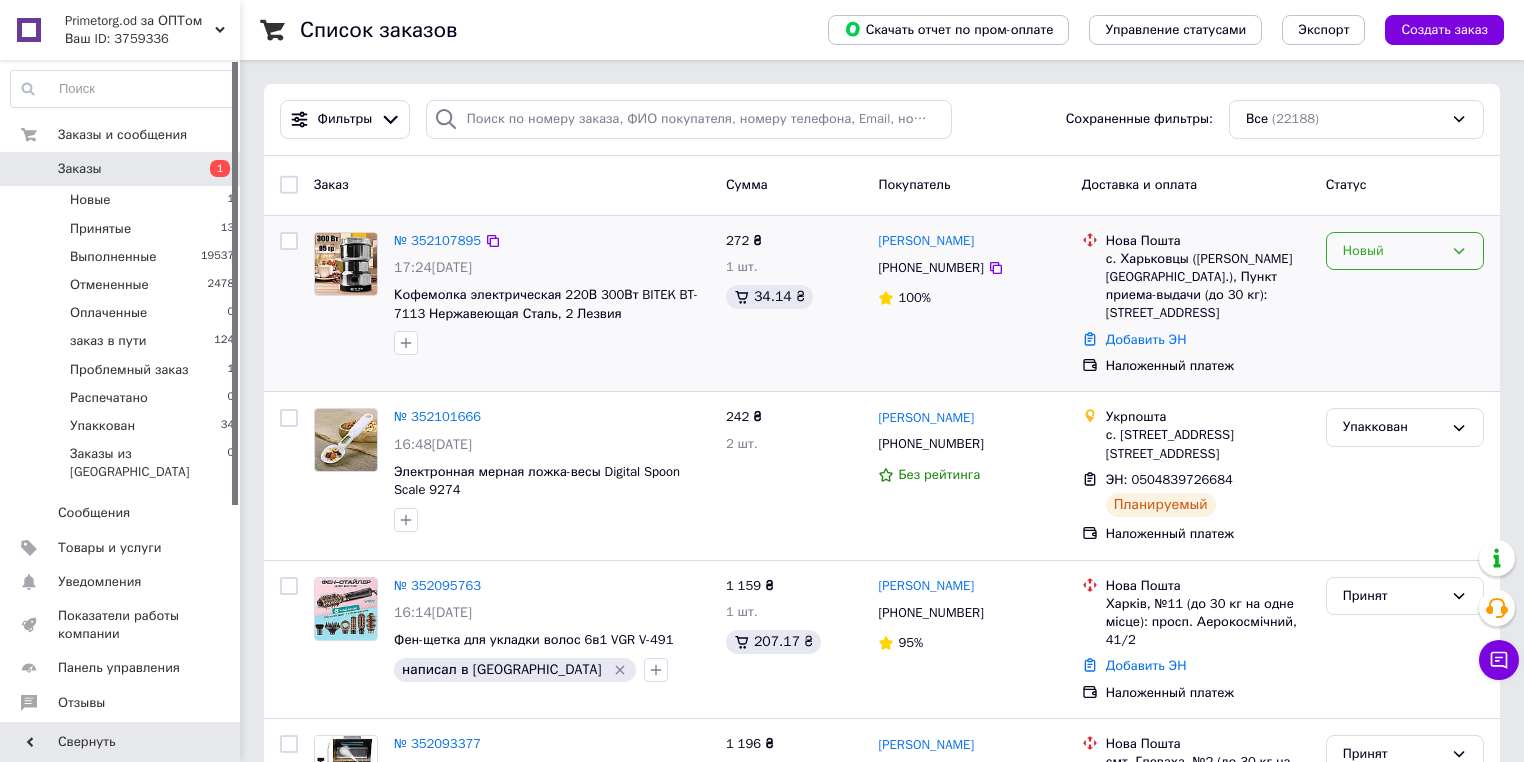click on "Новый" at bounding box center (1405, 251) 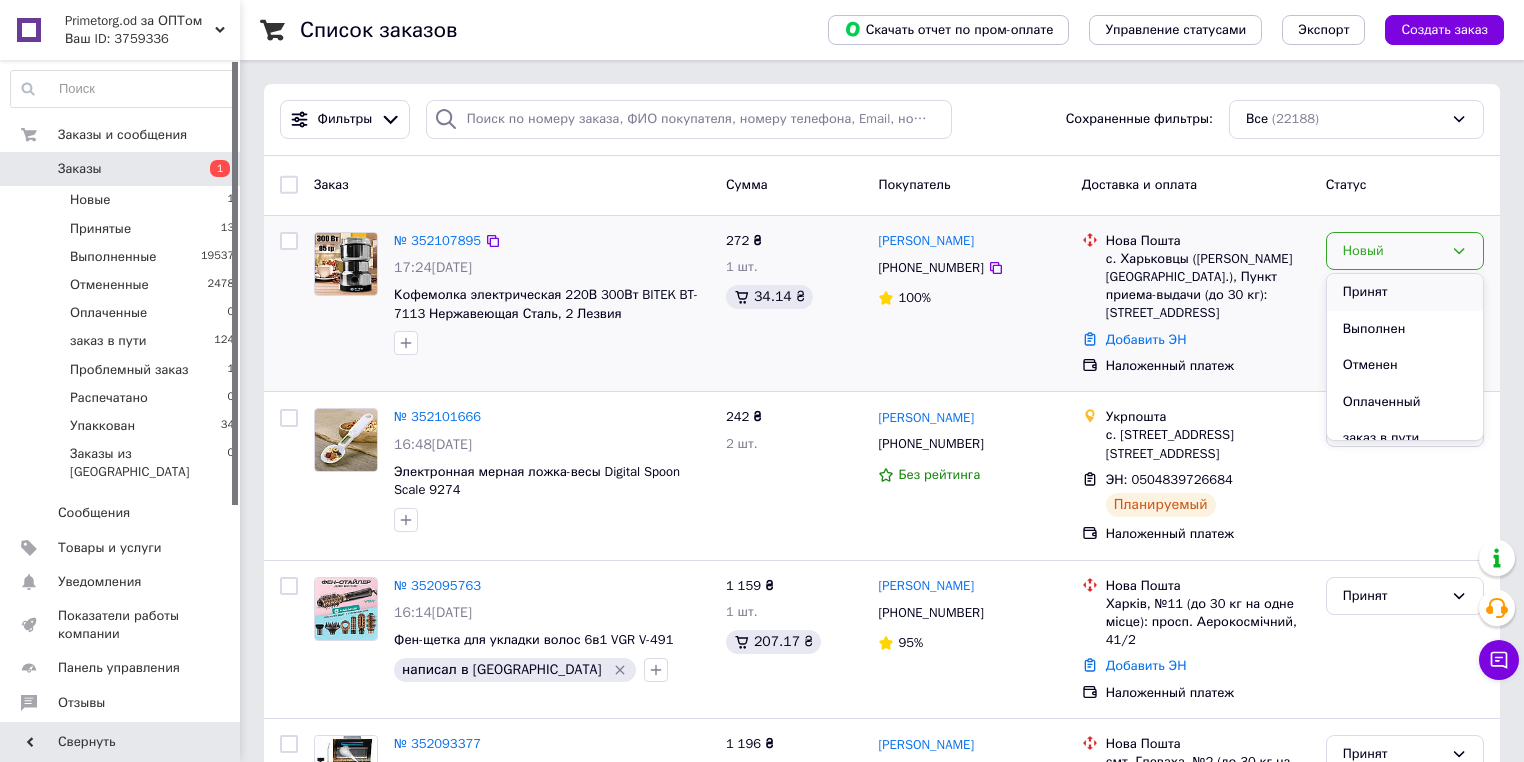 click on "Принят" at bounding box center (1405, 292) 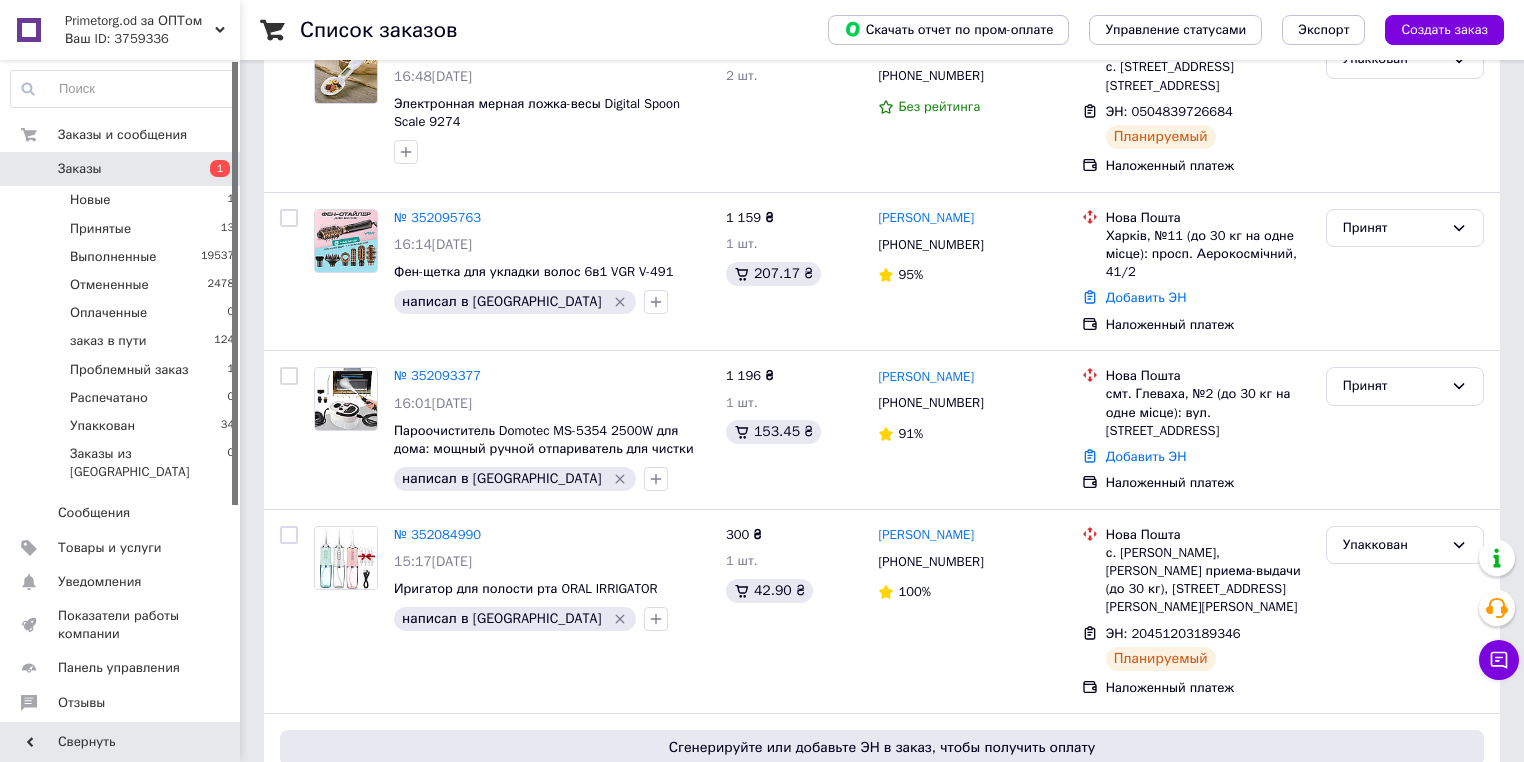 scroll, scrollTop: 400, scrollLeft: 0, axis: vertical 